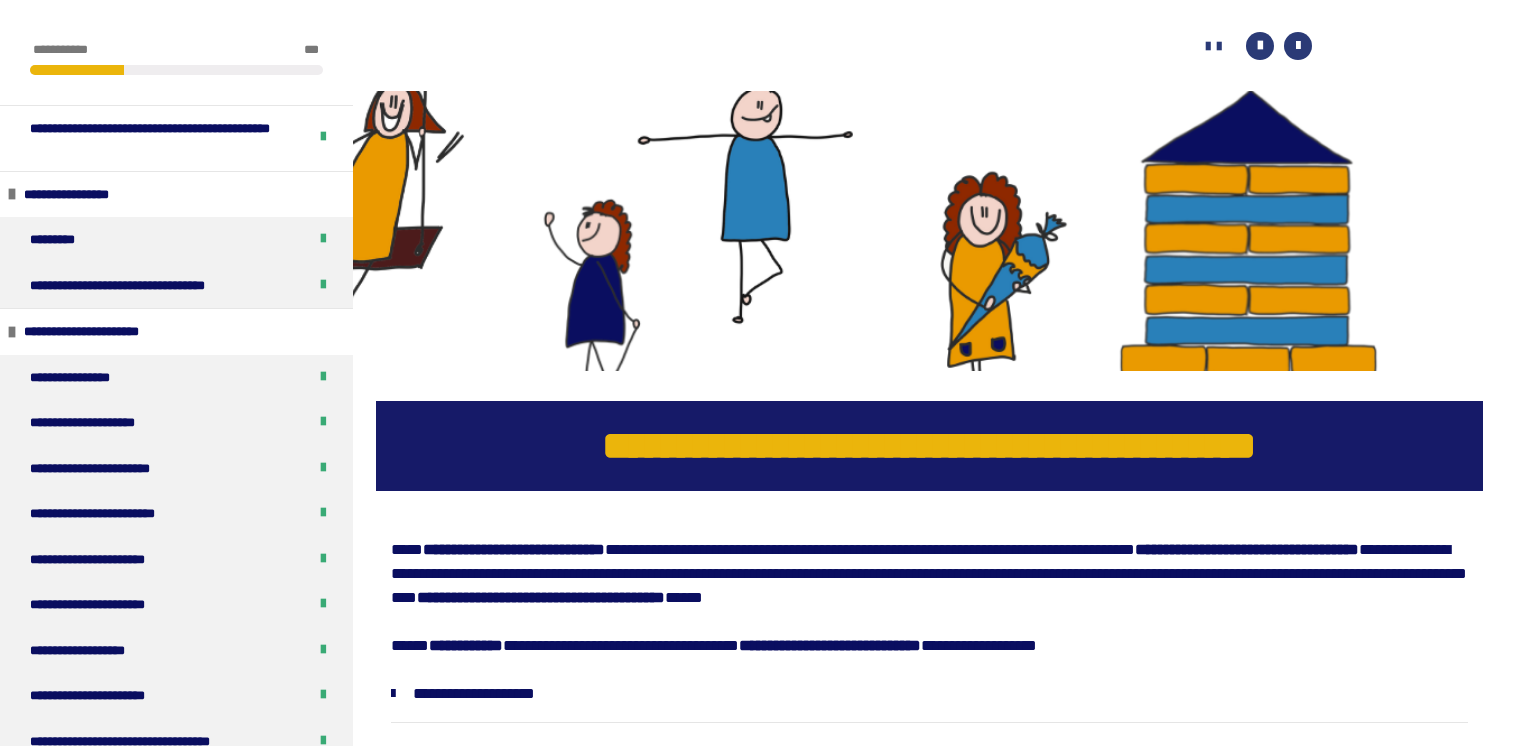 scroll, scrollTop: 824, scrollLeft: 0, axis: vertical 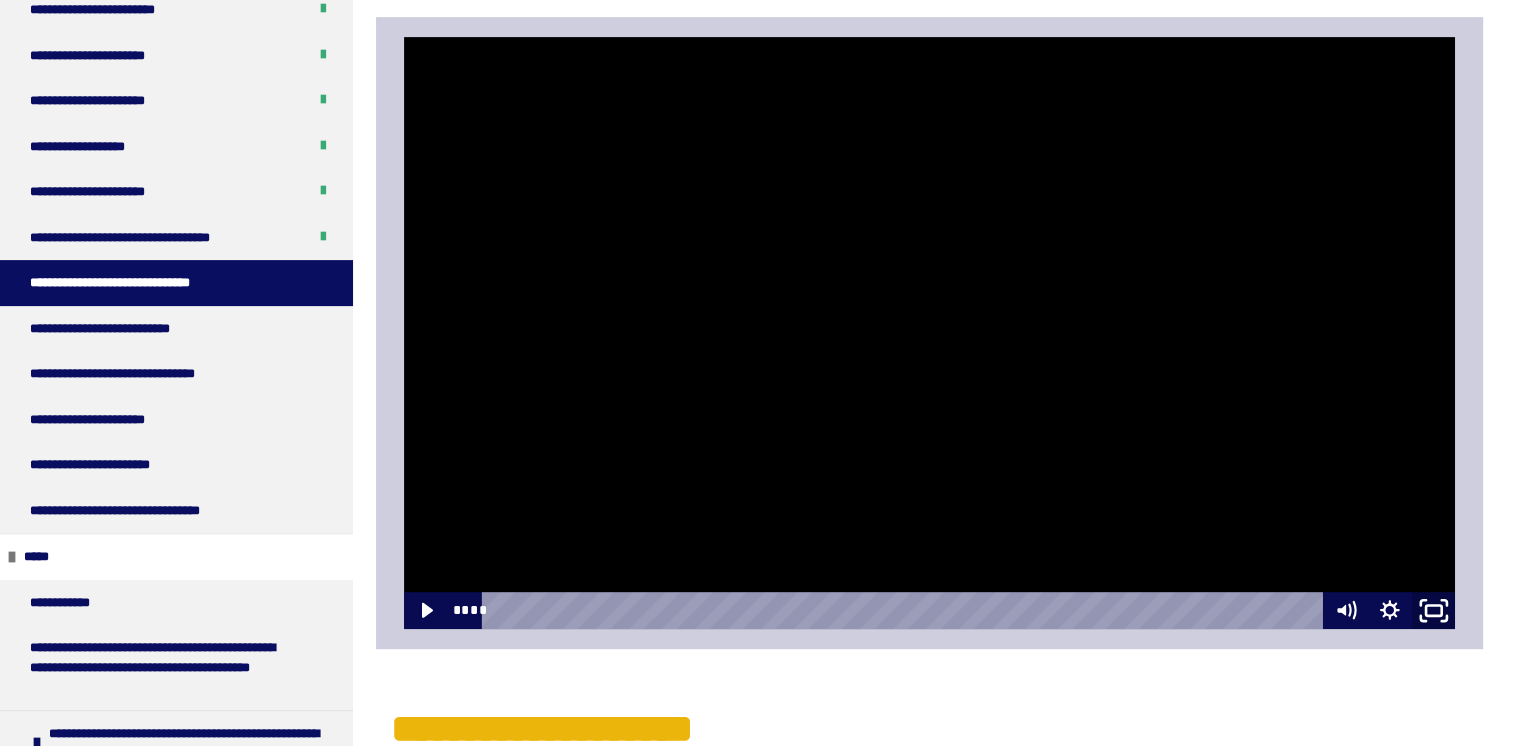 click 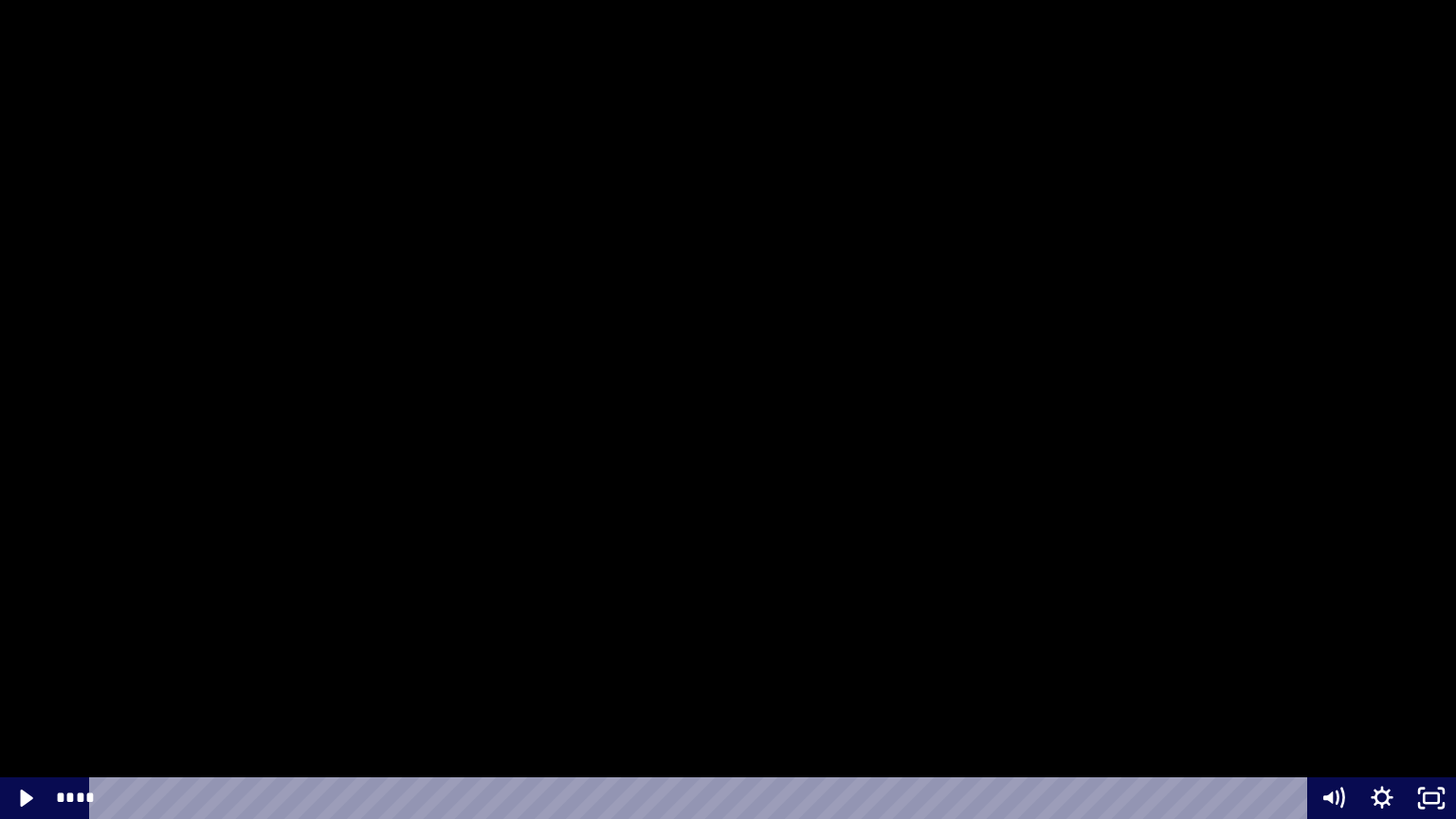 click at bounding box center (728, 410) 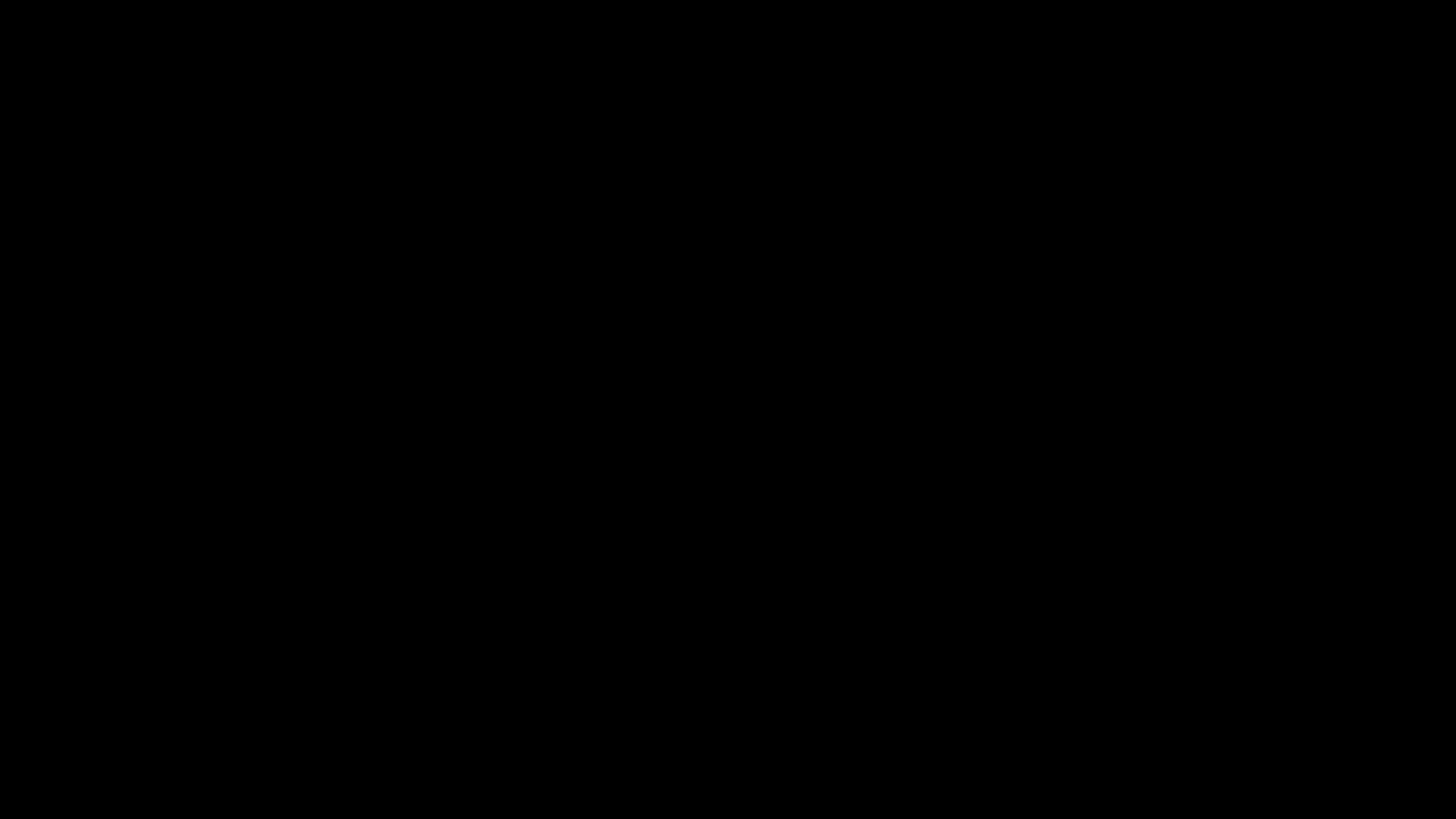 type 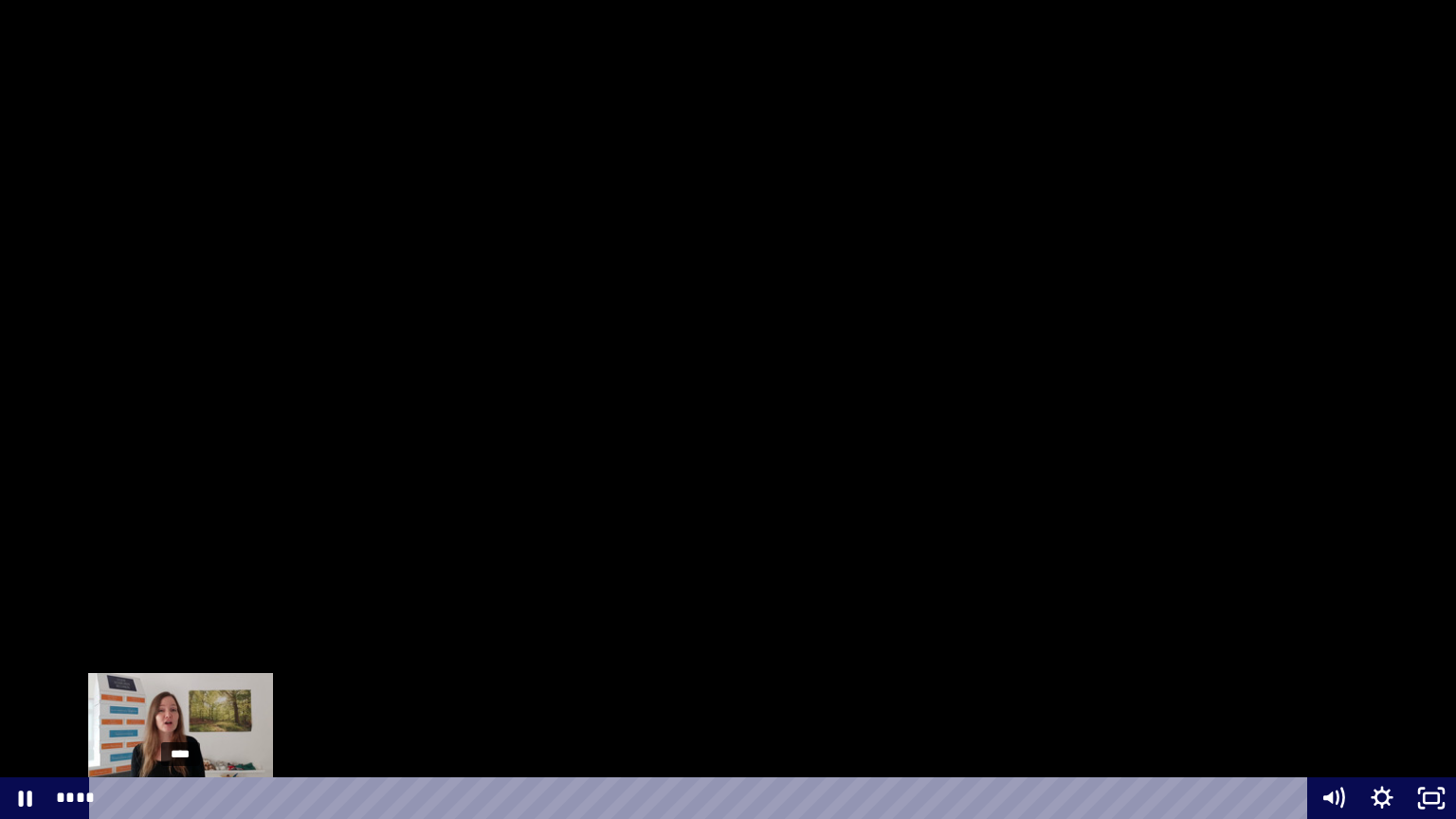 click on "****" at bounding box center [701, 798] 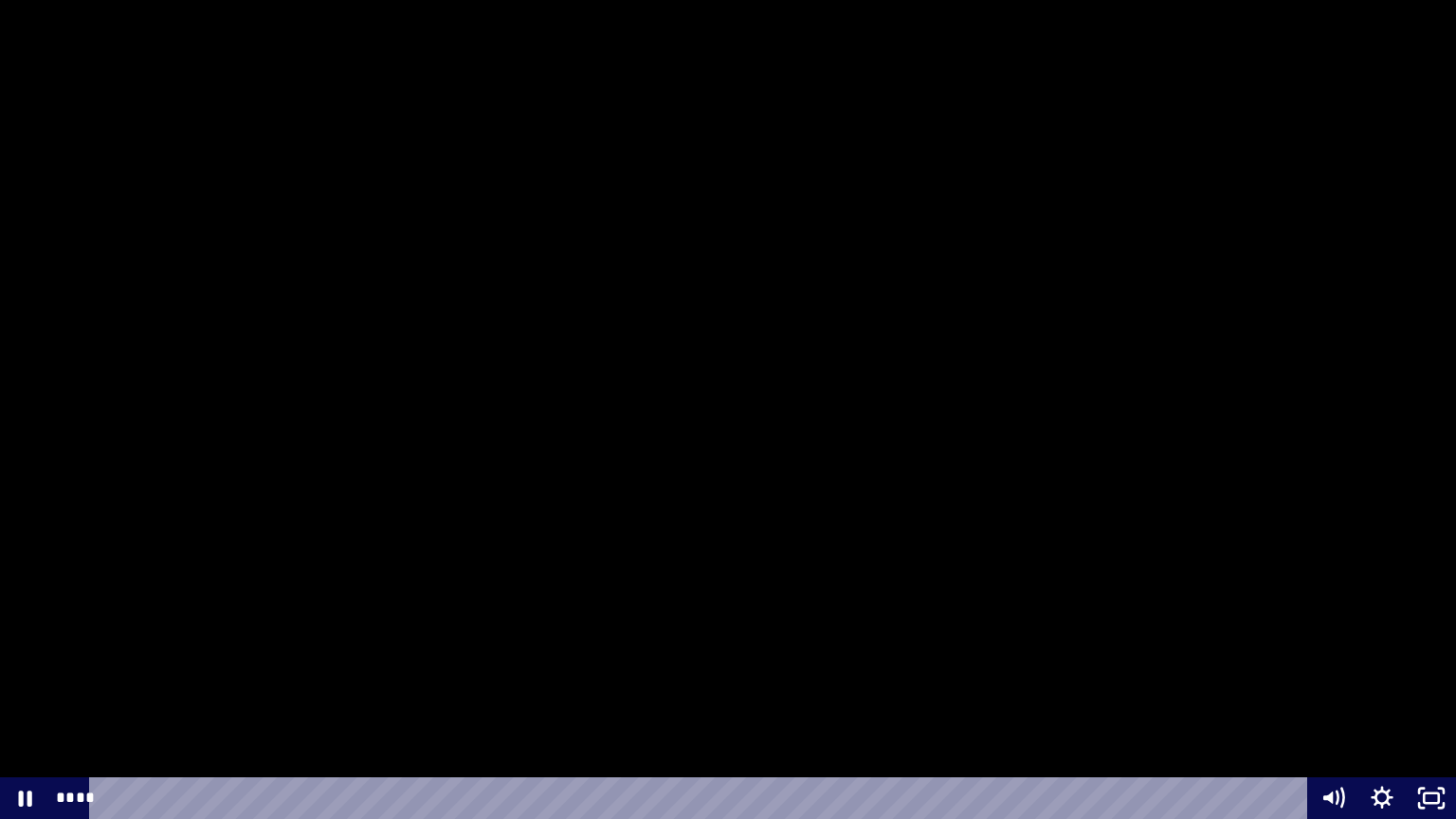 click at bounding box center (728, 410) 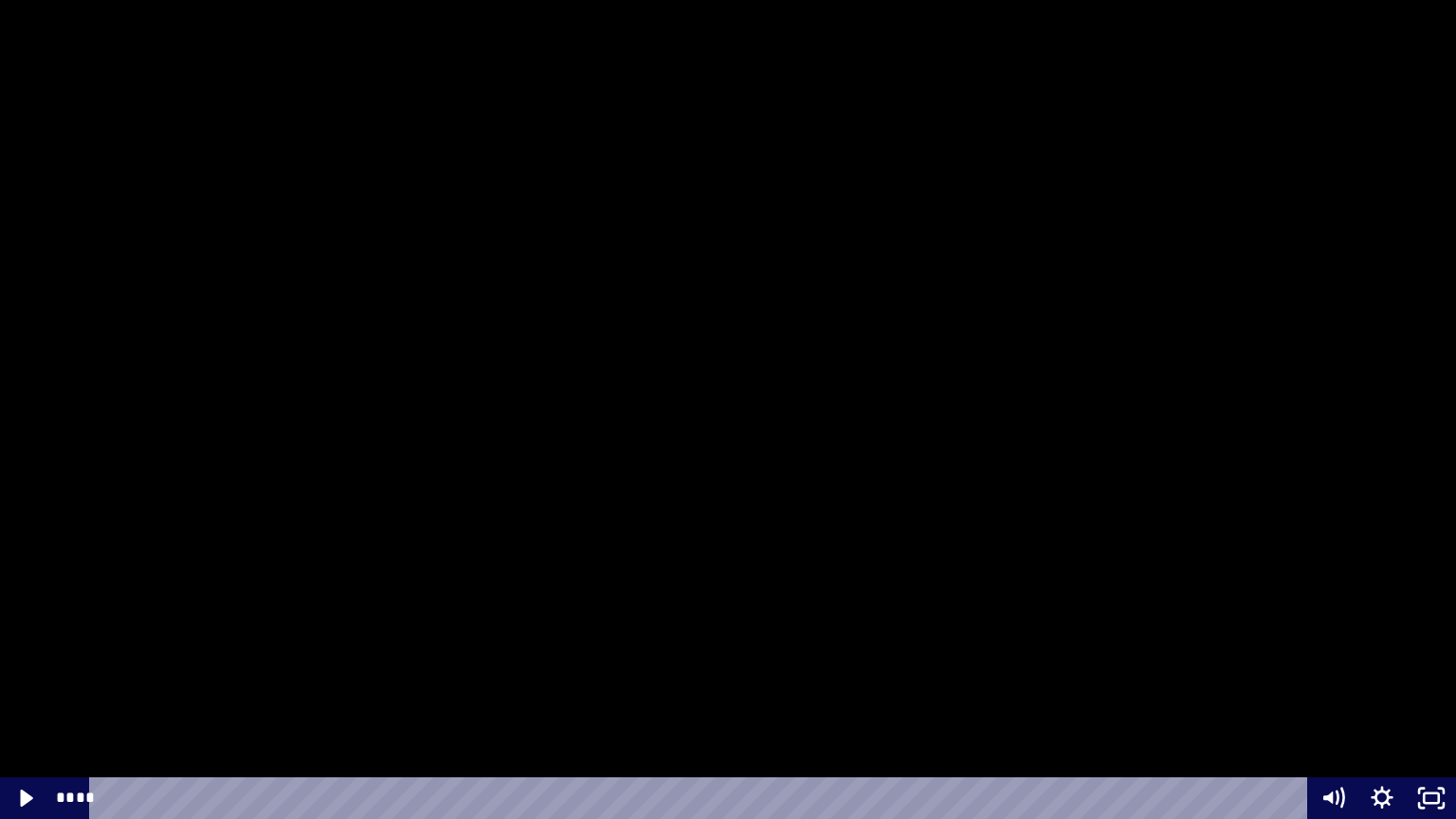 click at bounding box center [0, 0] 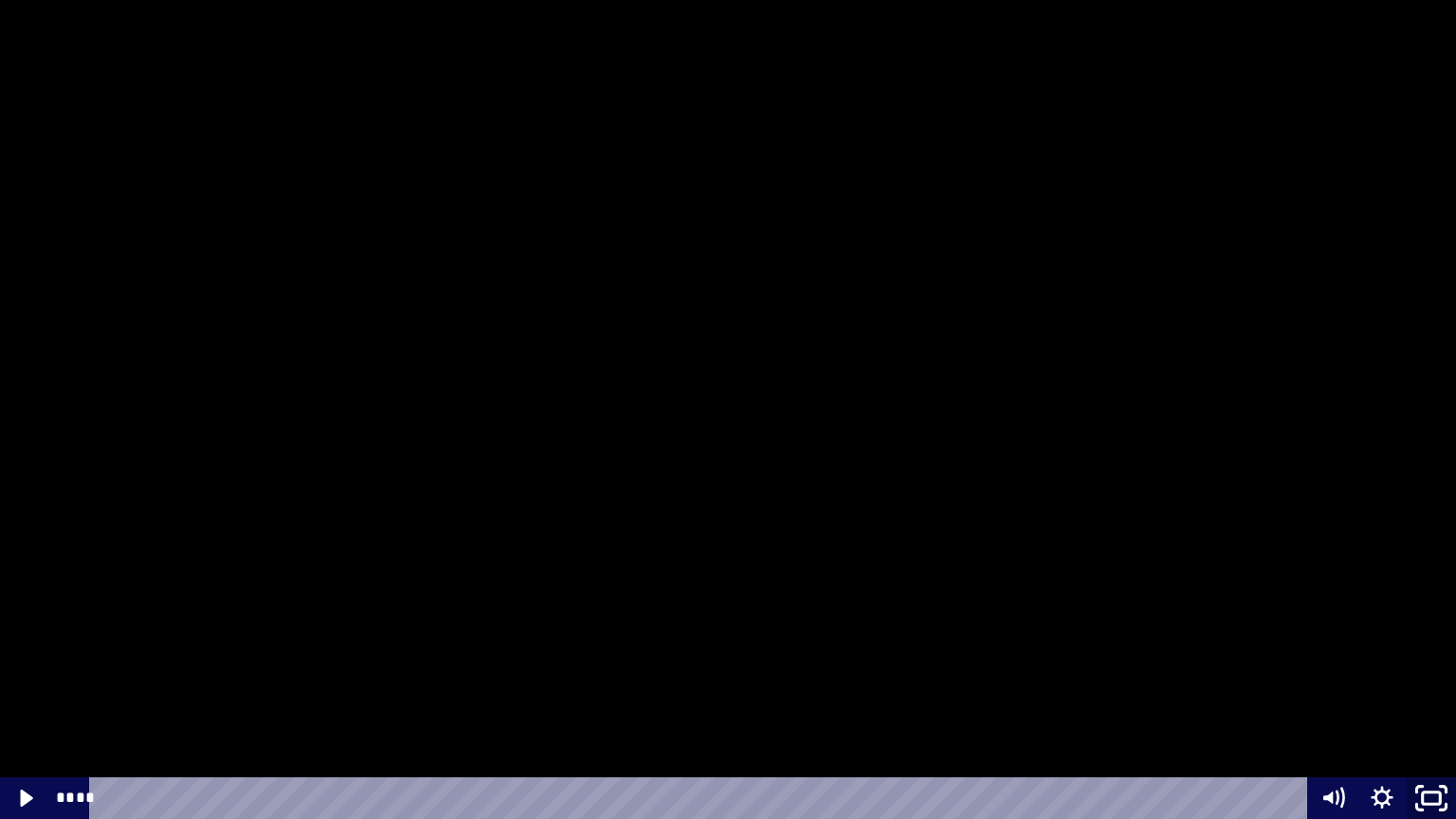 click 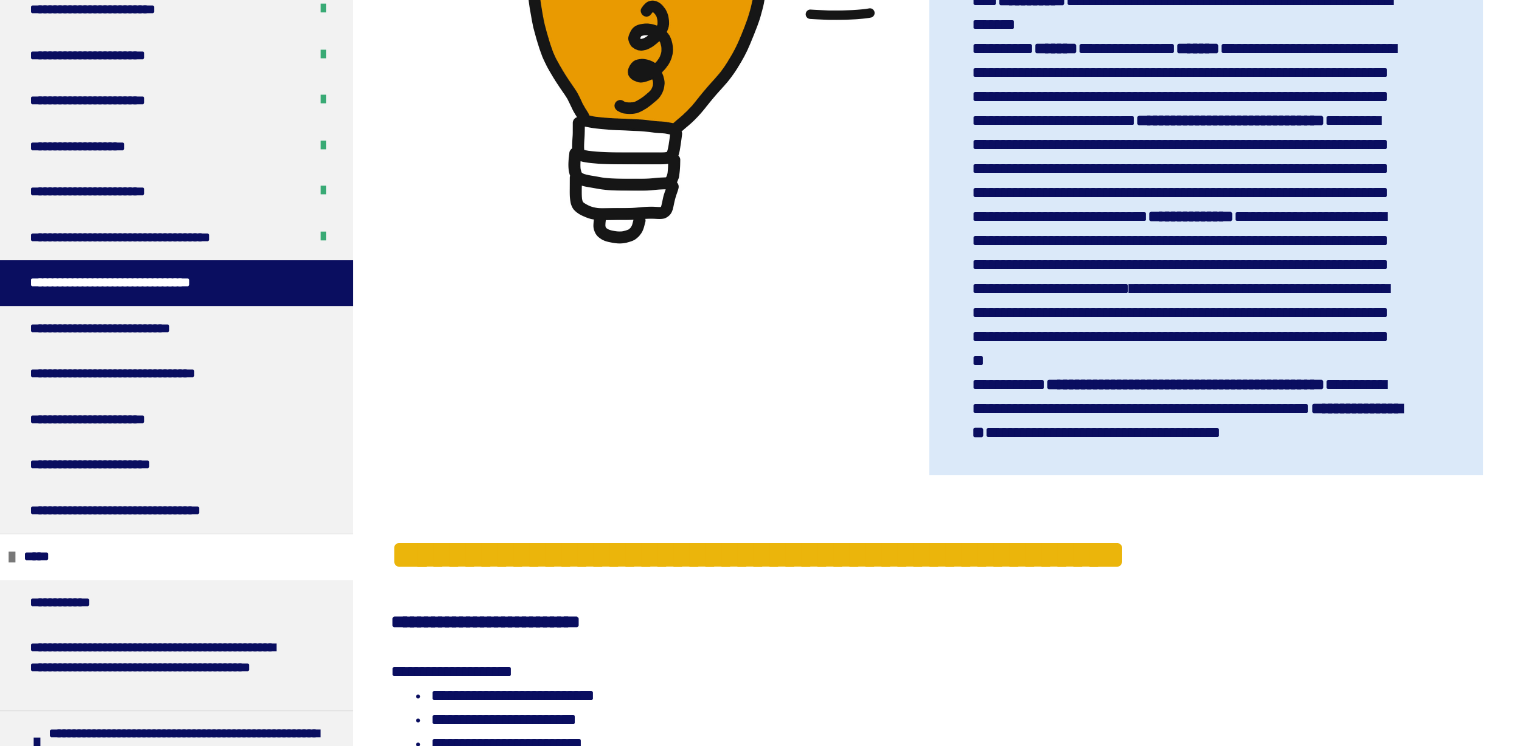 scroll, scrollTop: 2458, scrollLeft: 0, axis: vertical 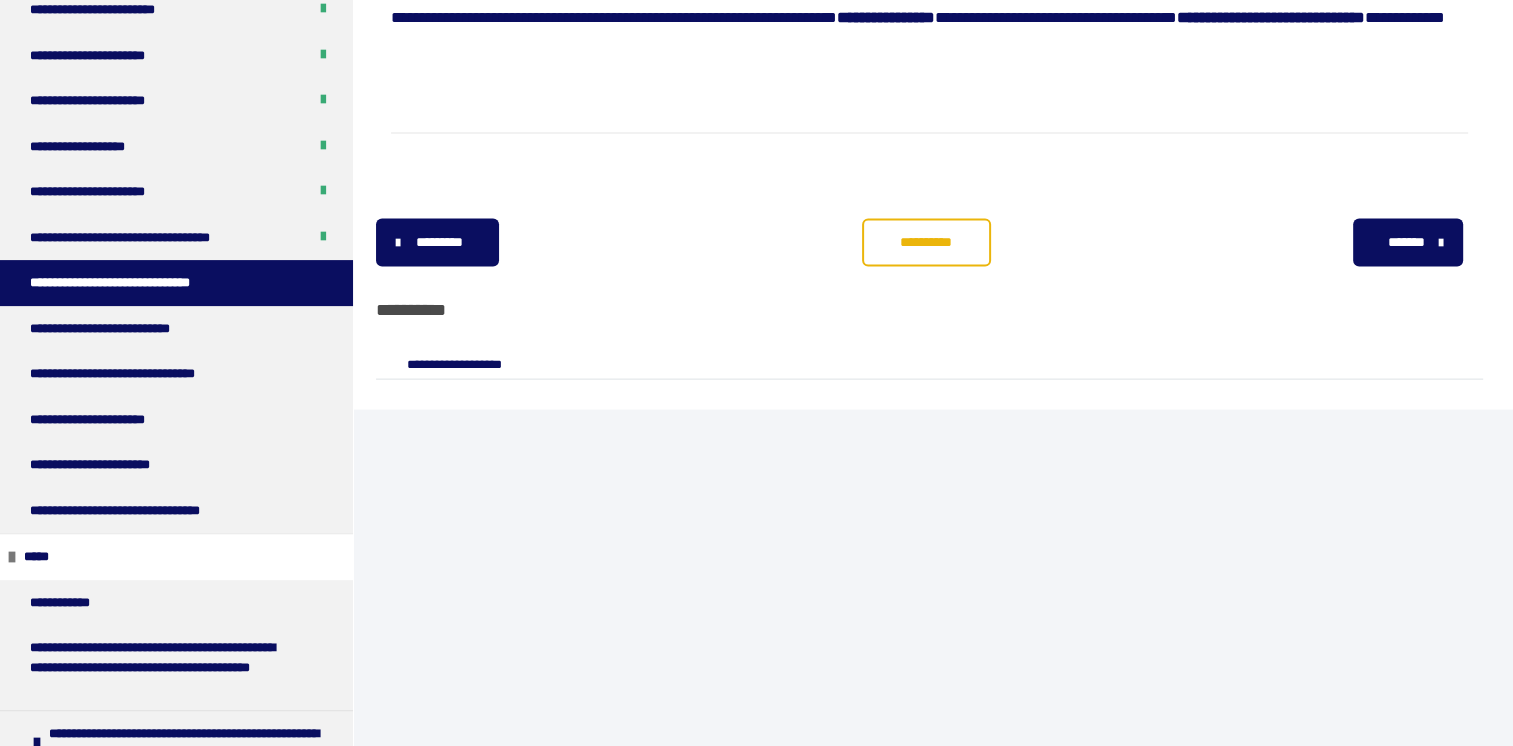 click on "**********" at bounding box center (926, 242) 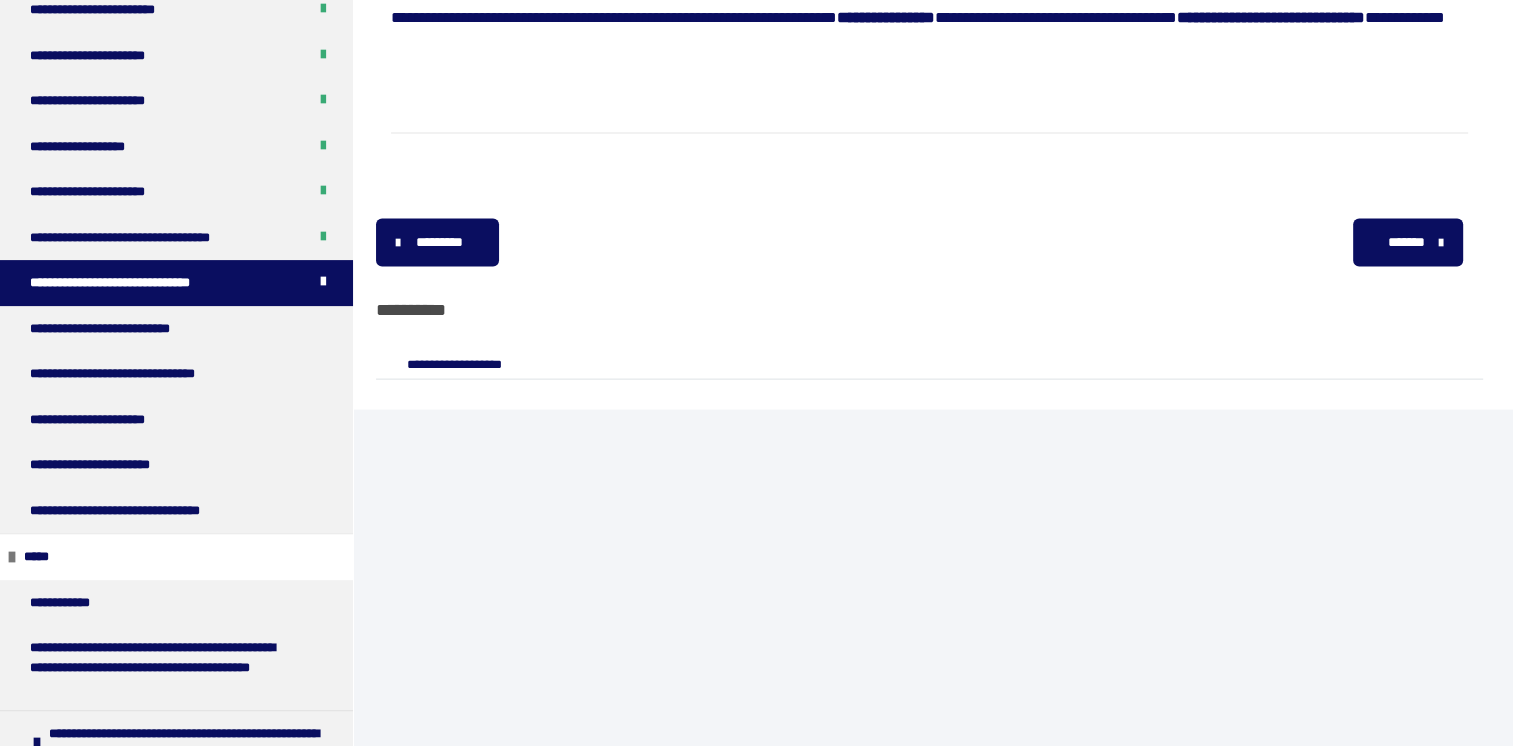 click on "*******" at bounding box center (1405, 242) 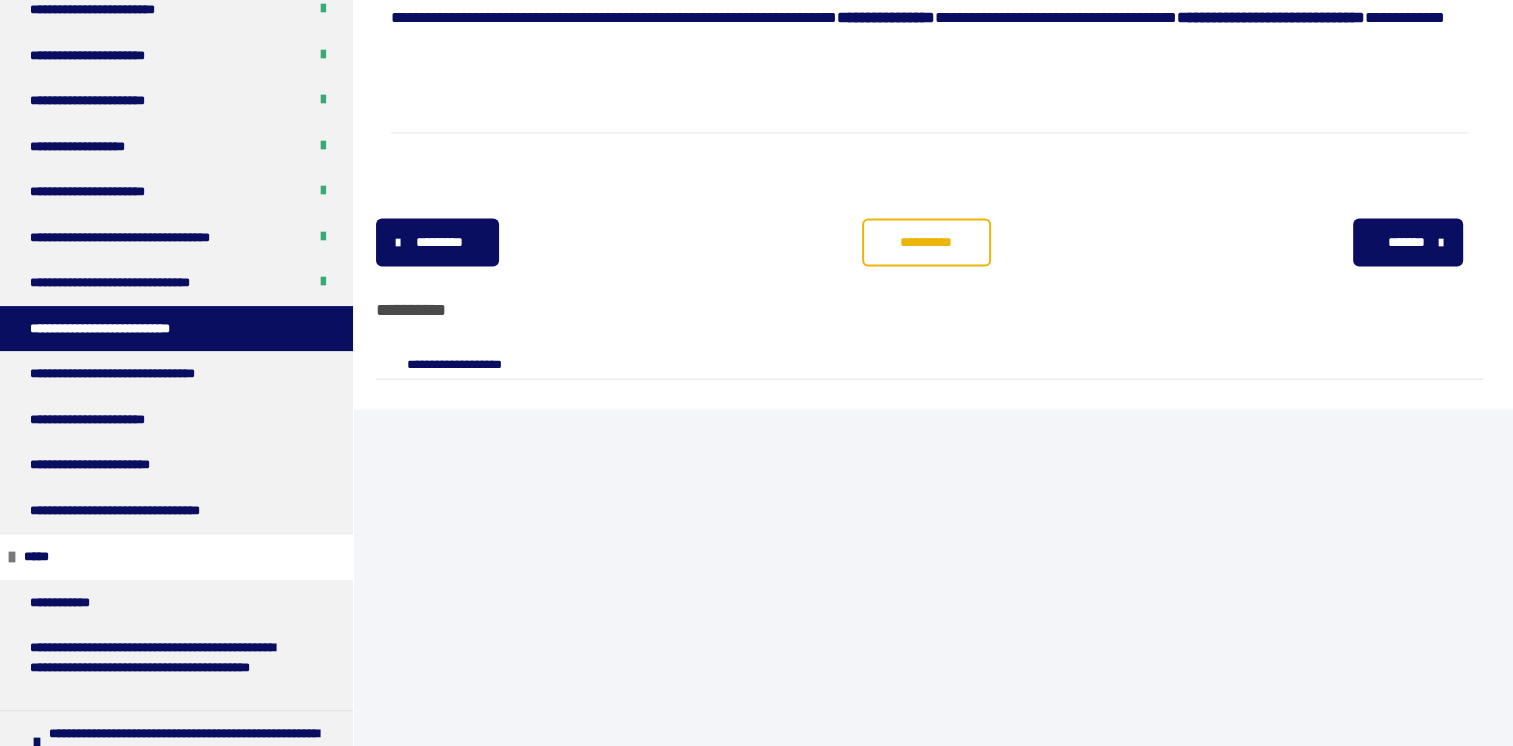 scroll, scrollTop: 3268, scrollLeft: 0, axis: vertical 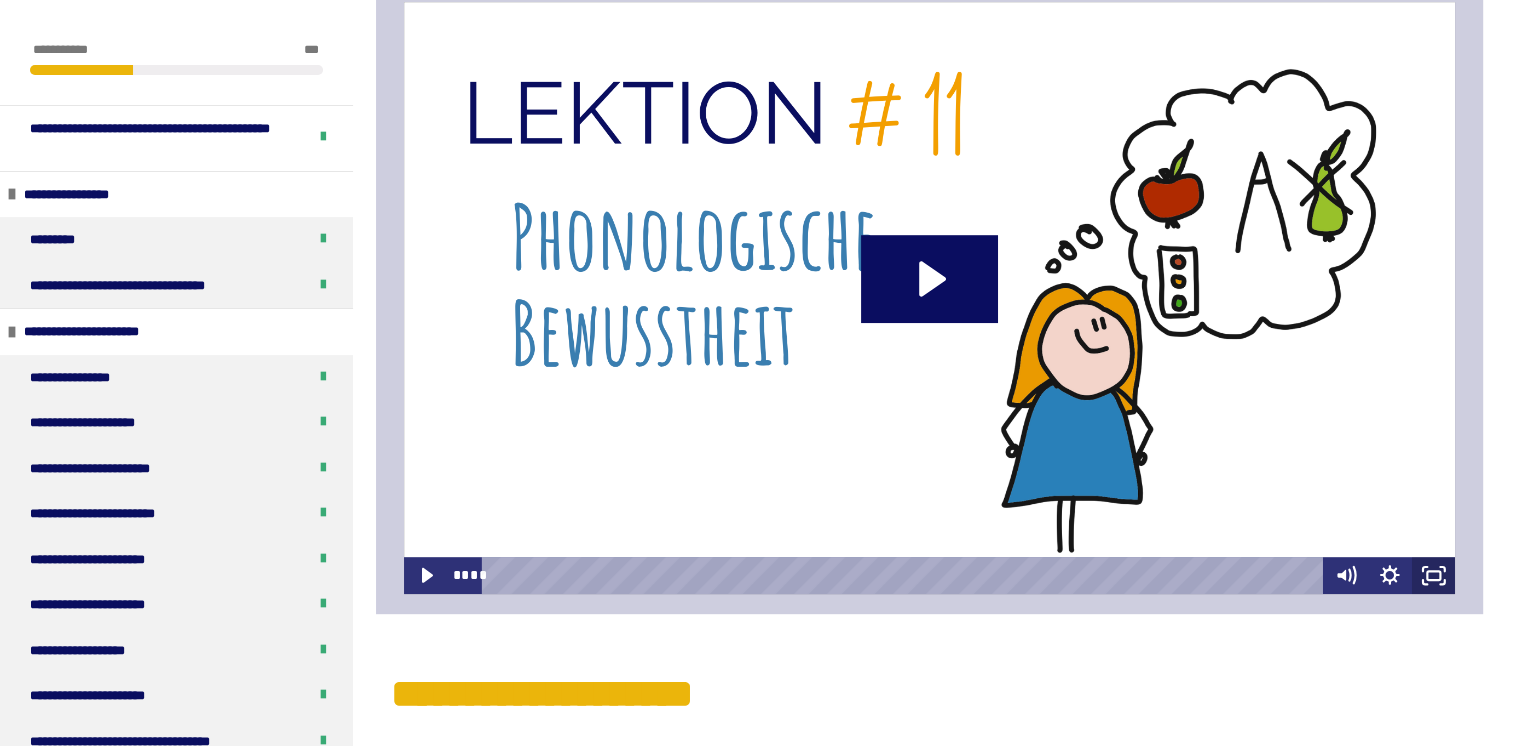 click 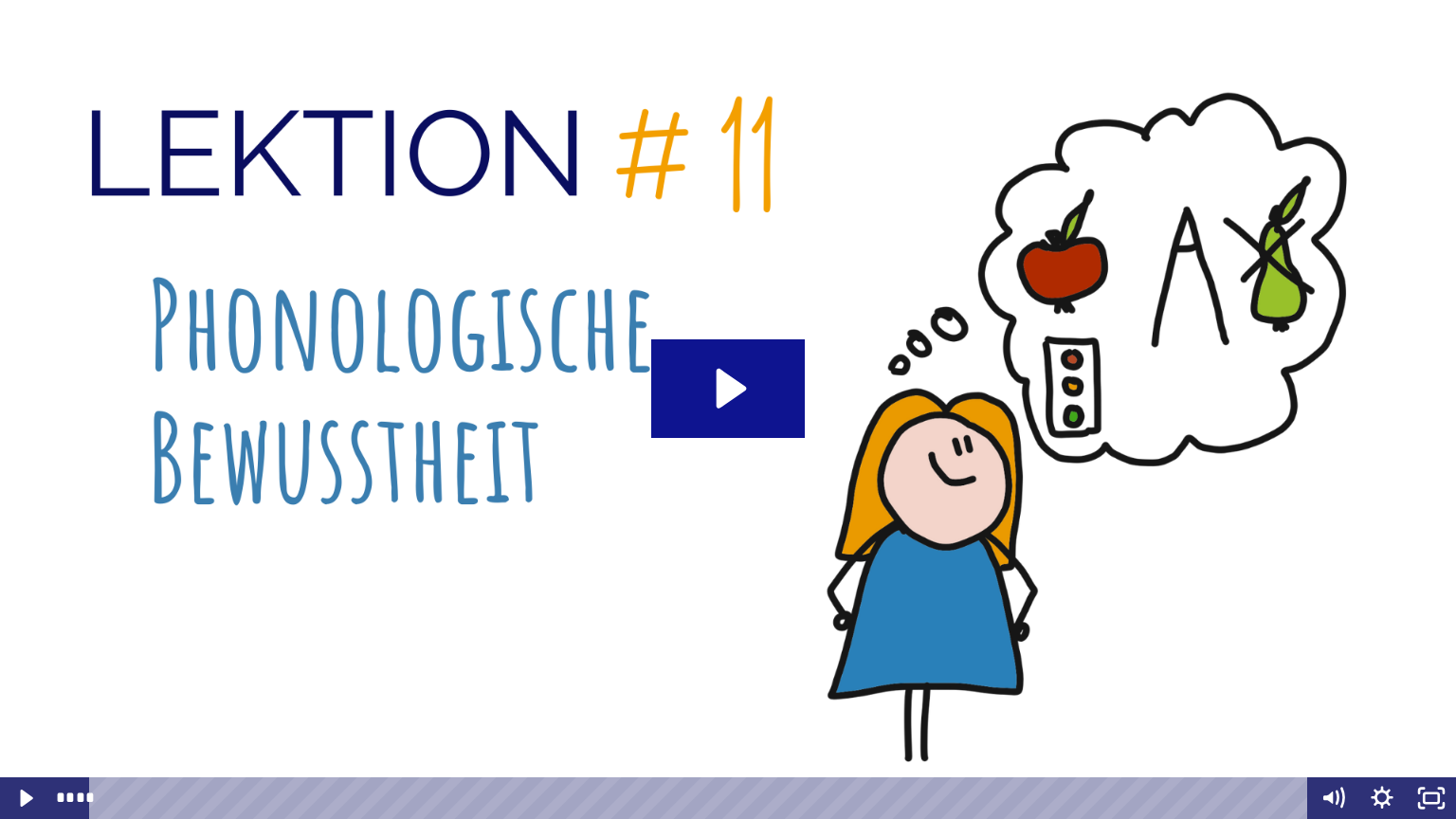 click 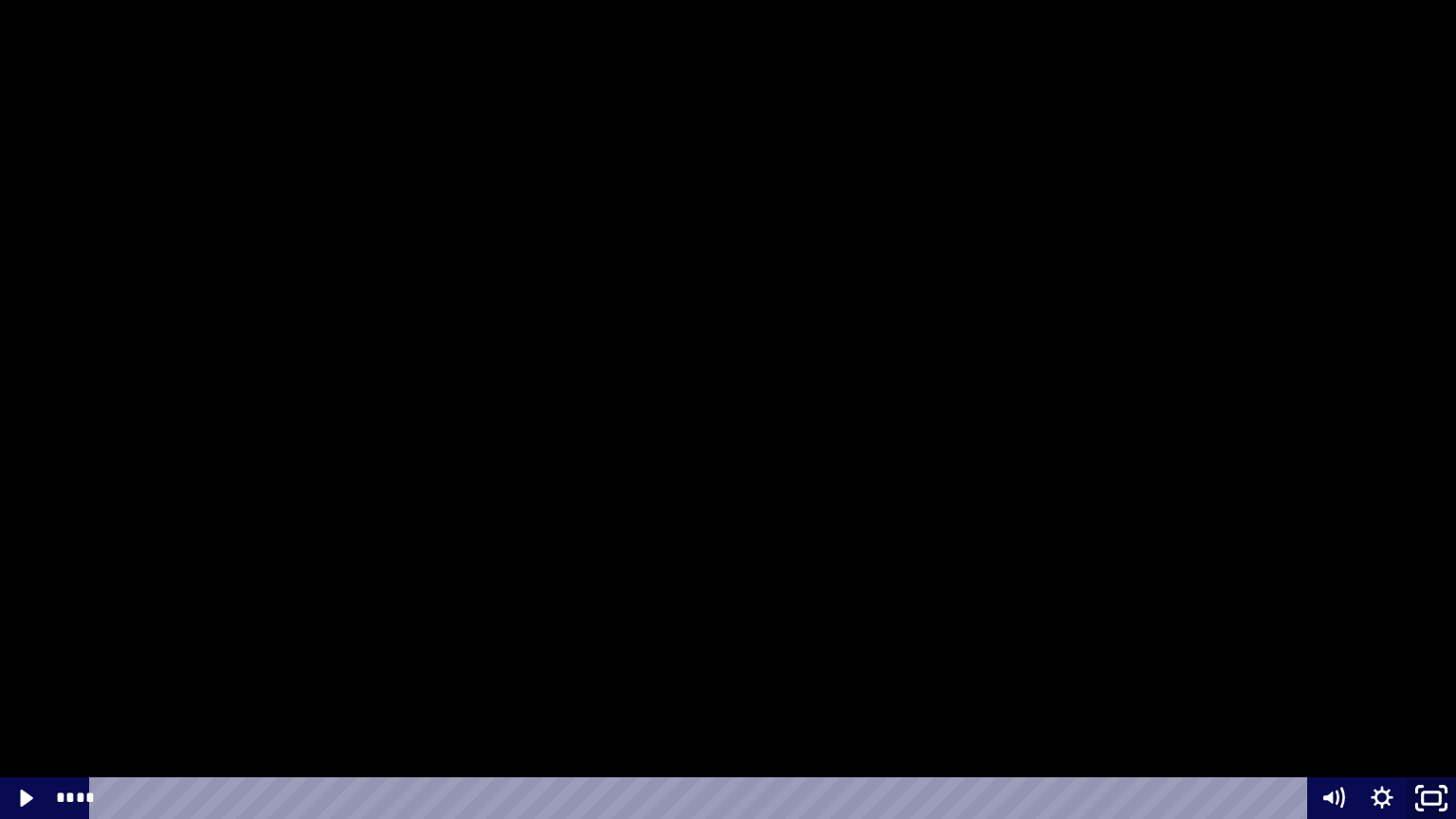 click 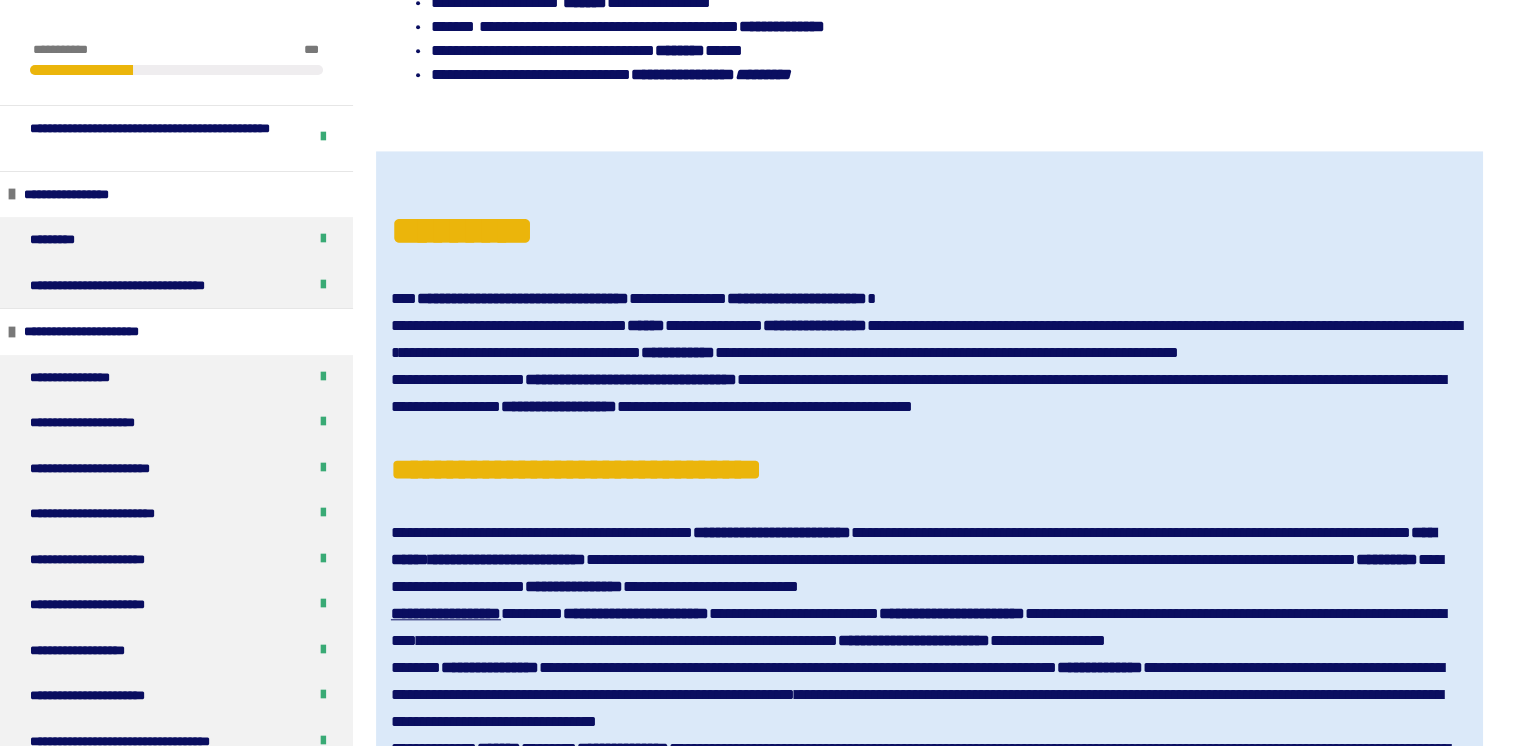 scroll, scrollTop: 1743, scrollLeft: 0, axis: vertical 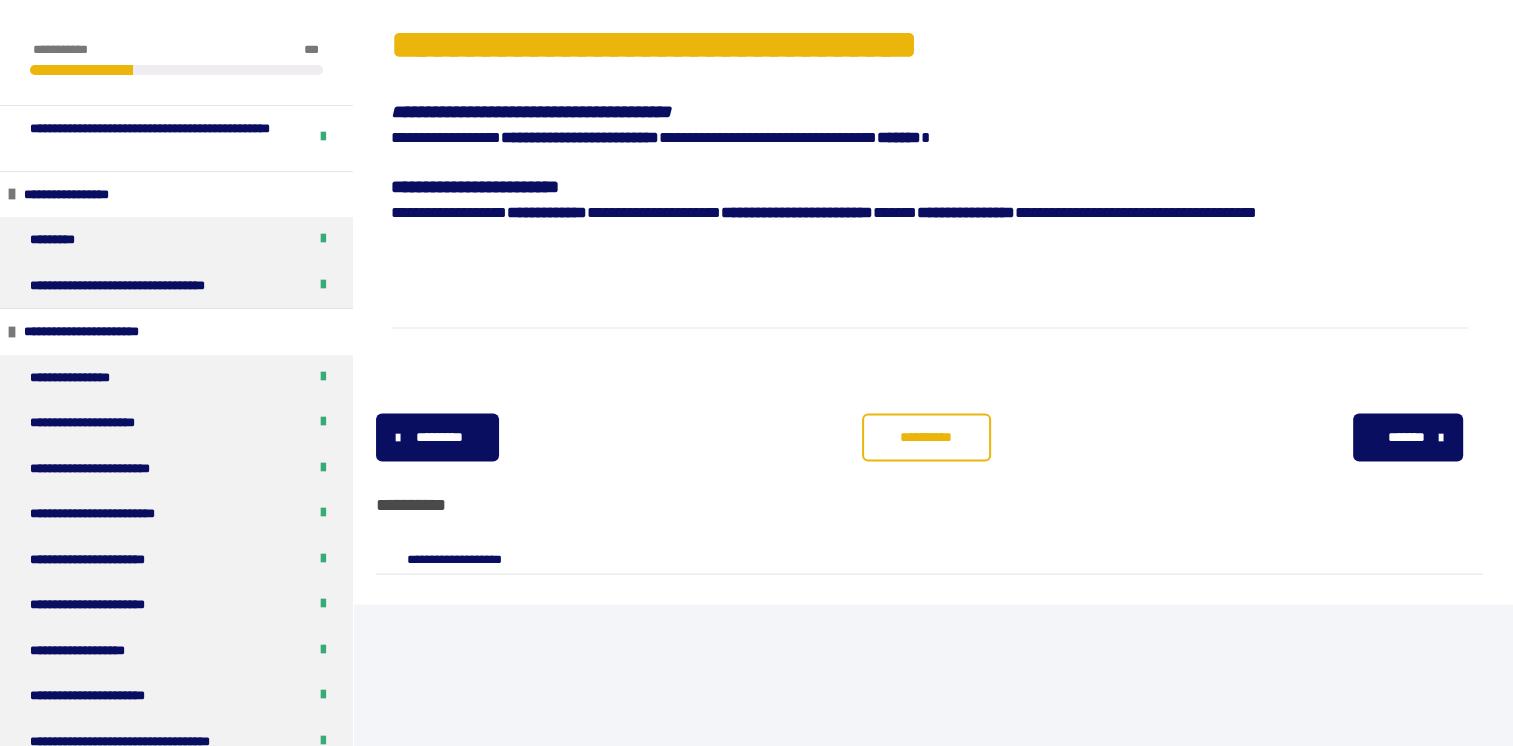 click on "**********" at bounding box center (926, 437) 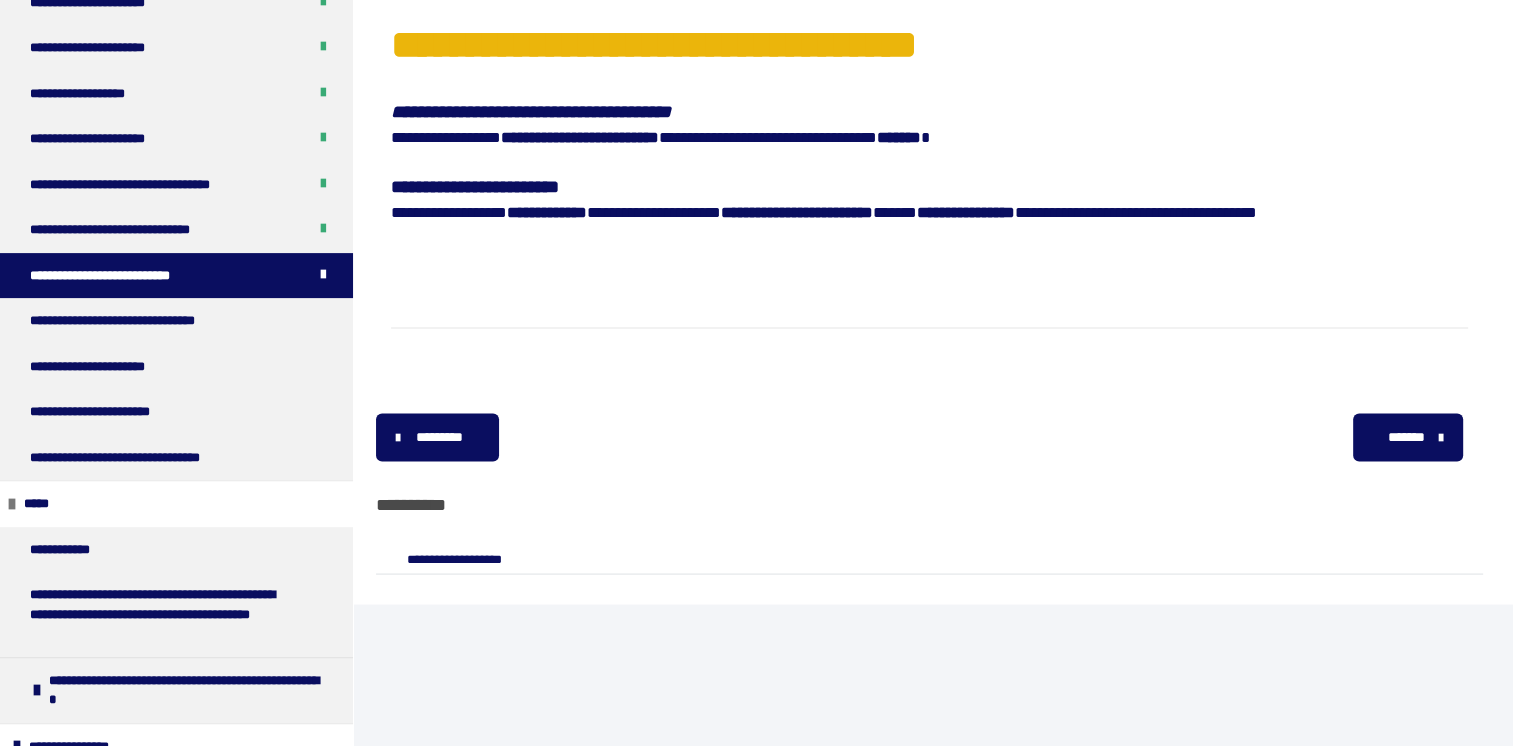 scroll, scrollTop: 568, scrollLeft: 0, axis: vertical 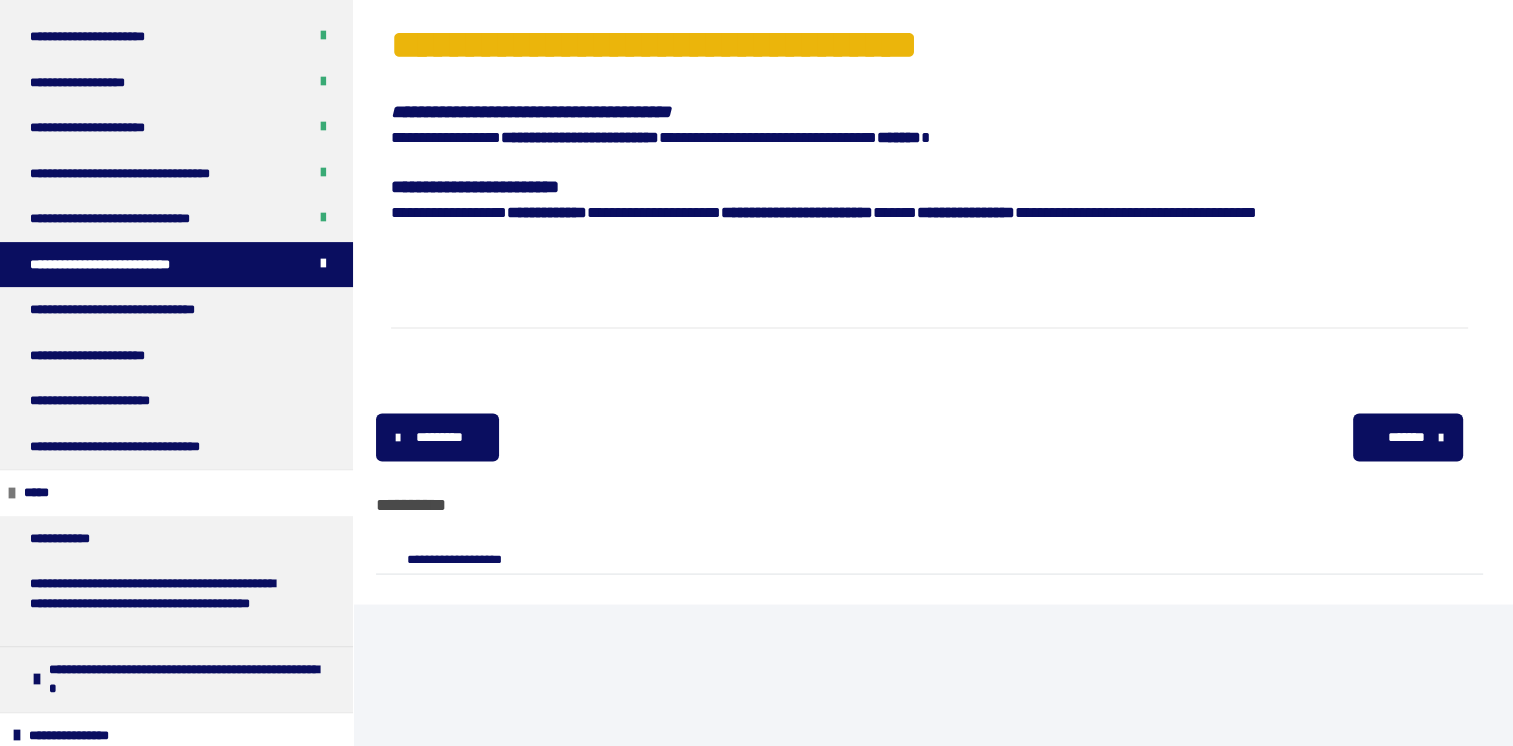 click on "*******" at bounding box center (1407, 437) 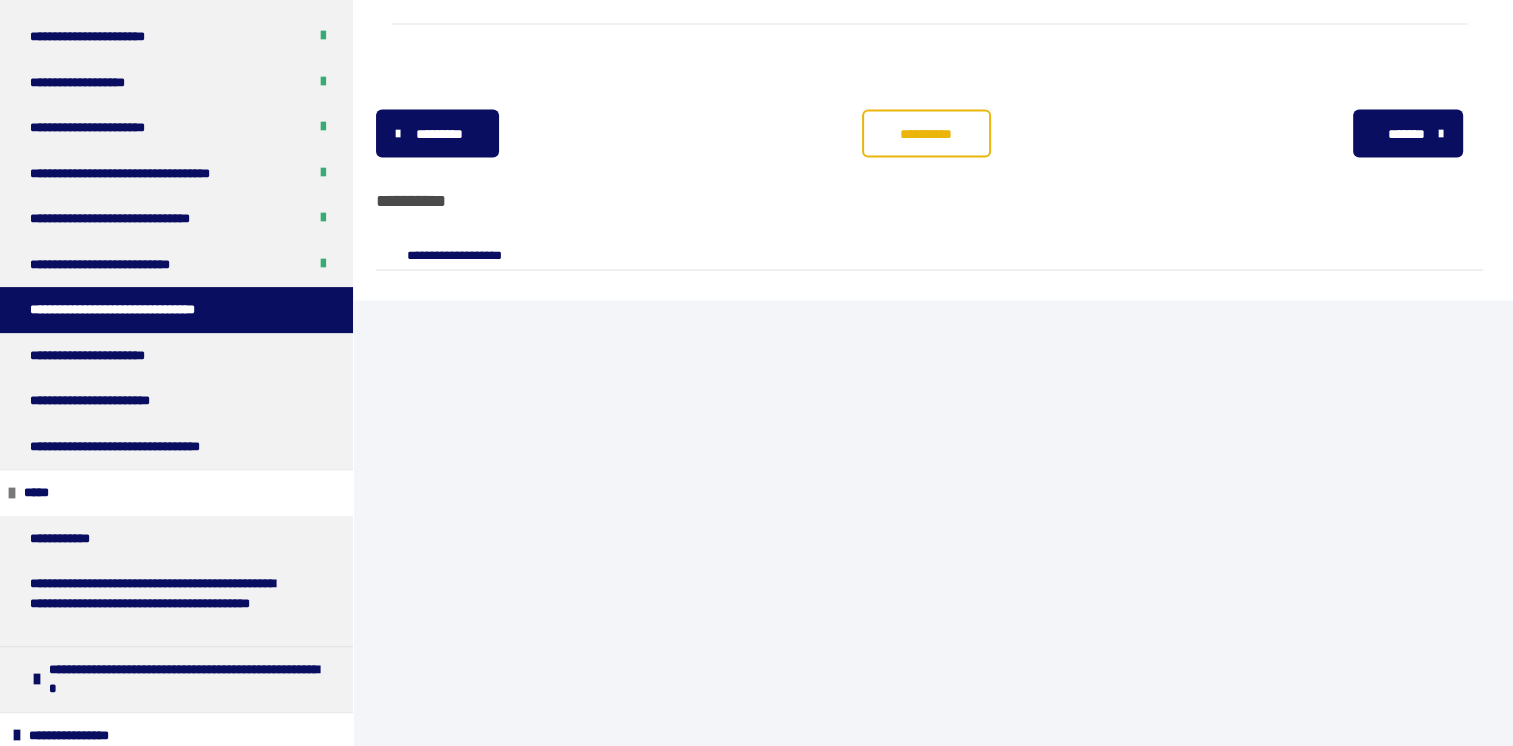 scroll, scrollTop: 3643, scrollLeft: 0, axis: vertical 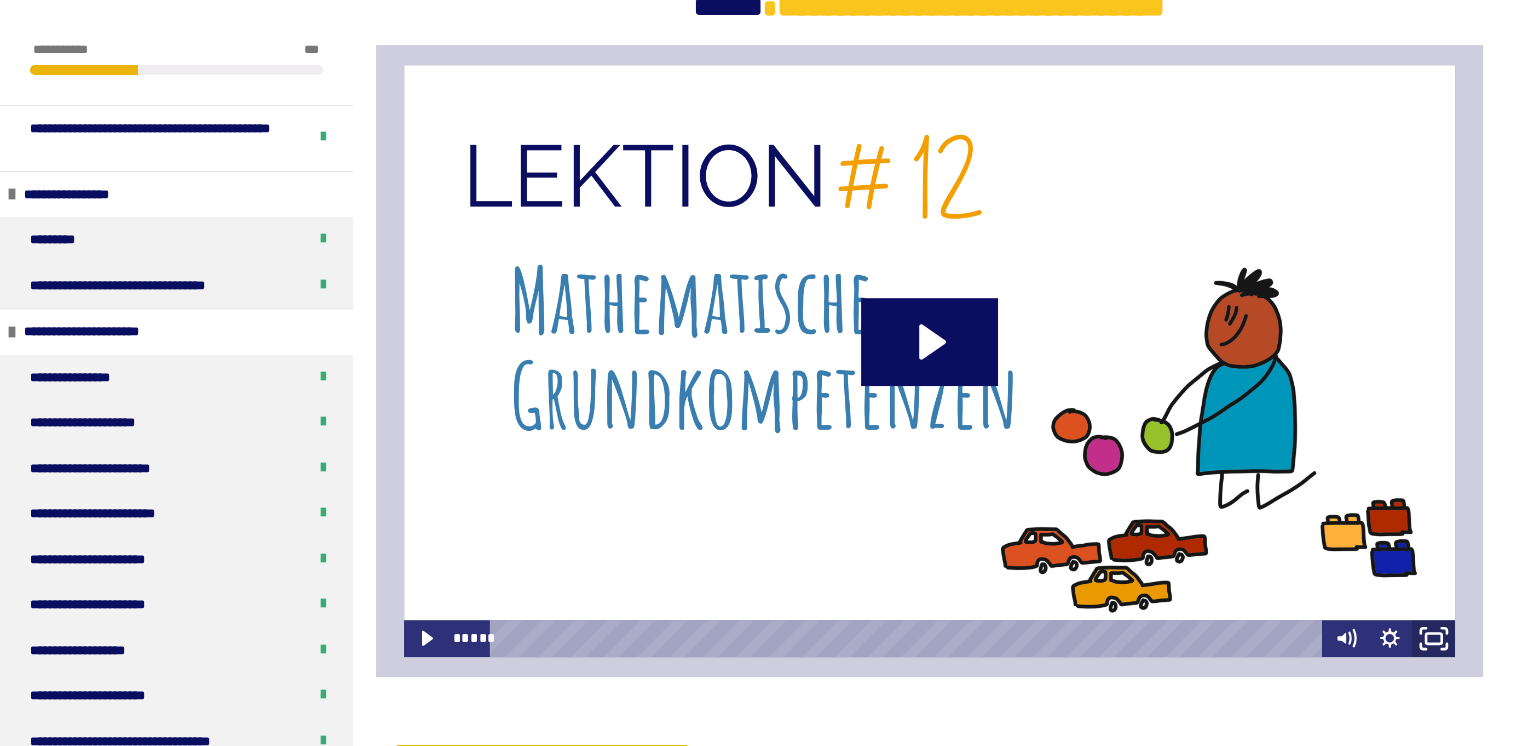 click 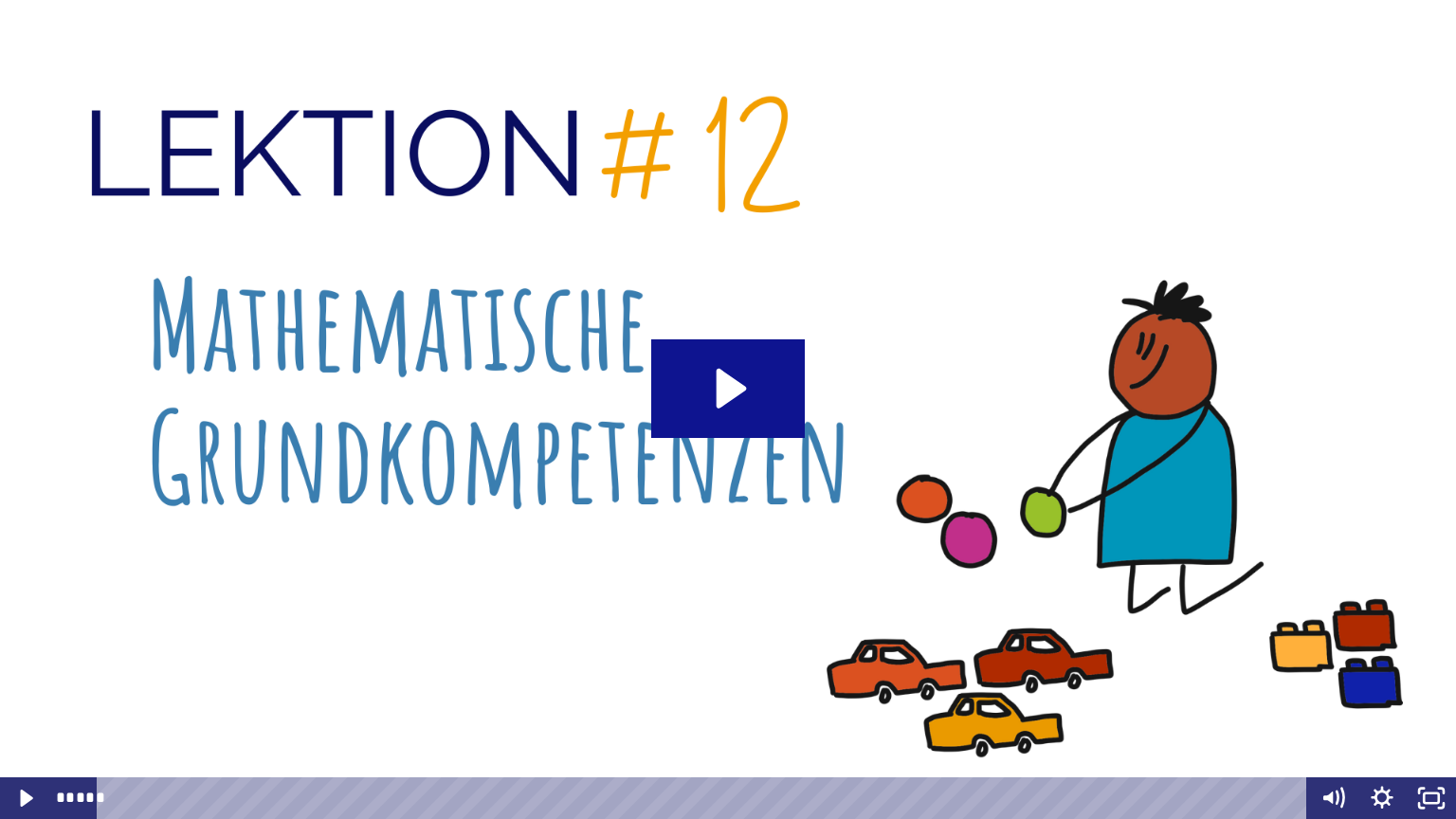 click 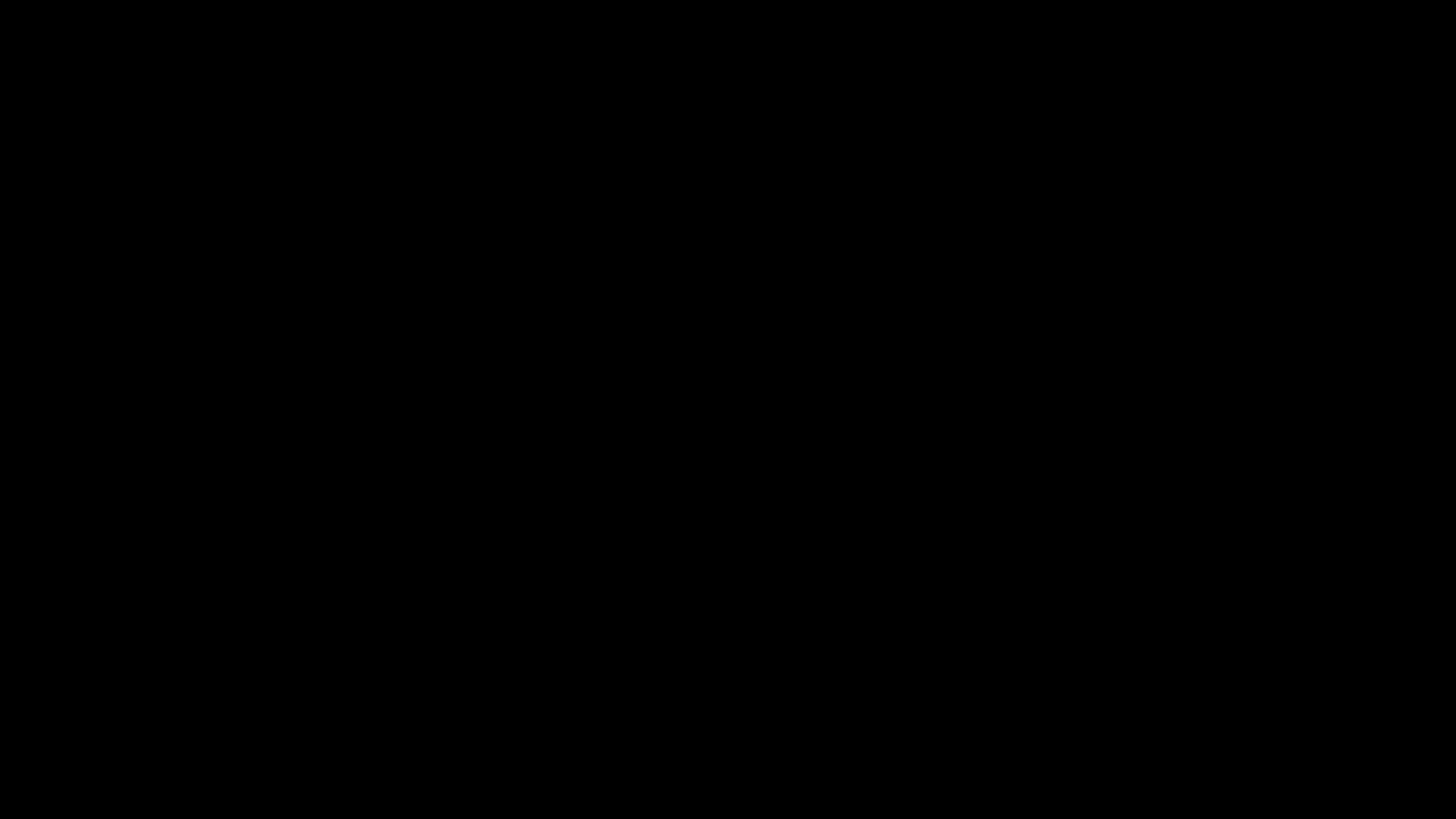 type 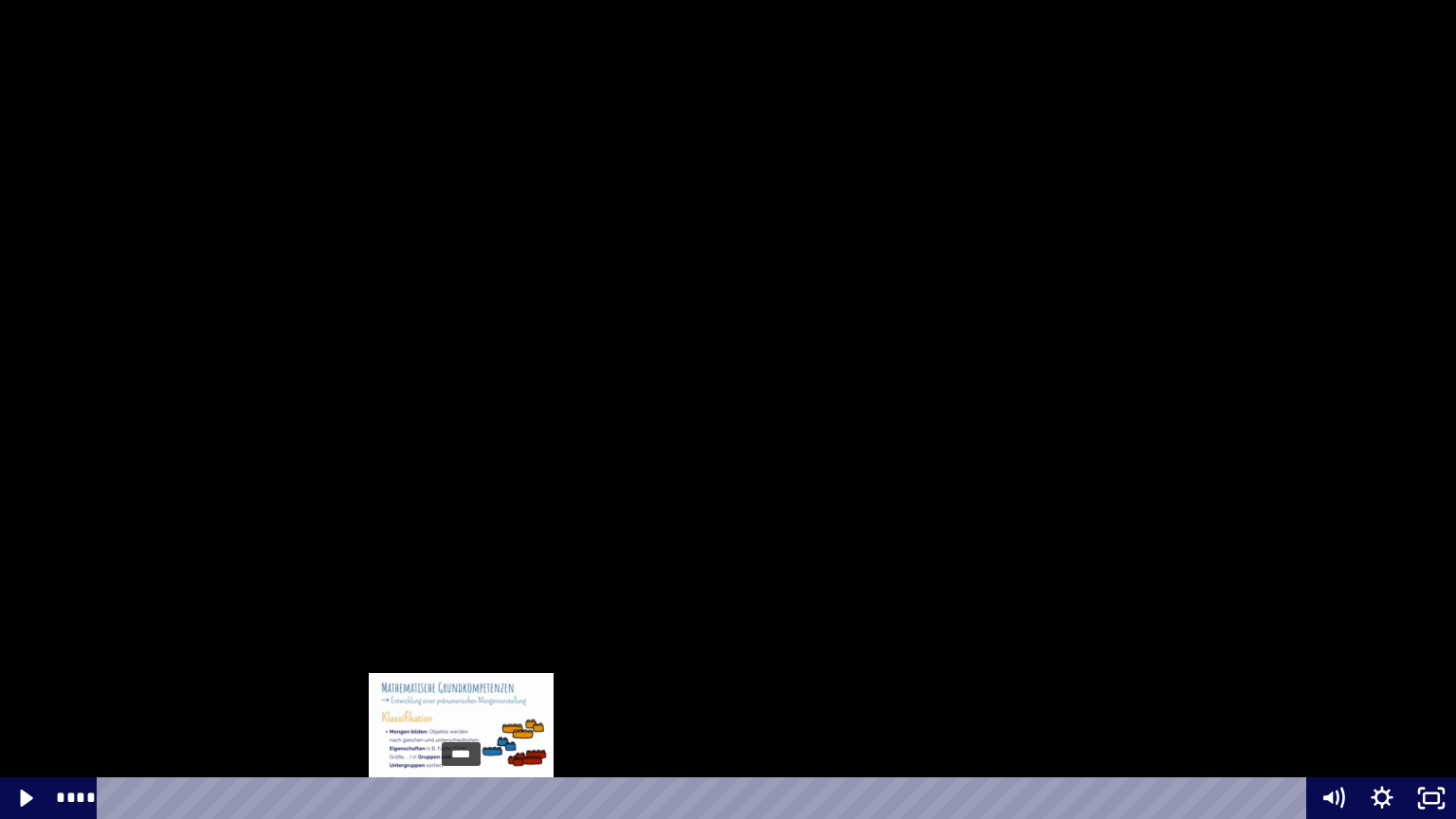 click on "****" at bounding box center (705, 798) 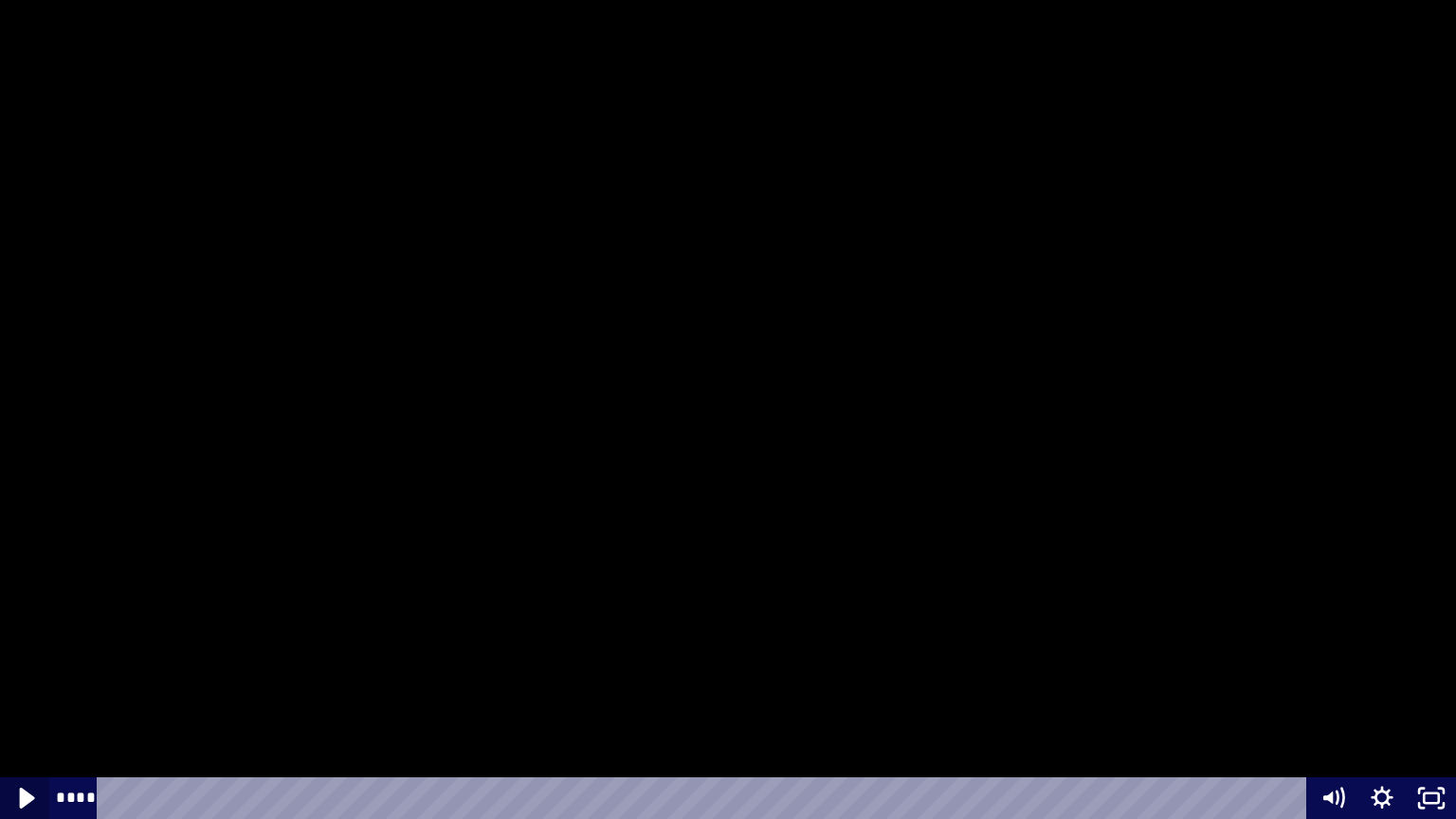 click 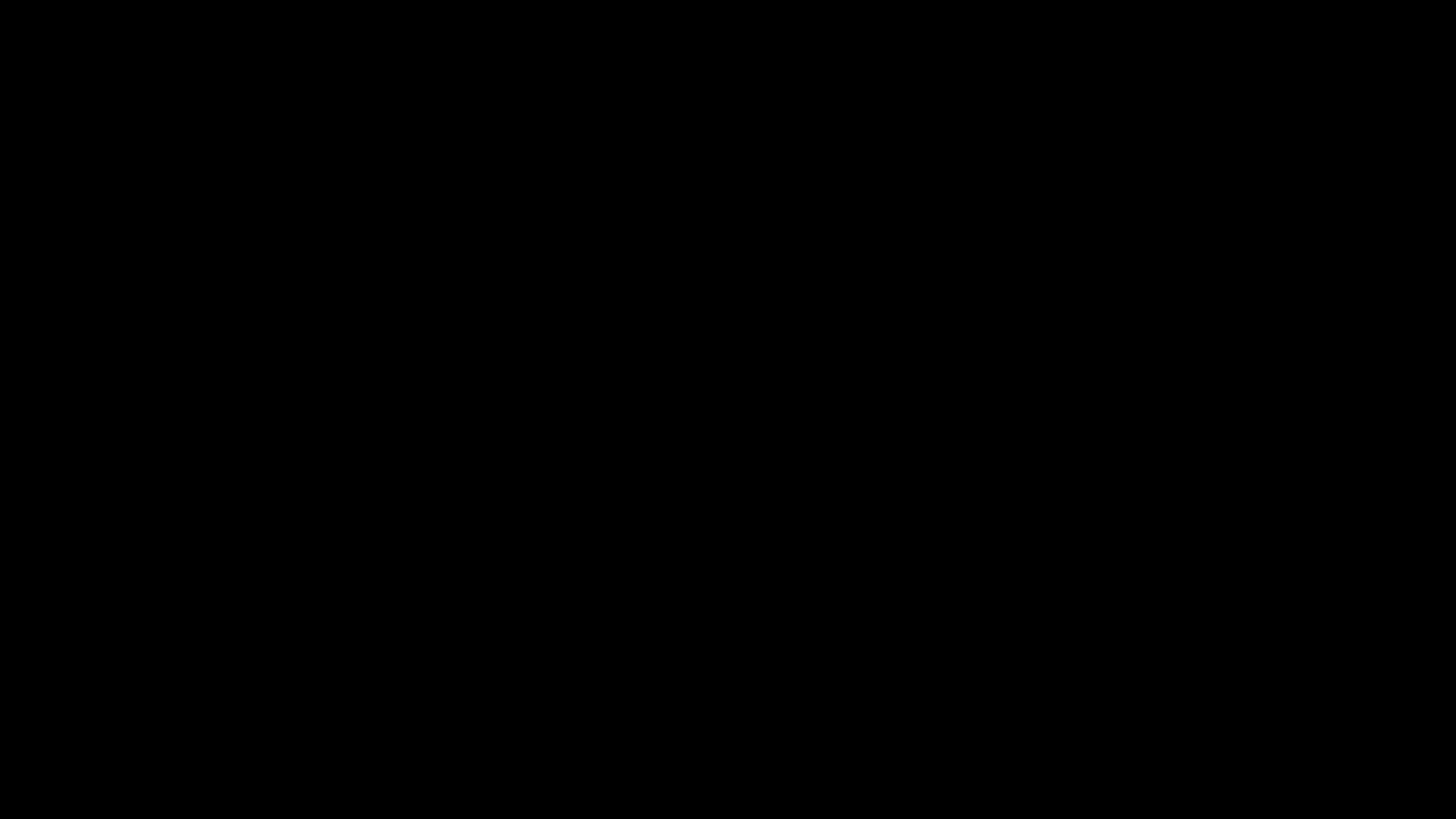 type 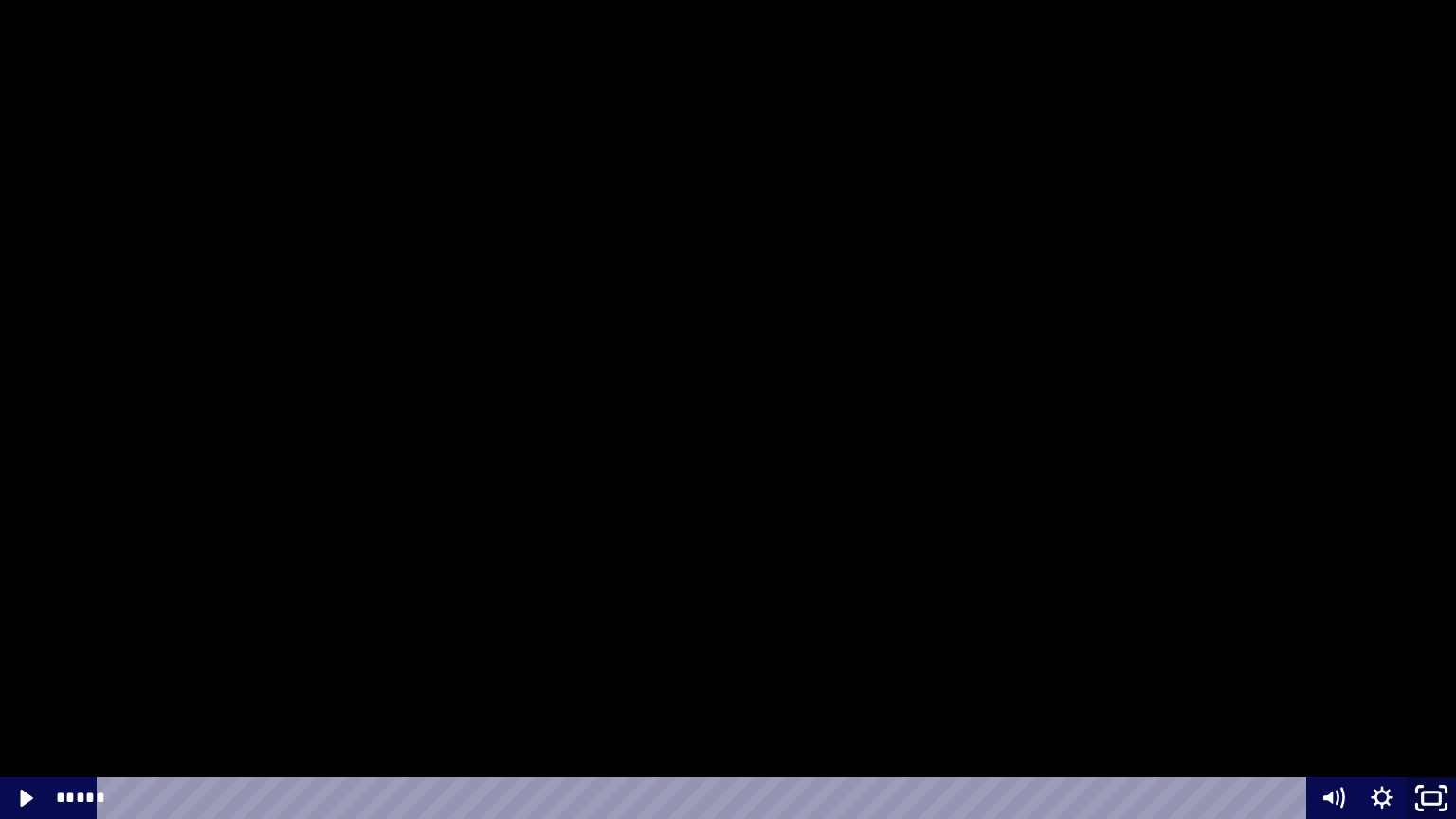 click 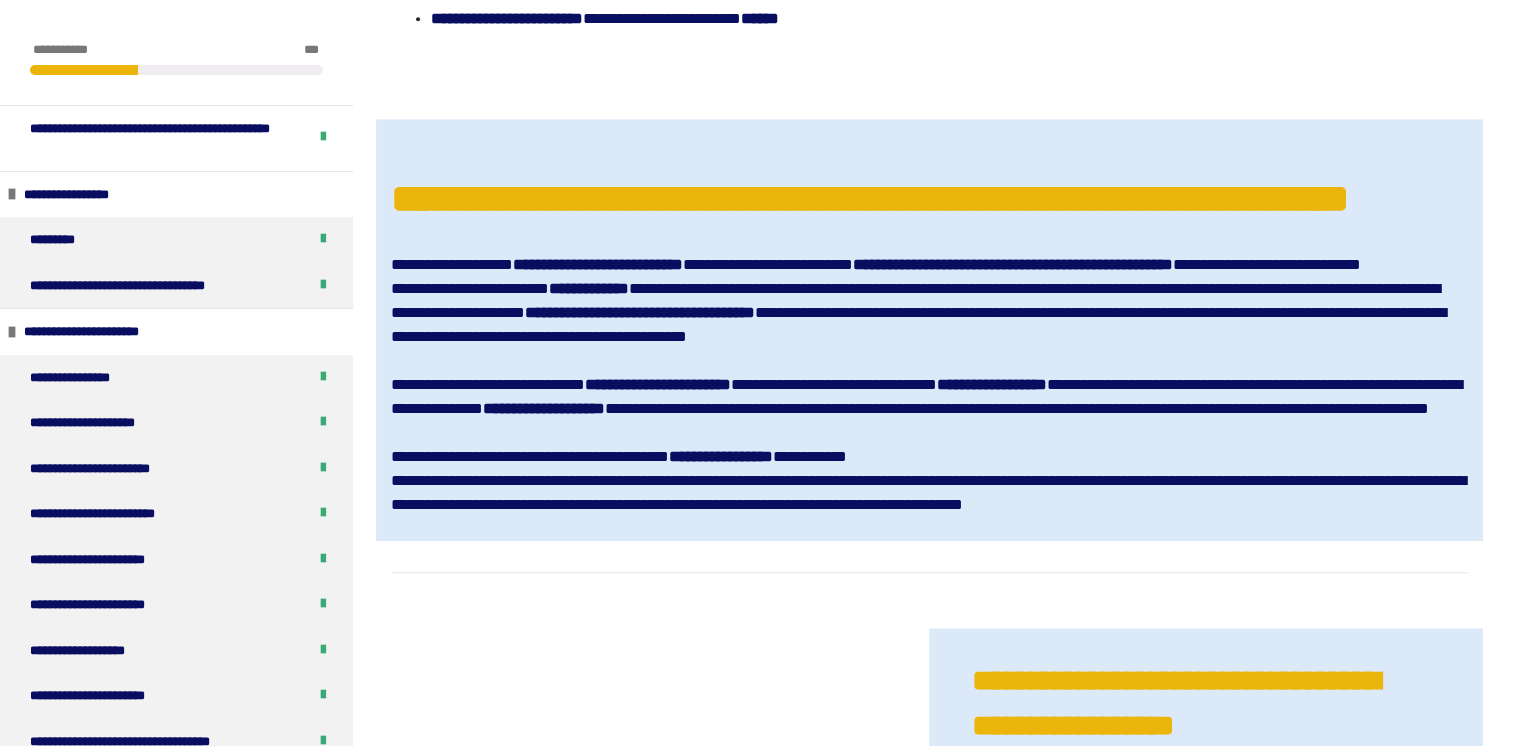 scroll, scrollTop: 1834, scrollLeft: 0, axis: vertical 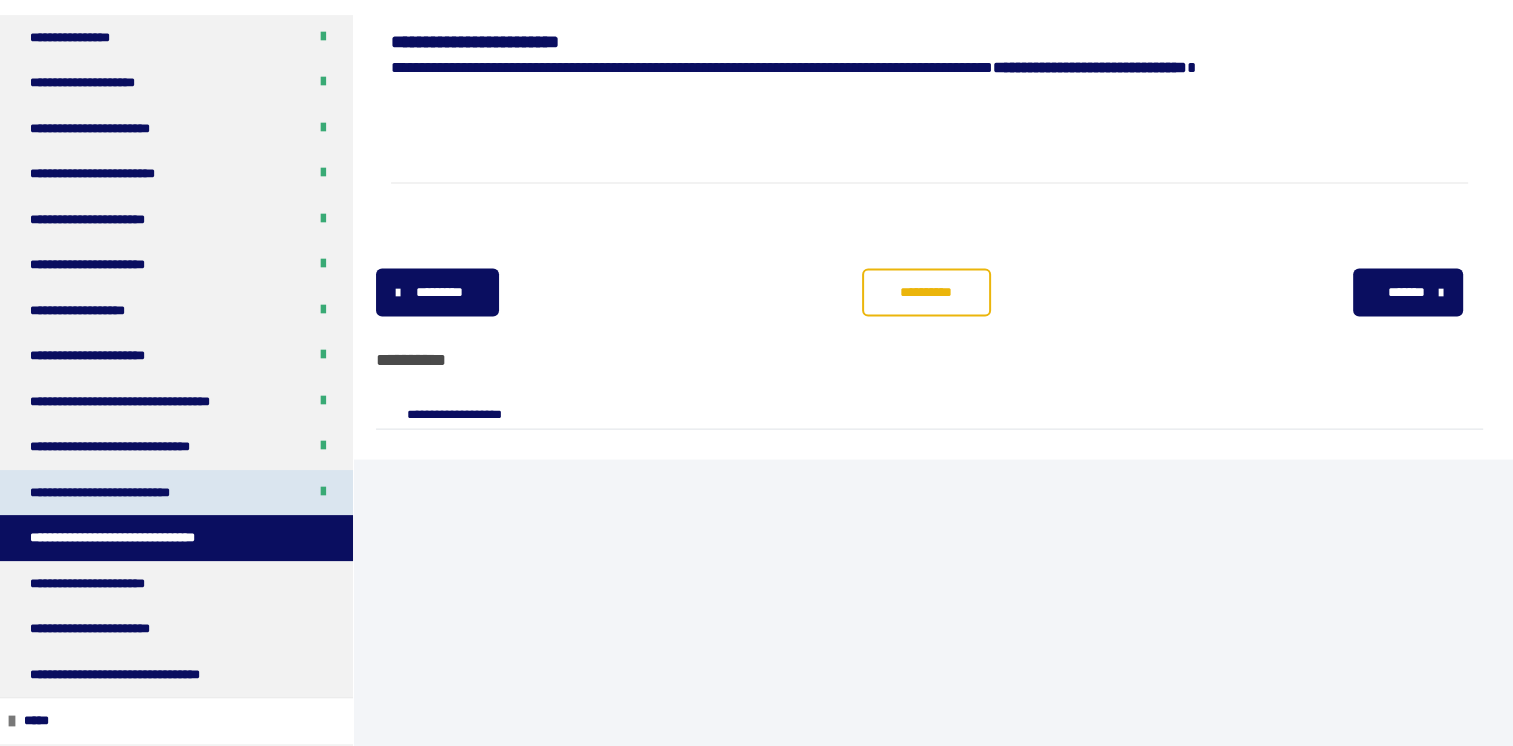 click on "**********" at bounding box center (176, 493) 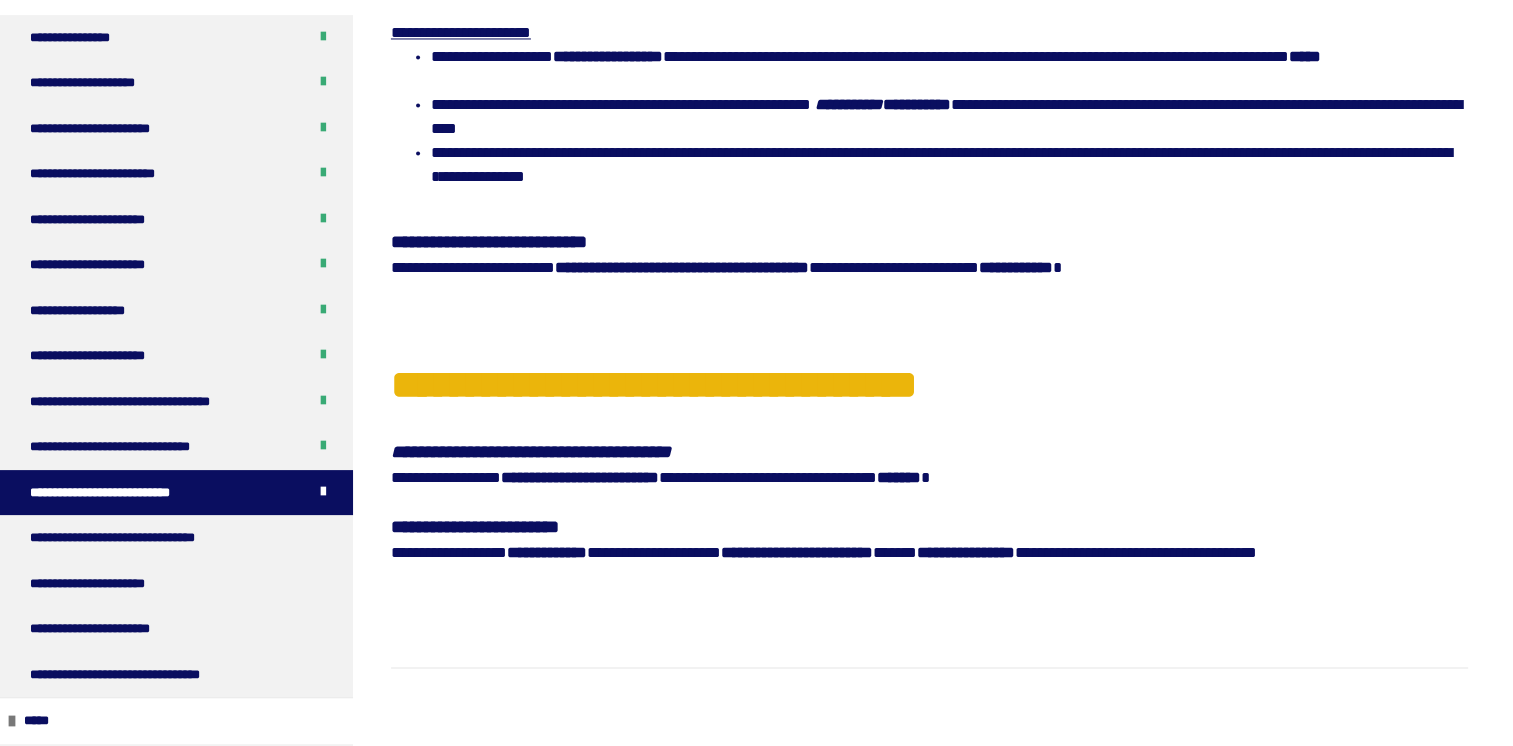 scroll, scrollTop: 3477, scrollLeft: 0, axis: vertical 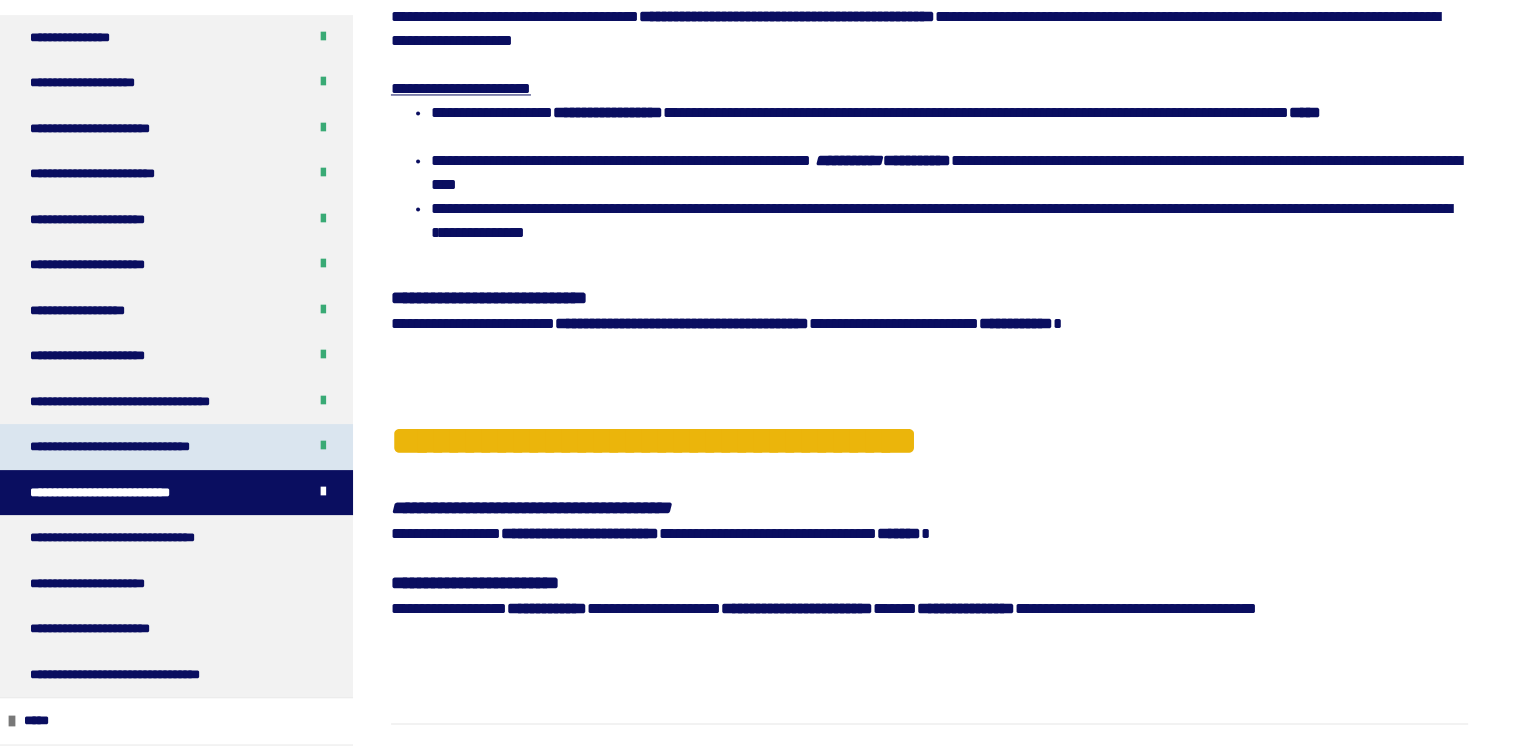 click on "**********" at bounding box center (176, 447) 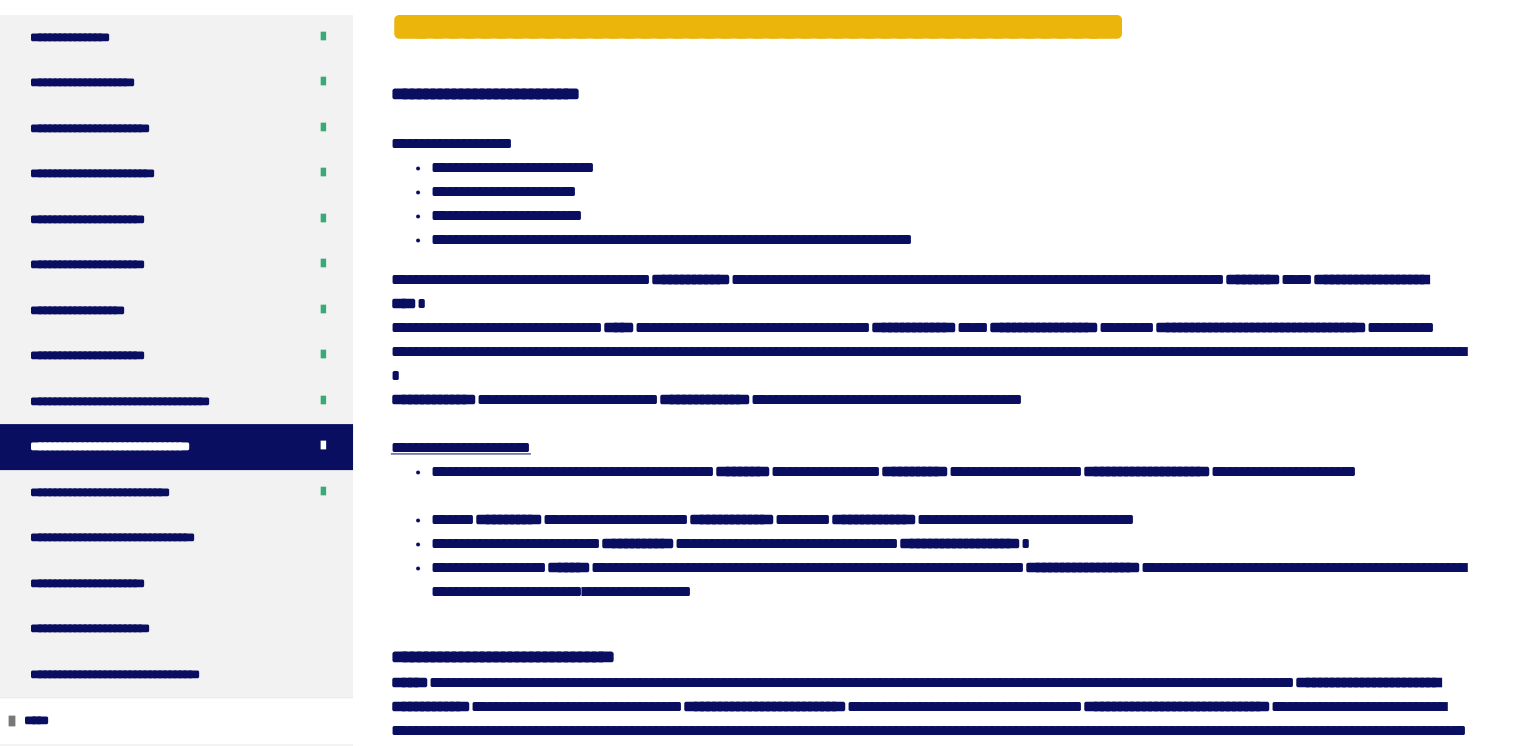 scroll, scrollTop: 2935, scrollLeft: 0, axis: vertical 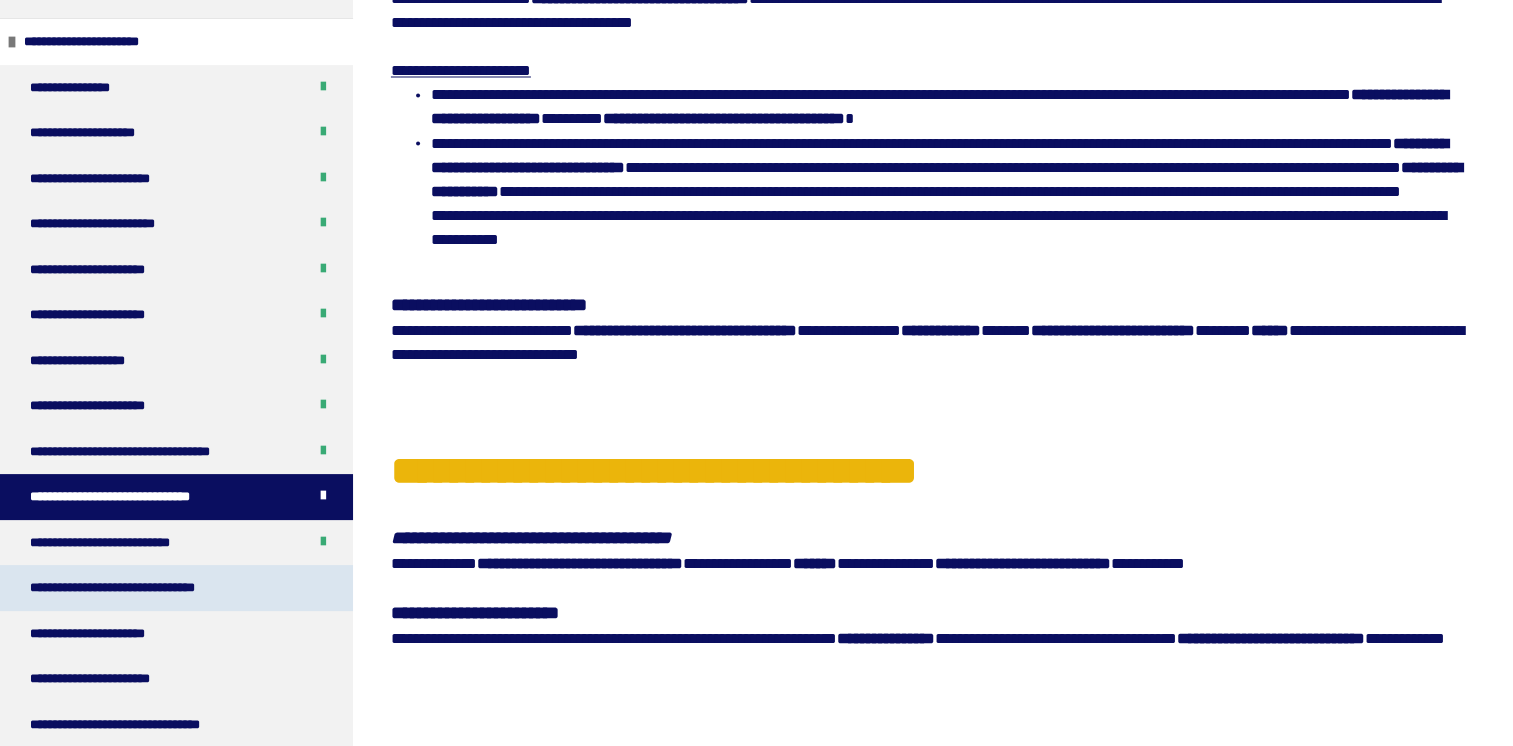 click on "**********" at bounding box center (150, 588) 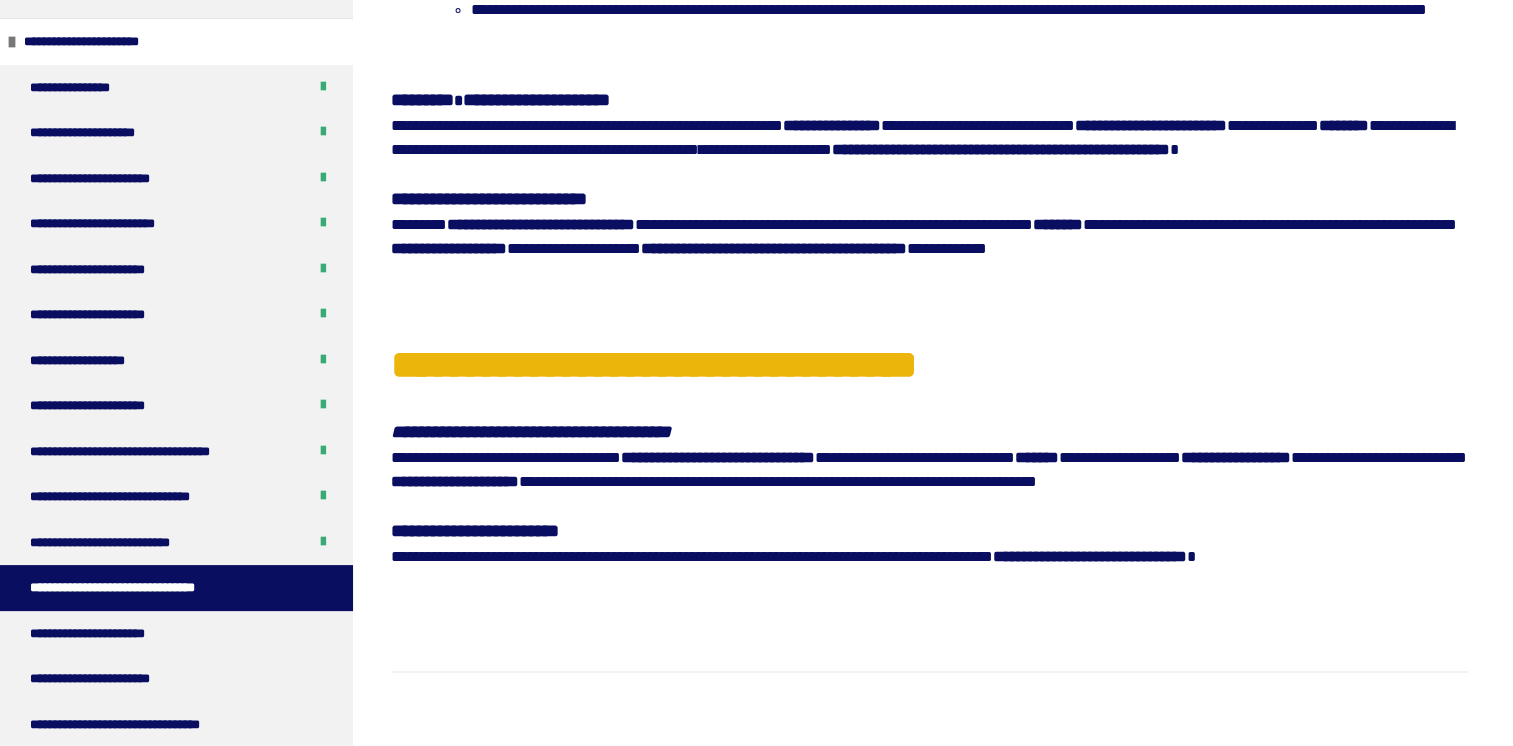 scroll, scrollTop: 3701, scrollLeft: 0, axis: vertical 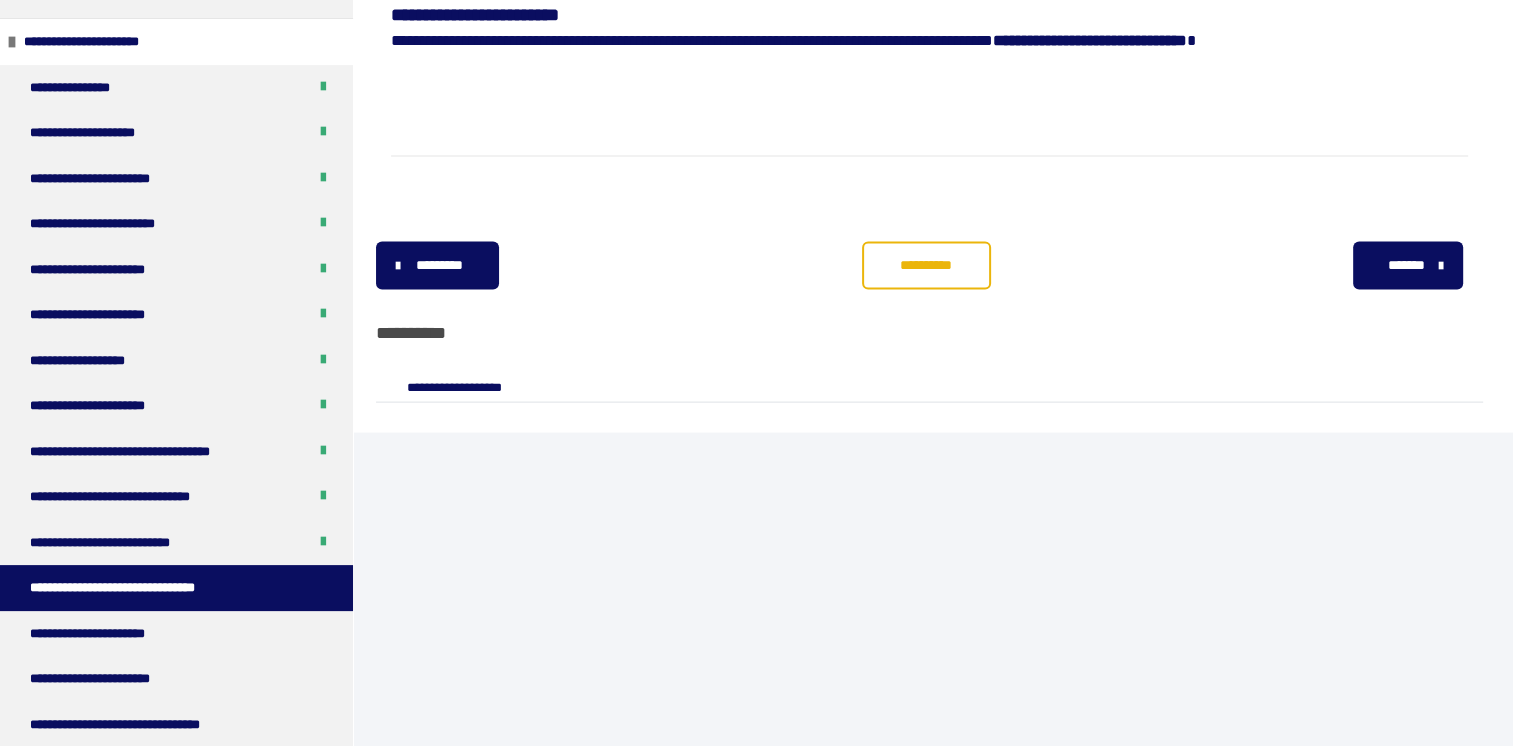 click on "**********" at bounding box center (926, 265) 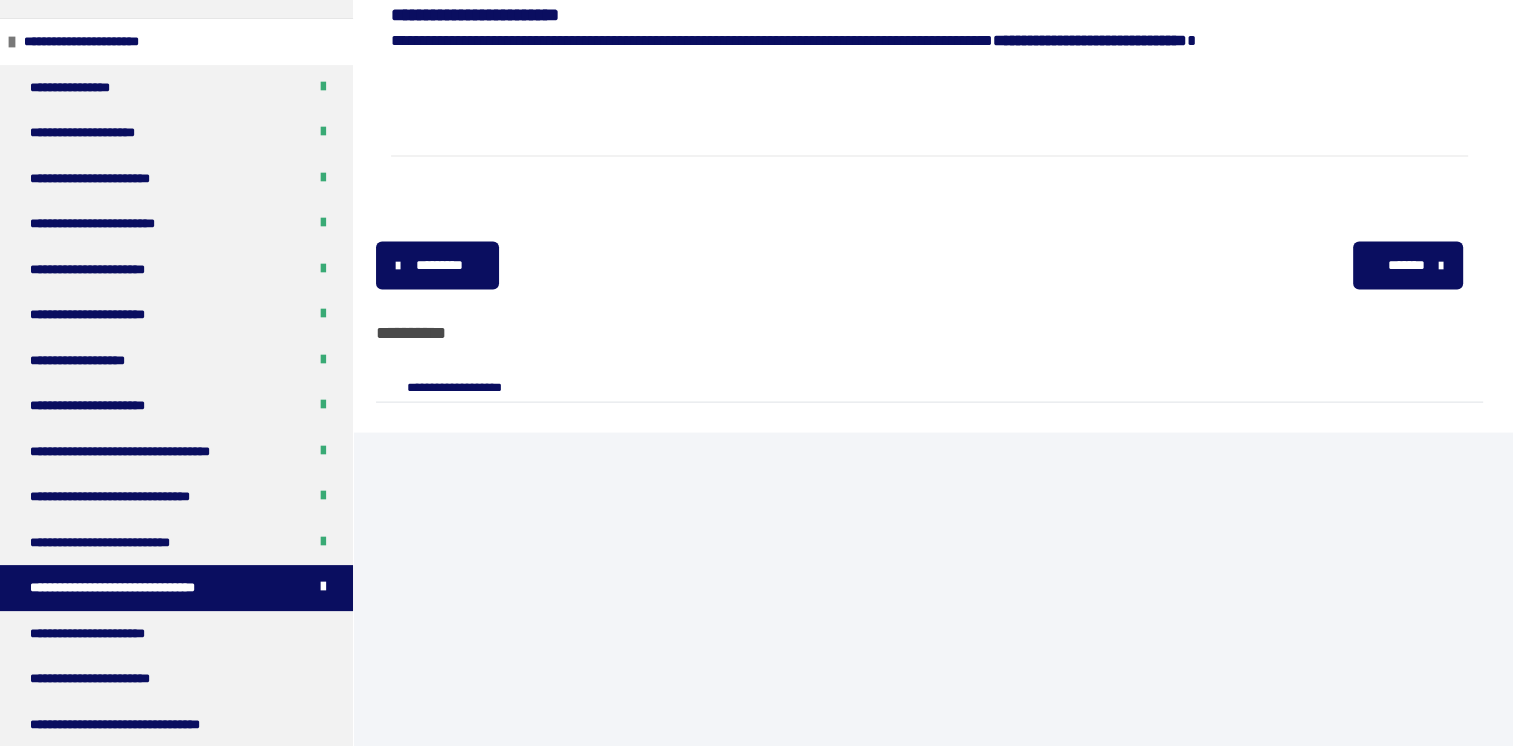 click on "*******" at bounding box center (1405, 265) 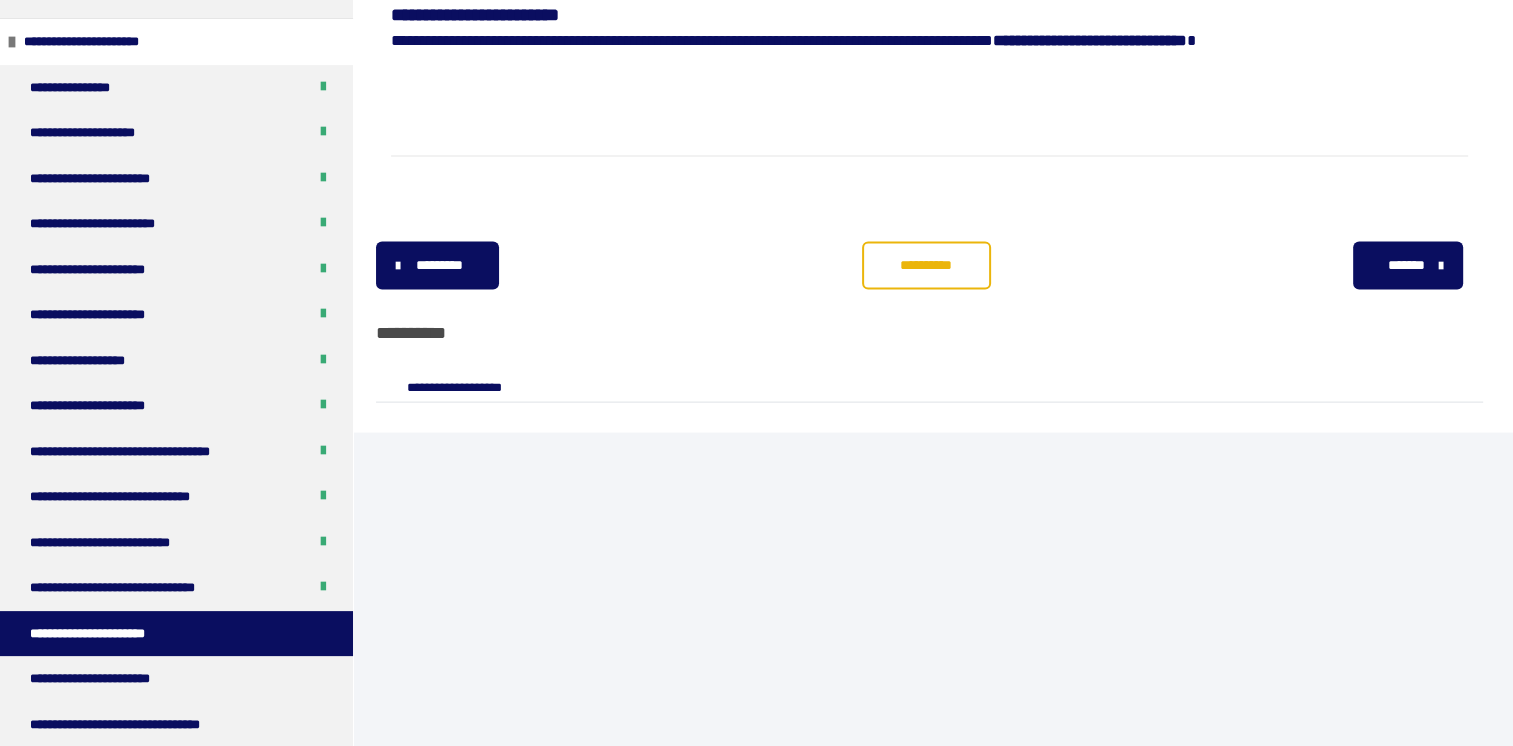 scroll, scrollTop: 3213, scrollLeft: 0, axis: vertical 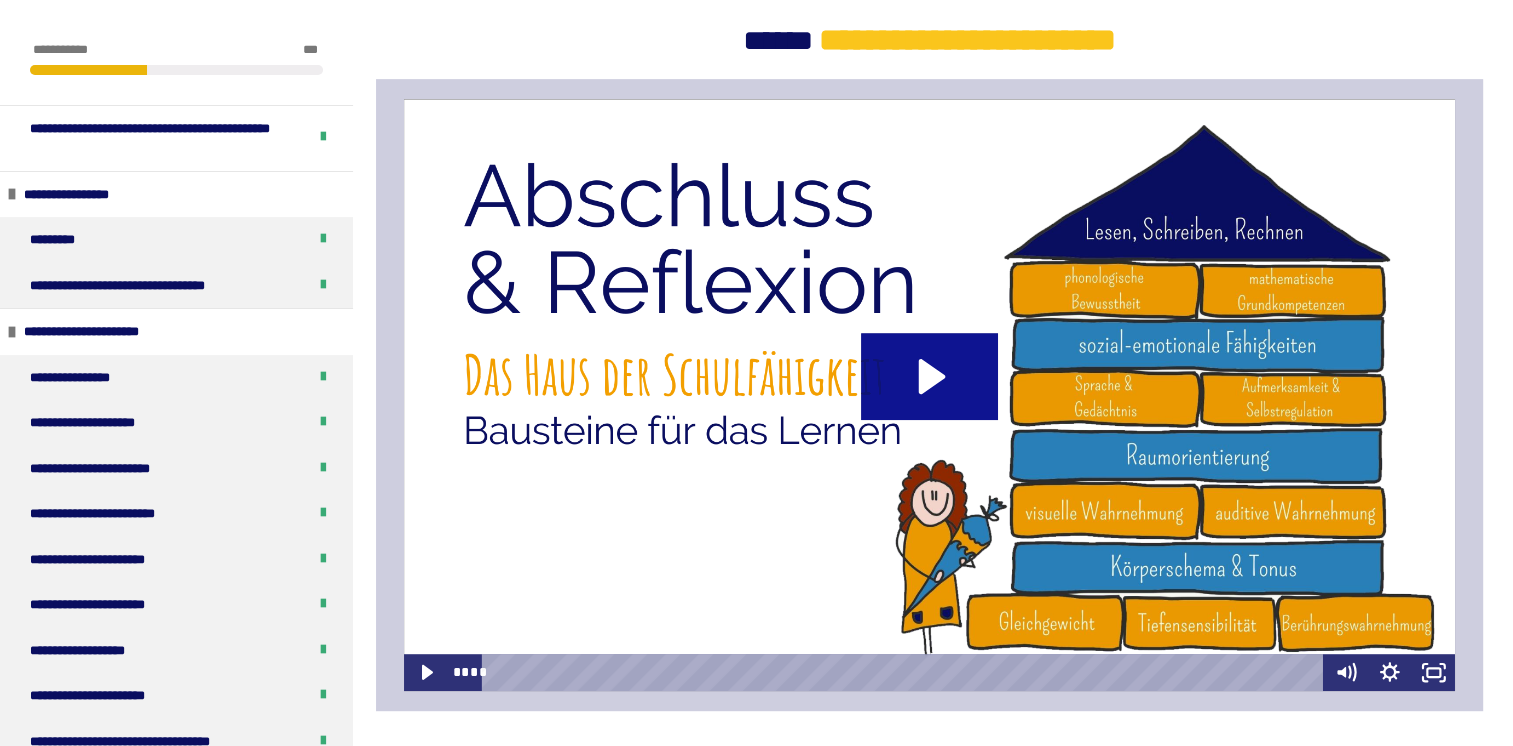 click 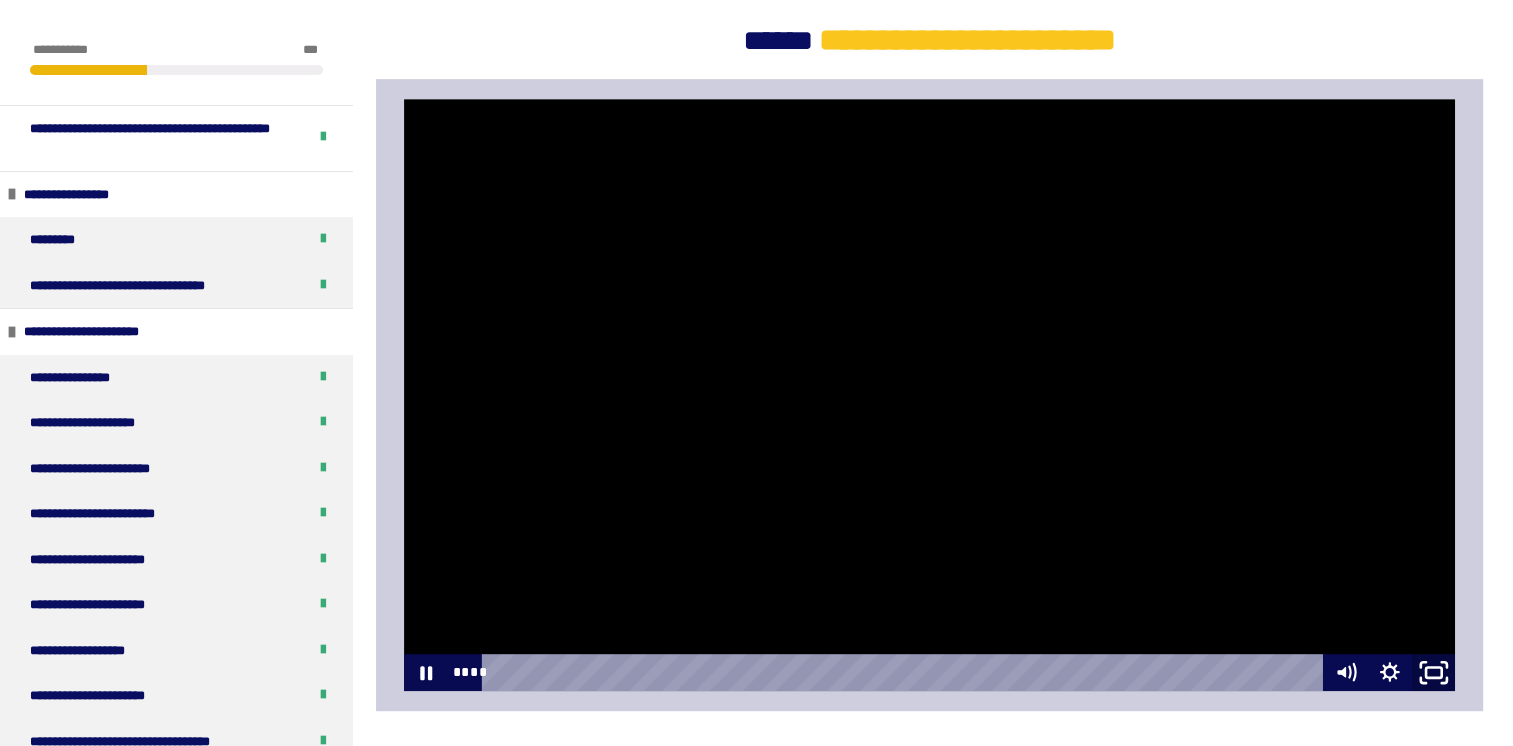 click 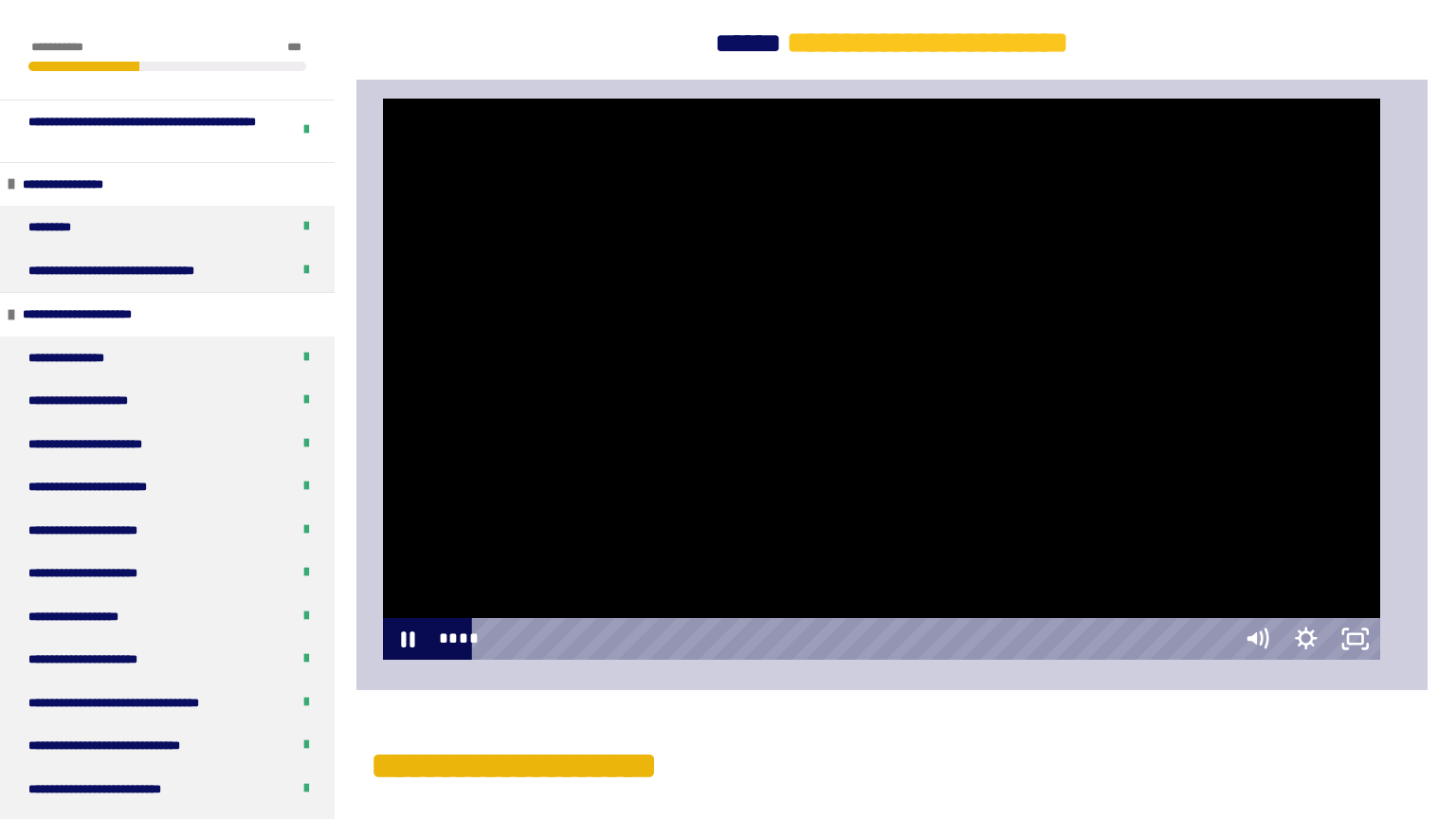 type 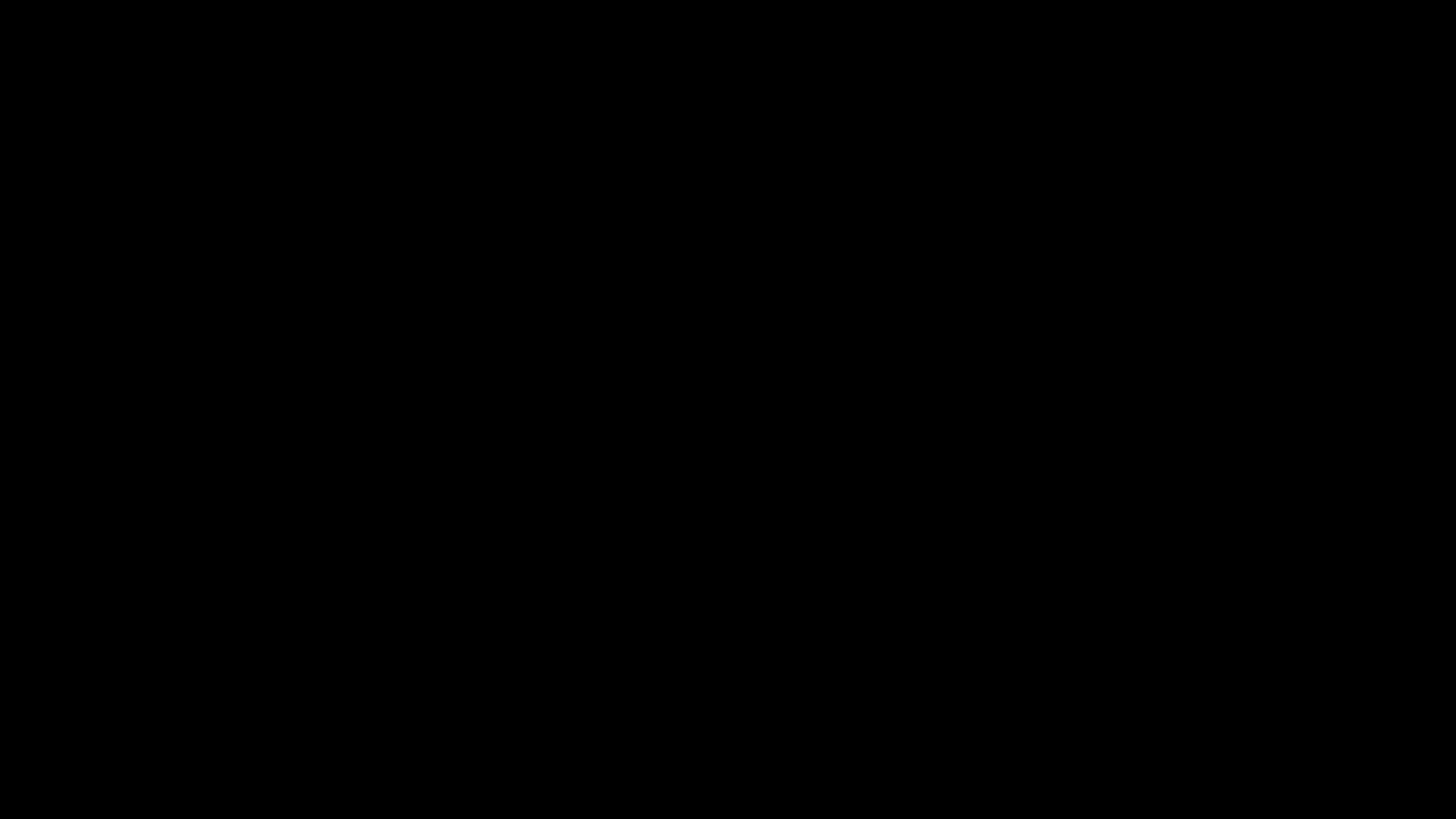 click at bounding box center [1431, 798] 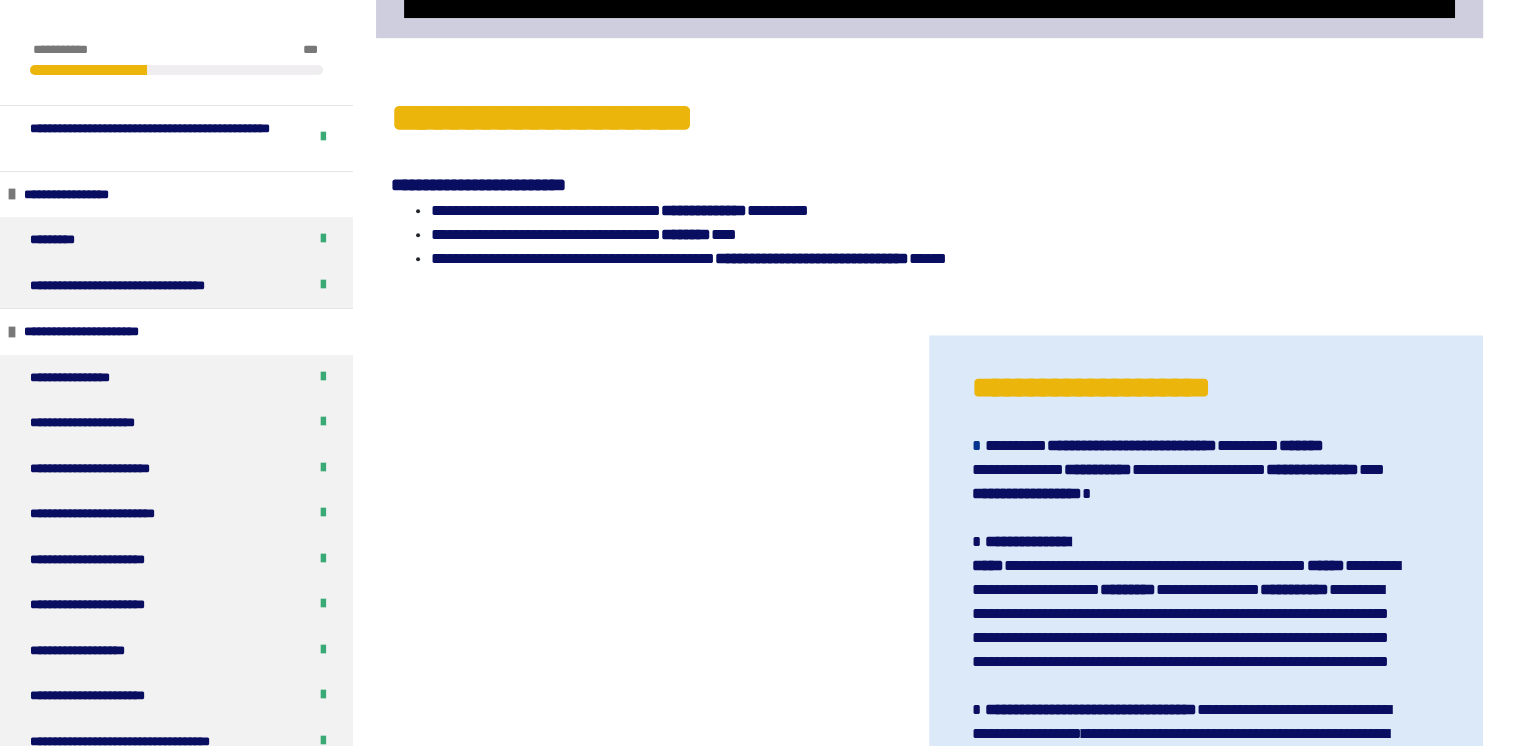 scroll, scrollTop: 1610, scrollLeft: 0, axis: vertical 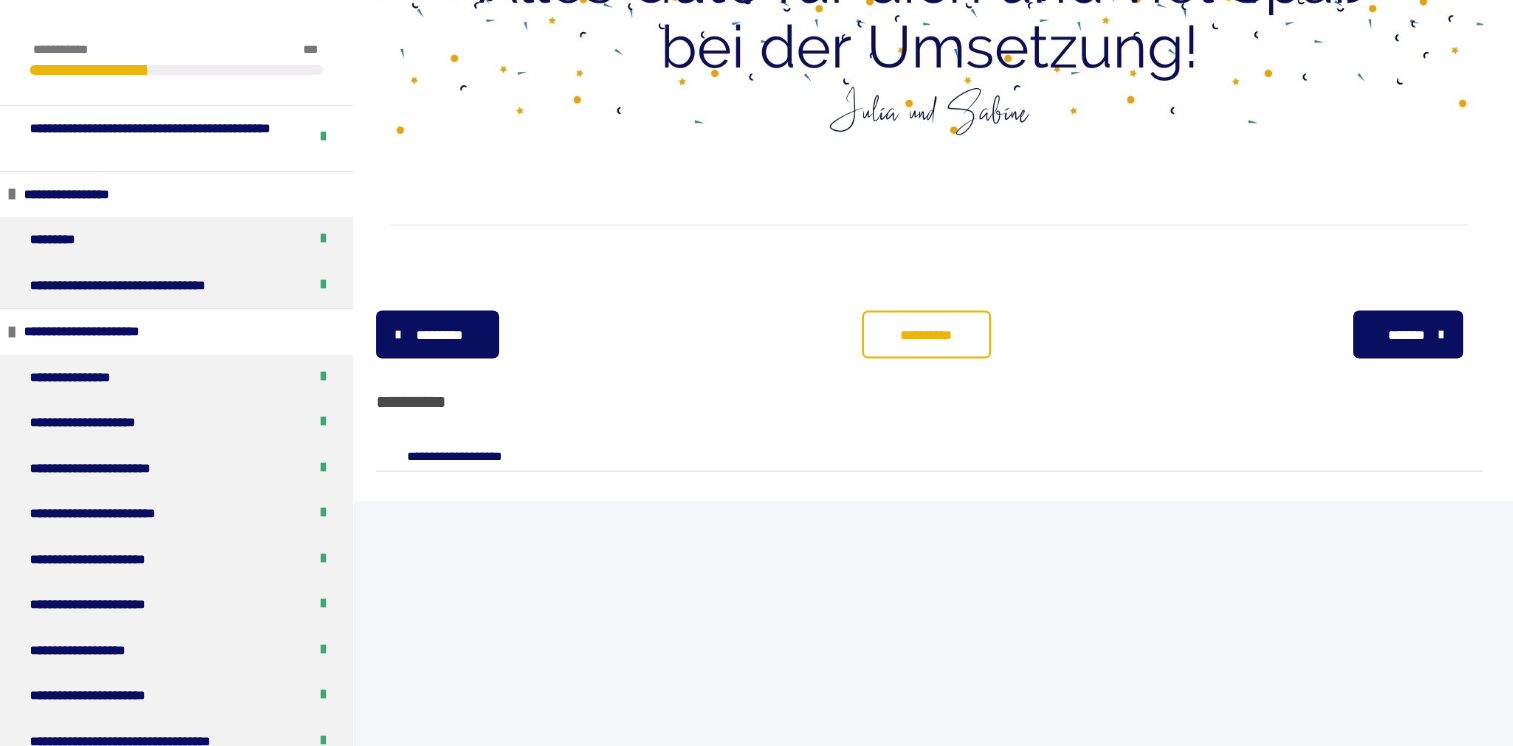 click on "**********" at bounding box center [926, 335] 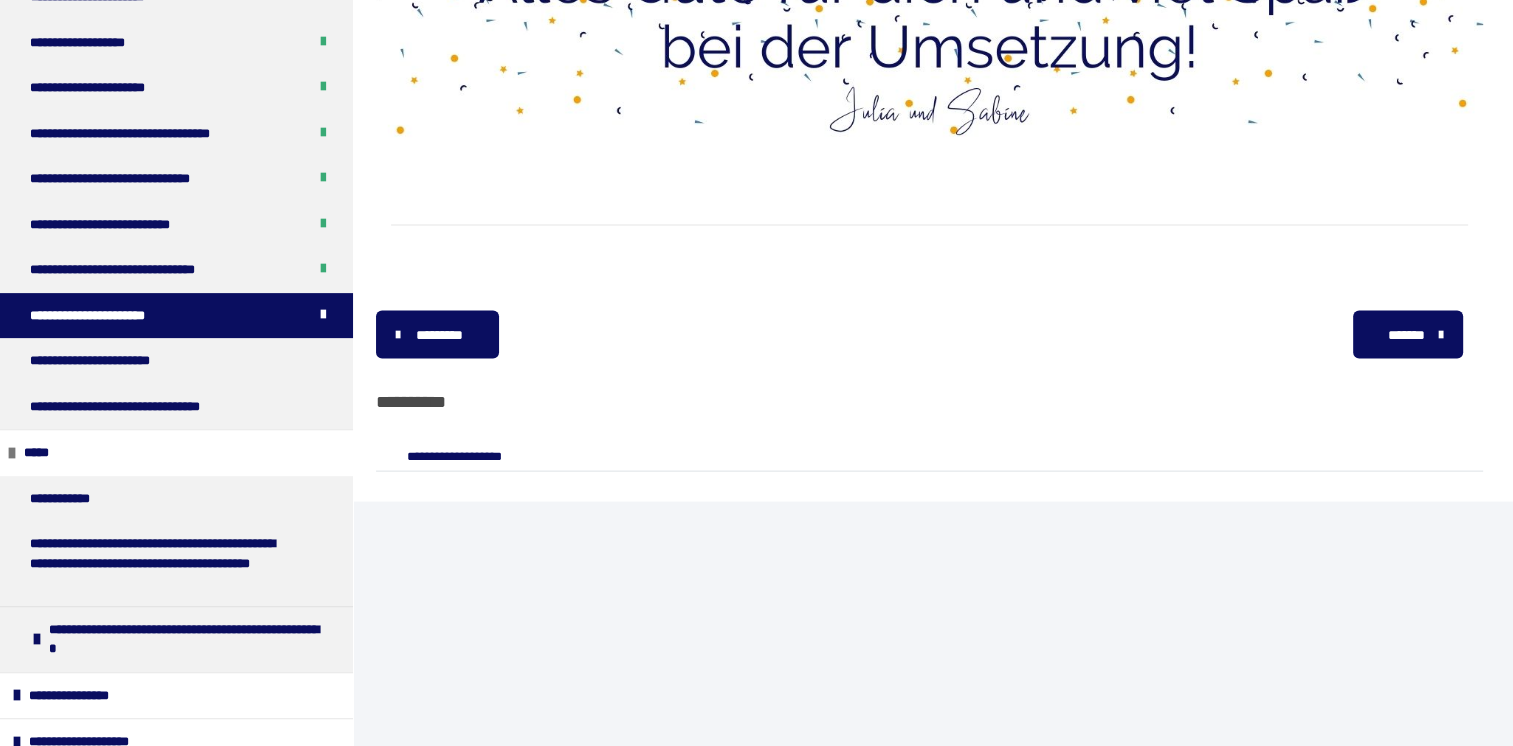 scroll, scrollTop: 609, scrollLeft: 0, axis: vertical 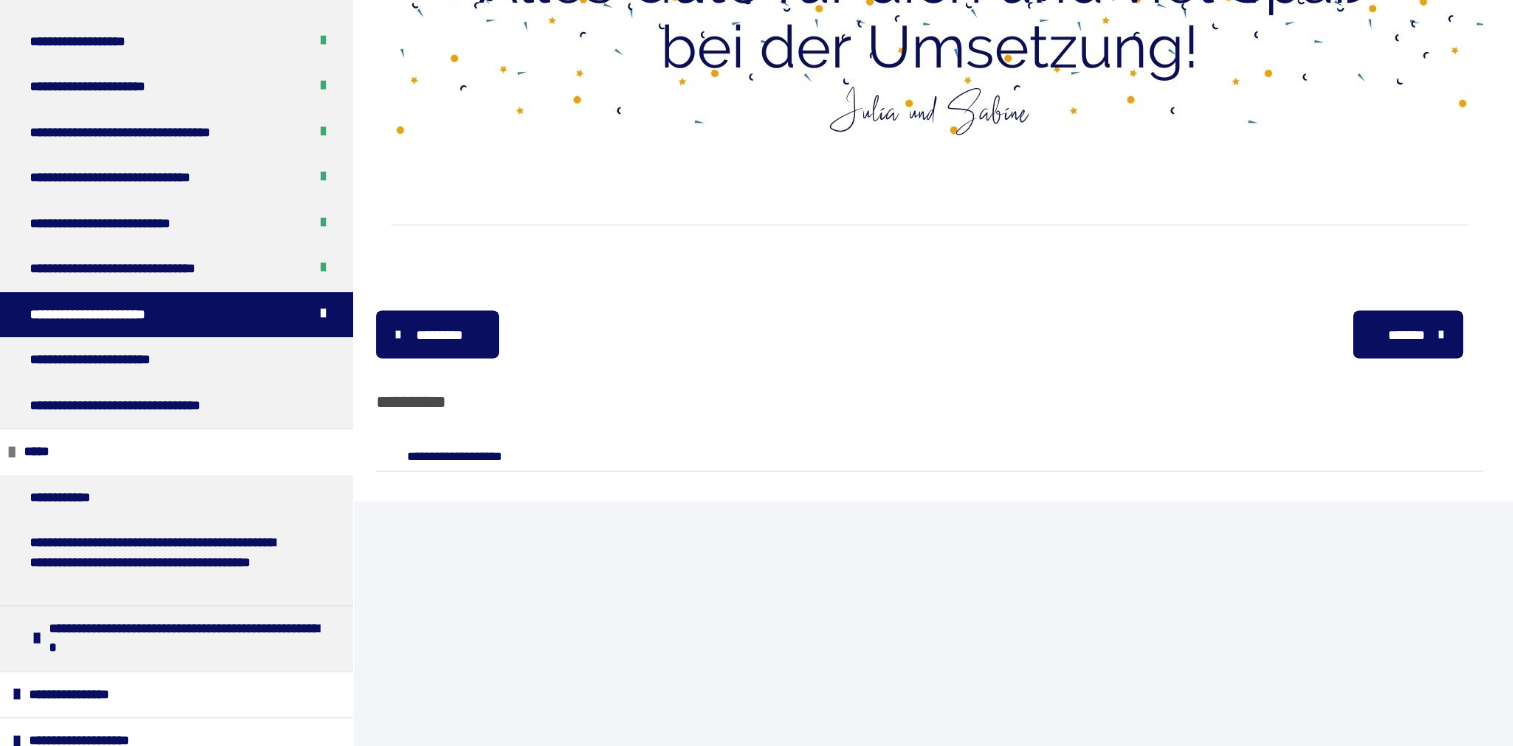 click on "*******" at bounding box center [1407, 335] 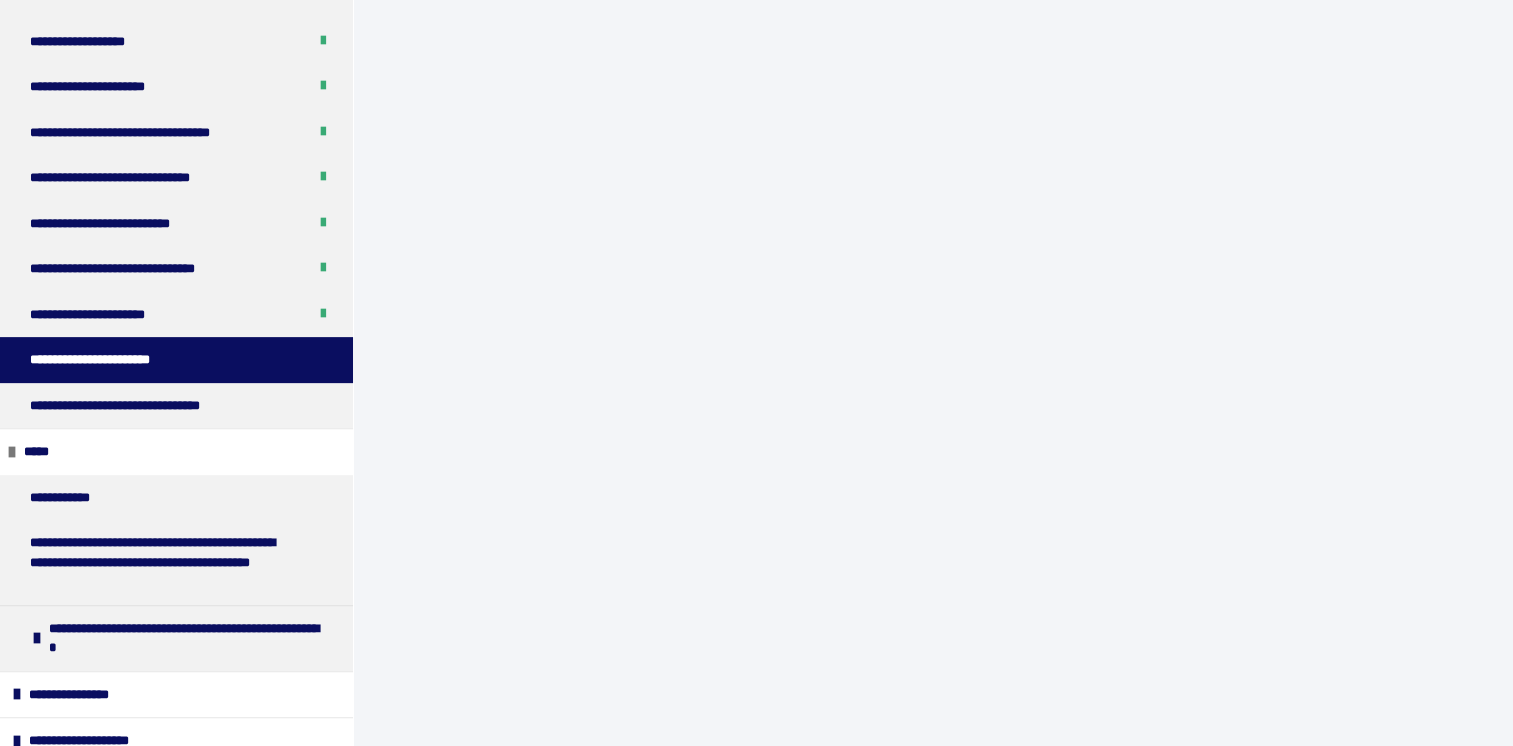 scroll, scrollTop: 752, scrollLeft: 0, axis: vertical 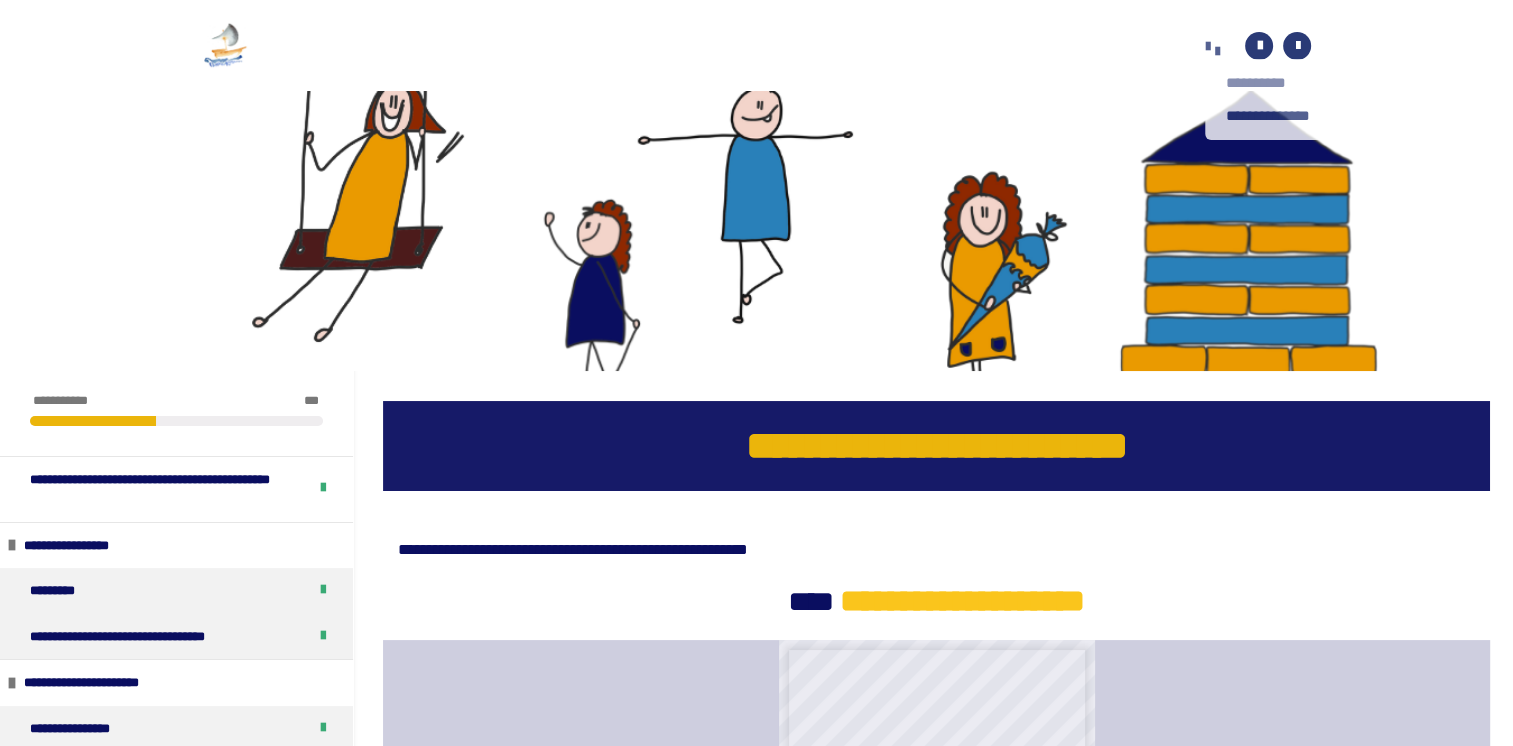 click on "**********" at bounding box center (1280, 83) 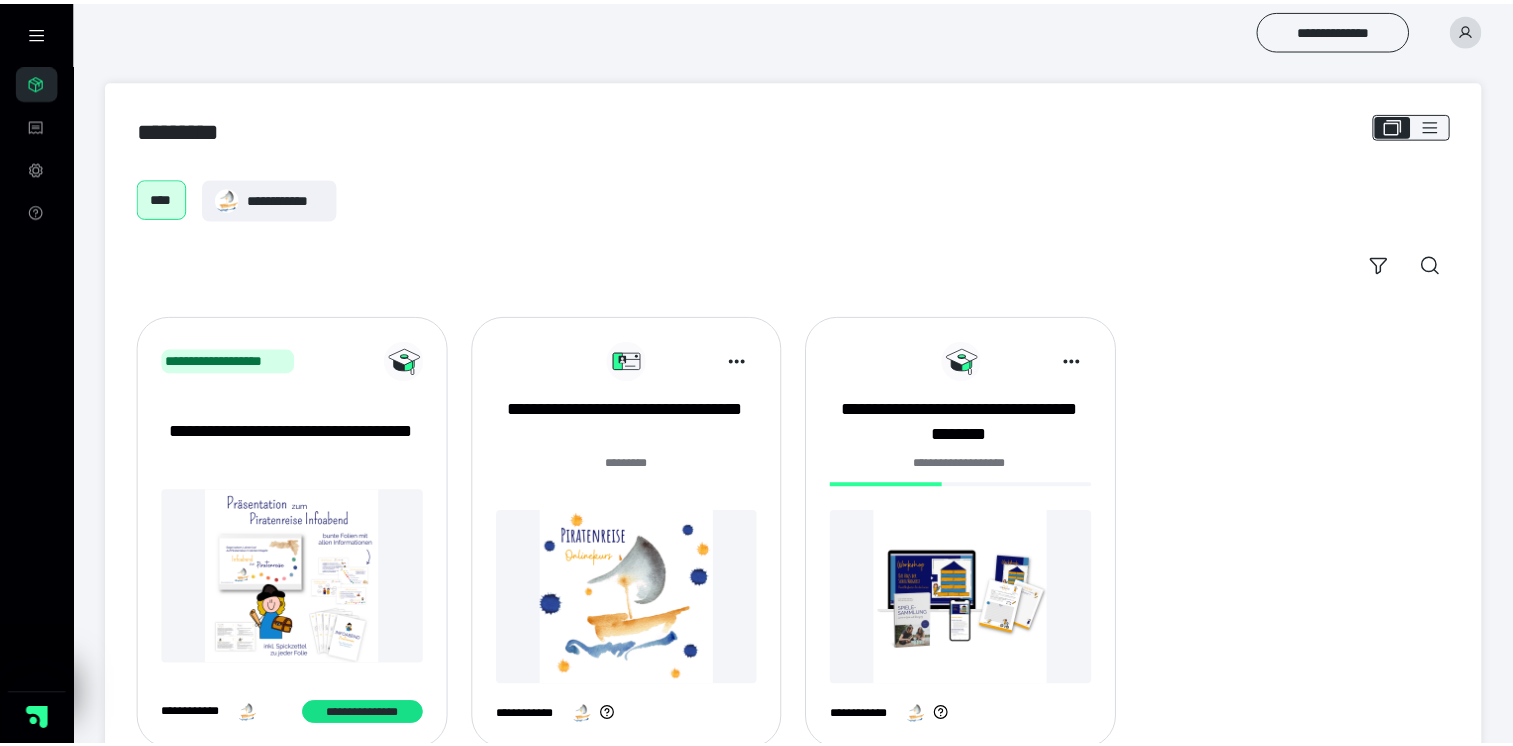 scroll, scrollTop: 0, scrollLeft: 0, axis: both 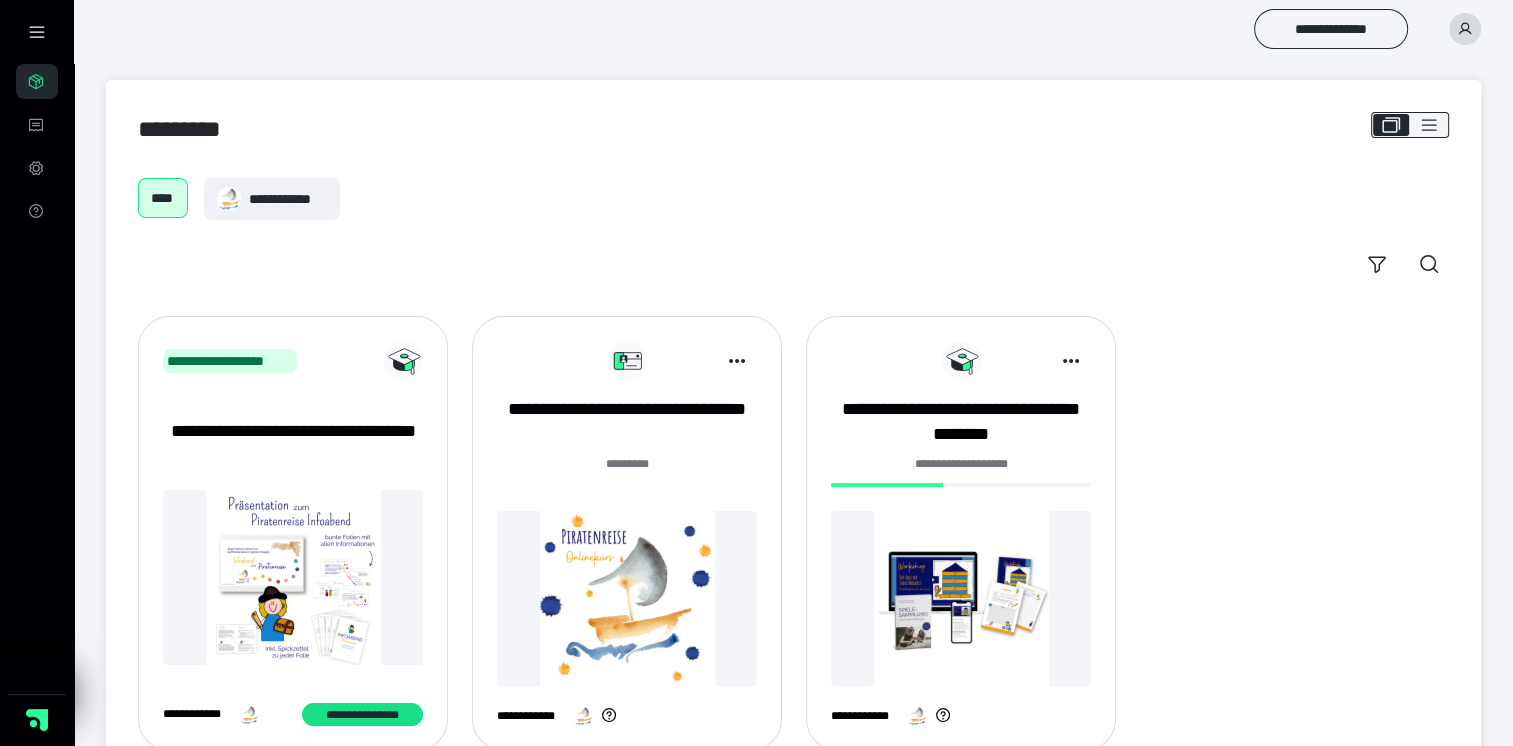 click at bounding box center (293, 577) 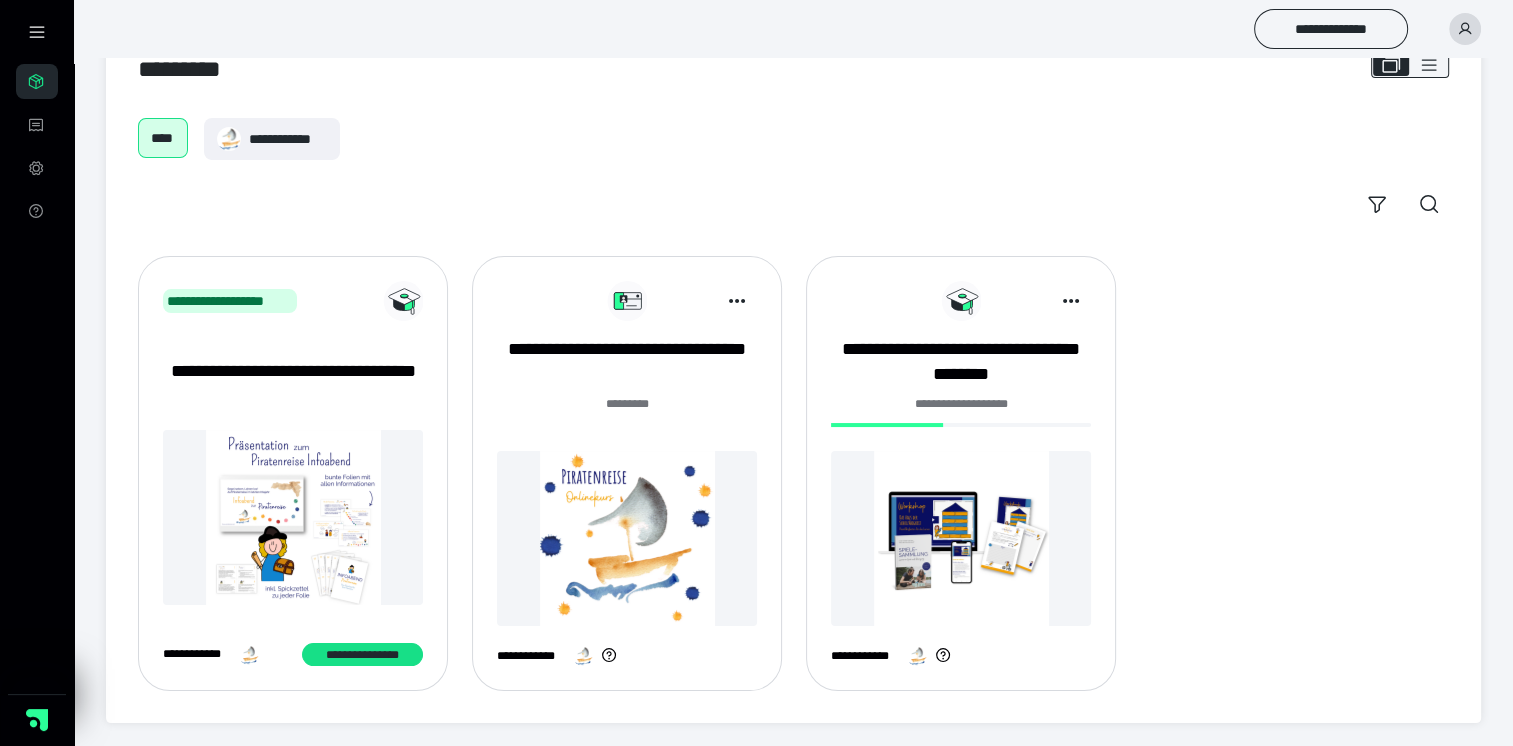 click at bounding box center (293, 517) 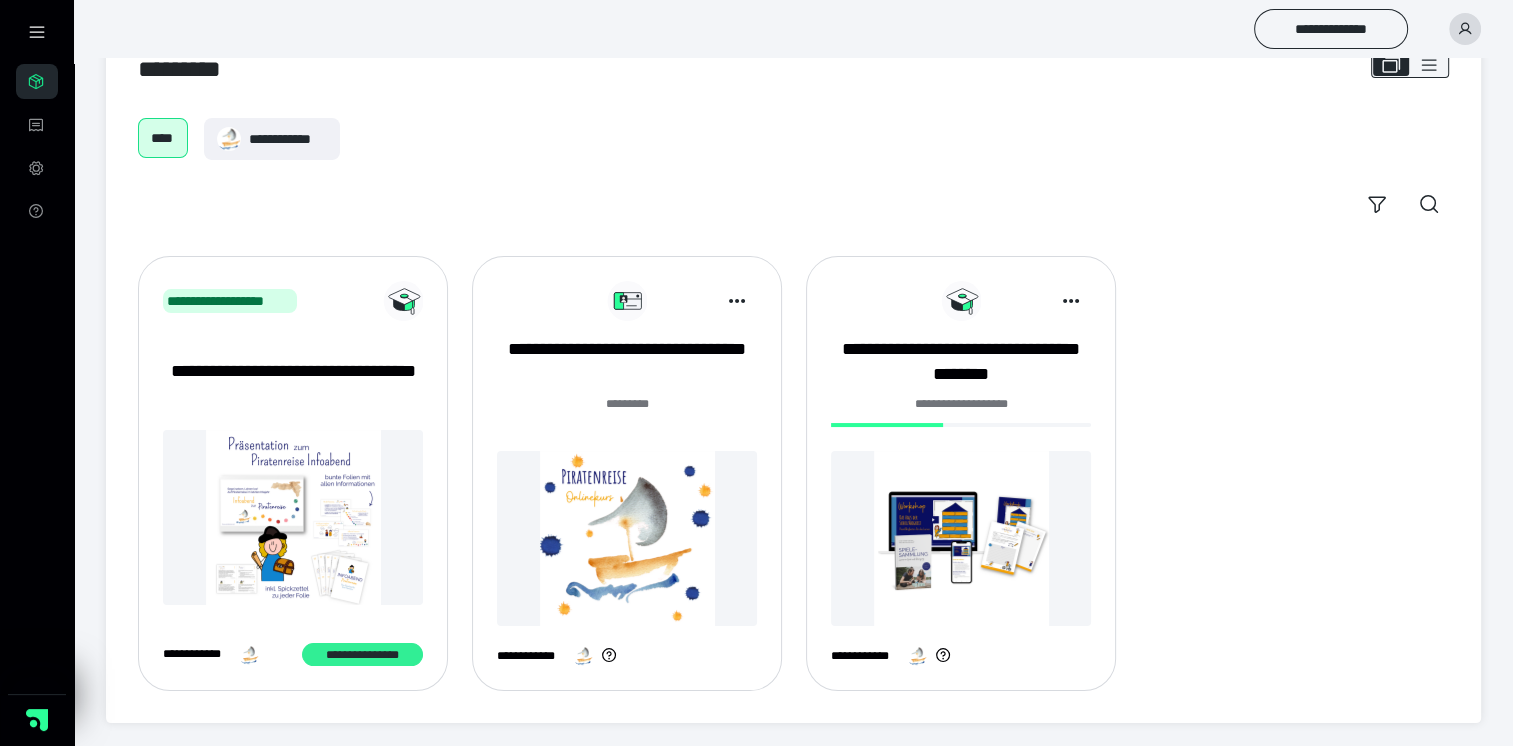 click on "**********" at bounding box center (362, 655) 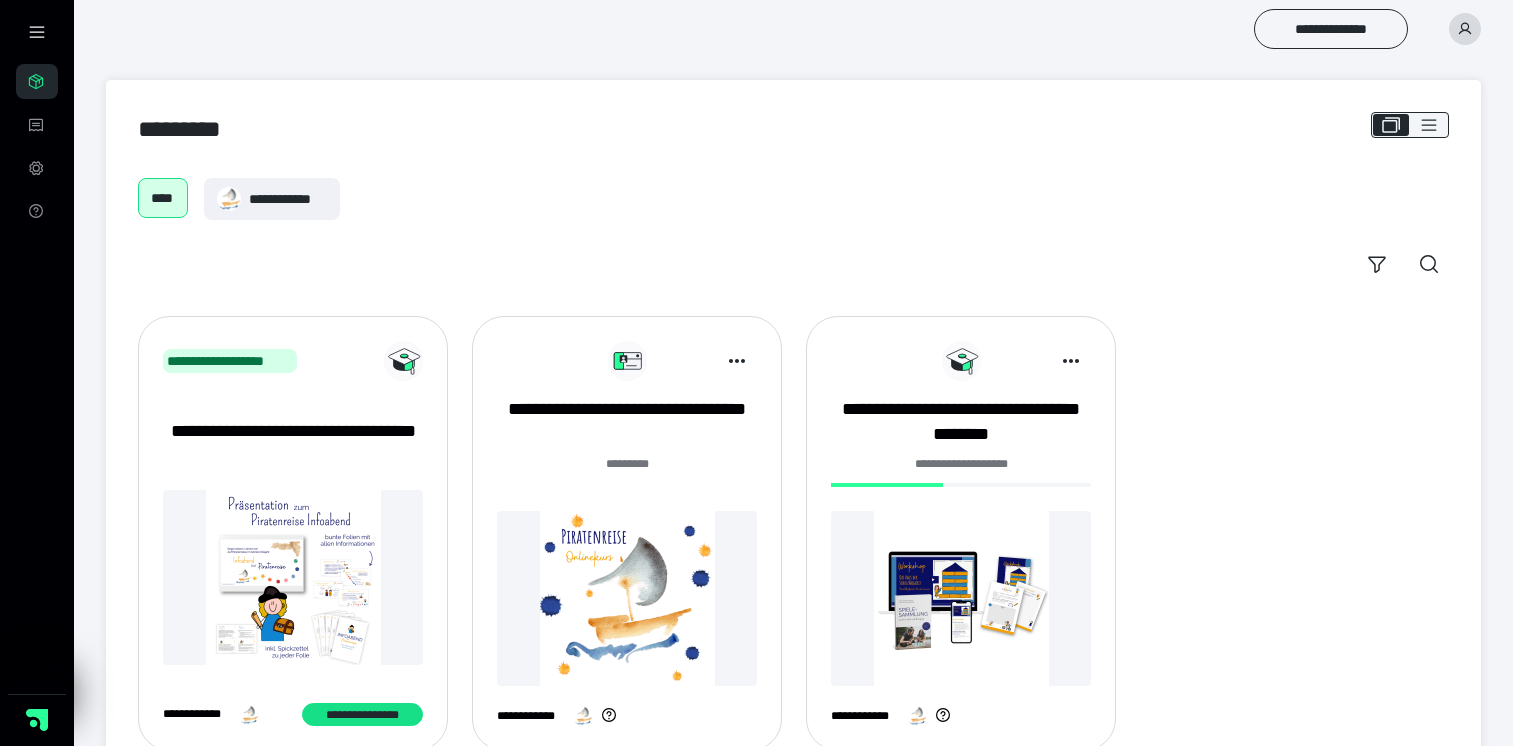 scroll, scrollTop: 0, scrollLeft: 0, axis: both 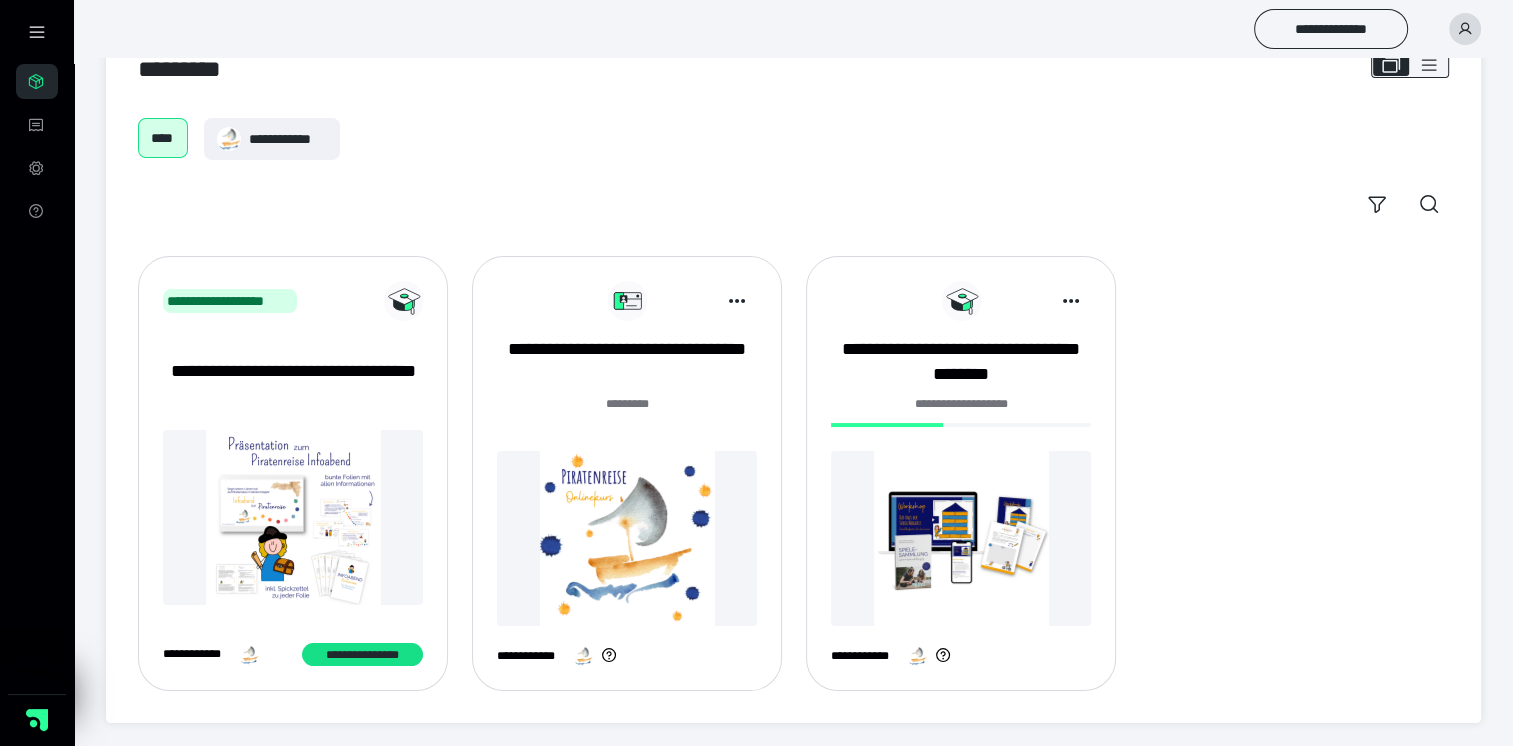 click at bounding box center [627, 538] 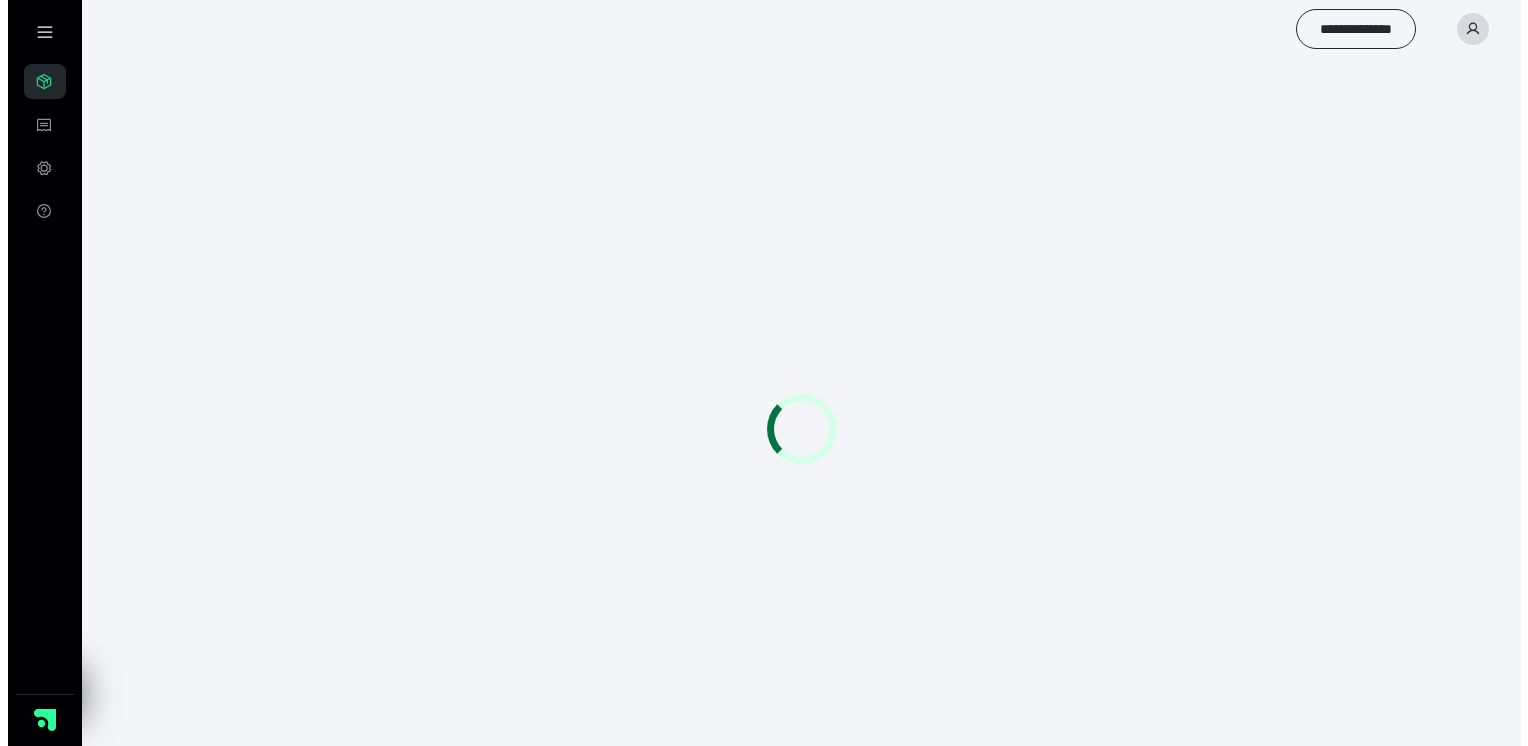scroll, scrollTop: 0, scrollLeft: 0, axis: both 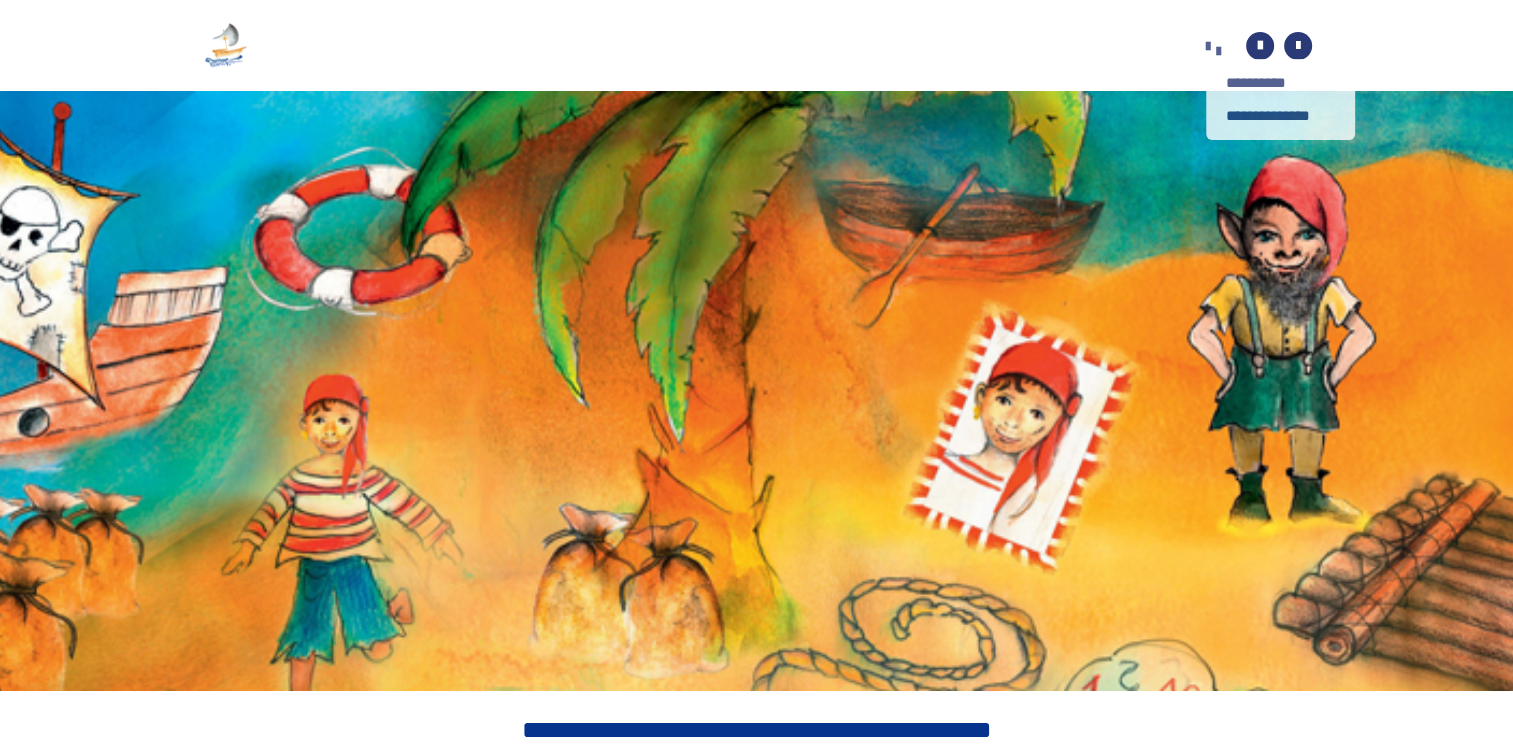 click on "**********" at bounding box center (1281, 99) 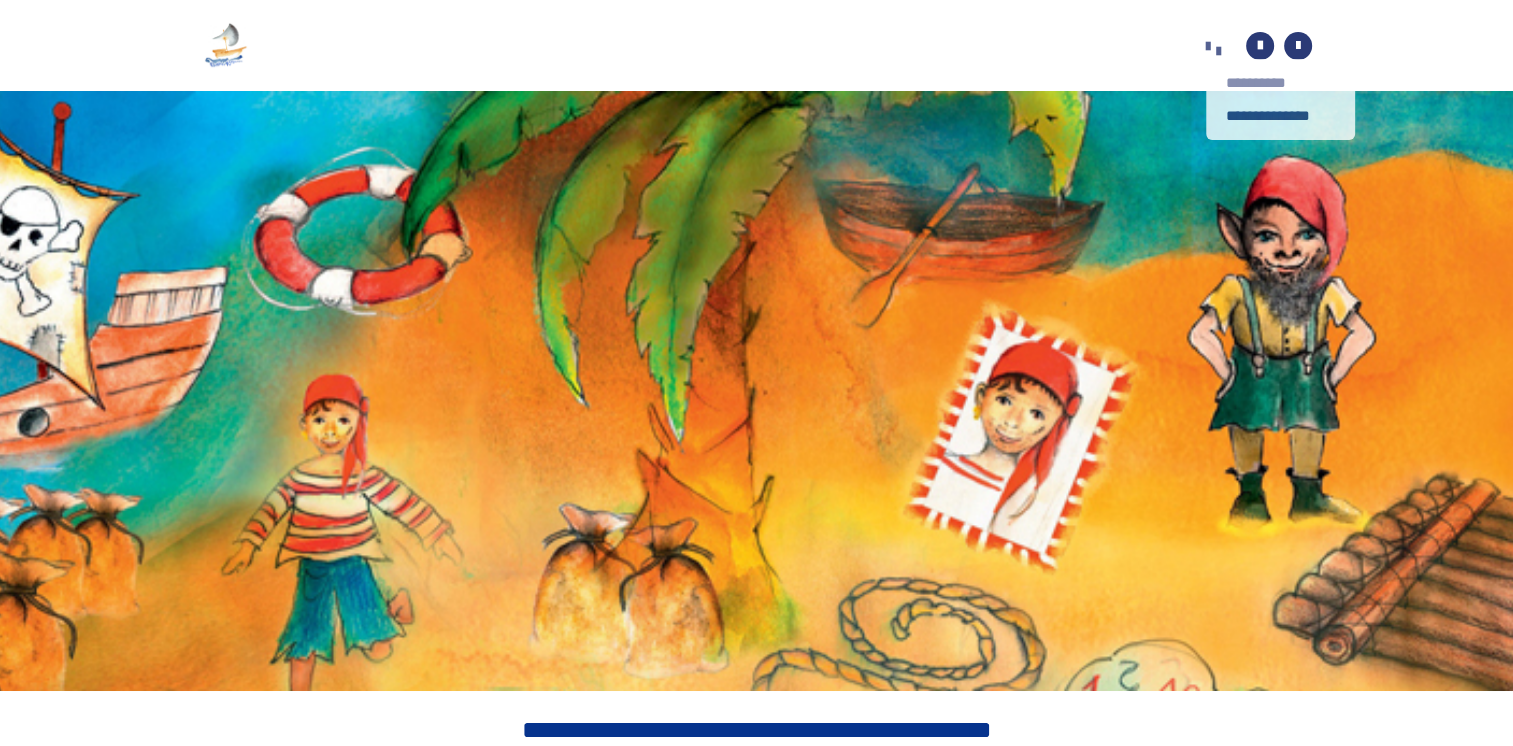 click on "**********" at bounding box center [1281, 83] 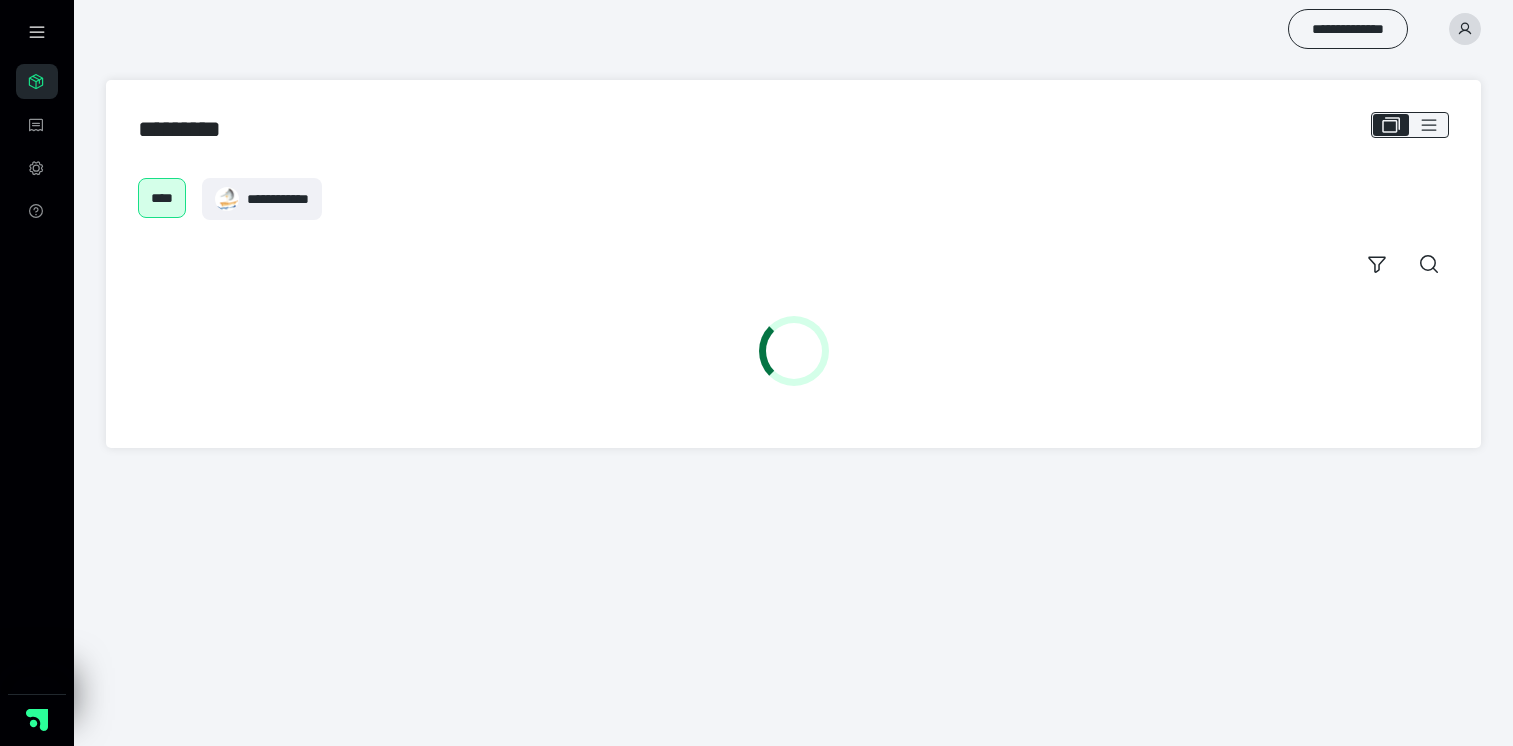 scroll, scrollTop: 0, scrollLeft: 0, axis: both 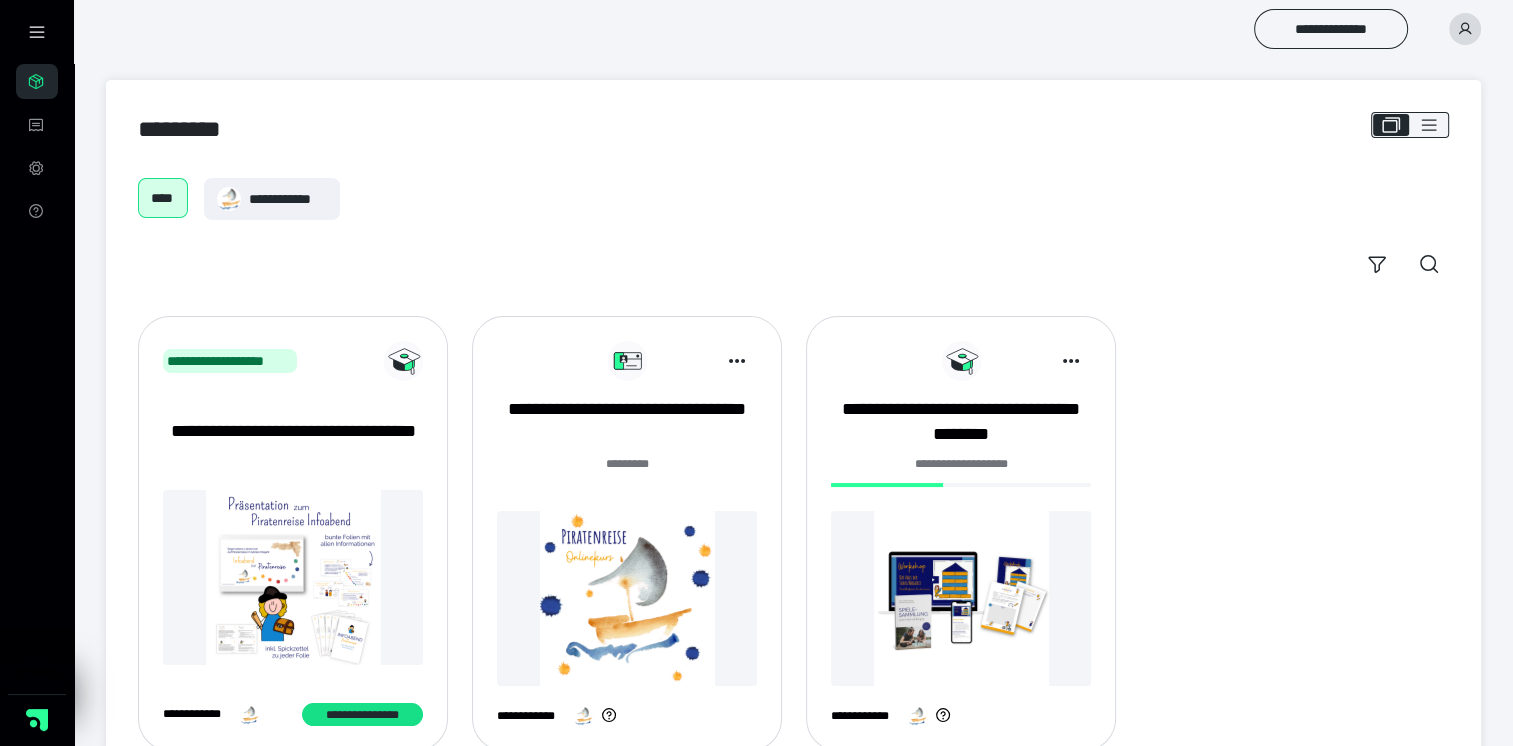 click at bounding box center [961, 598] 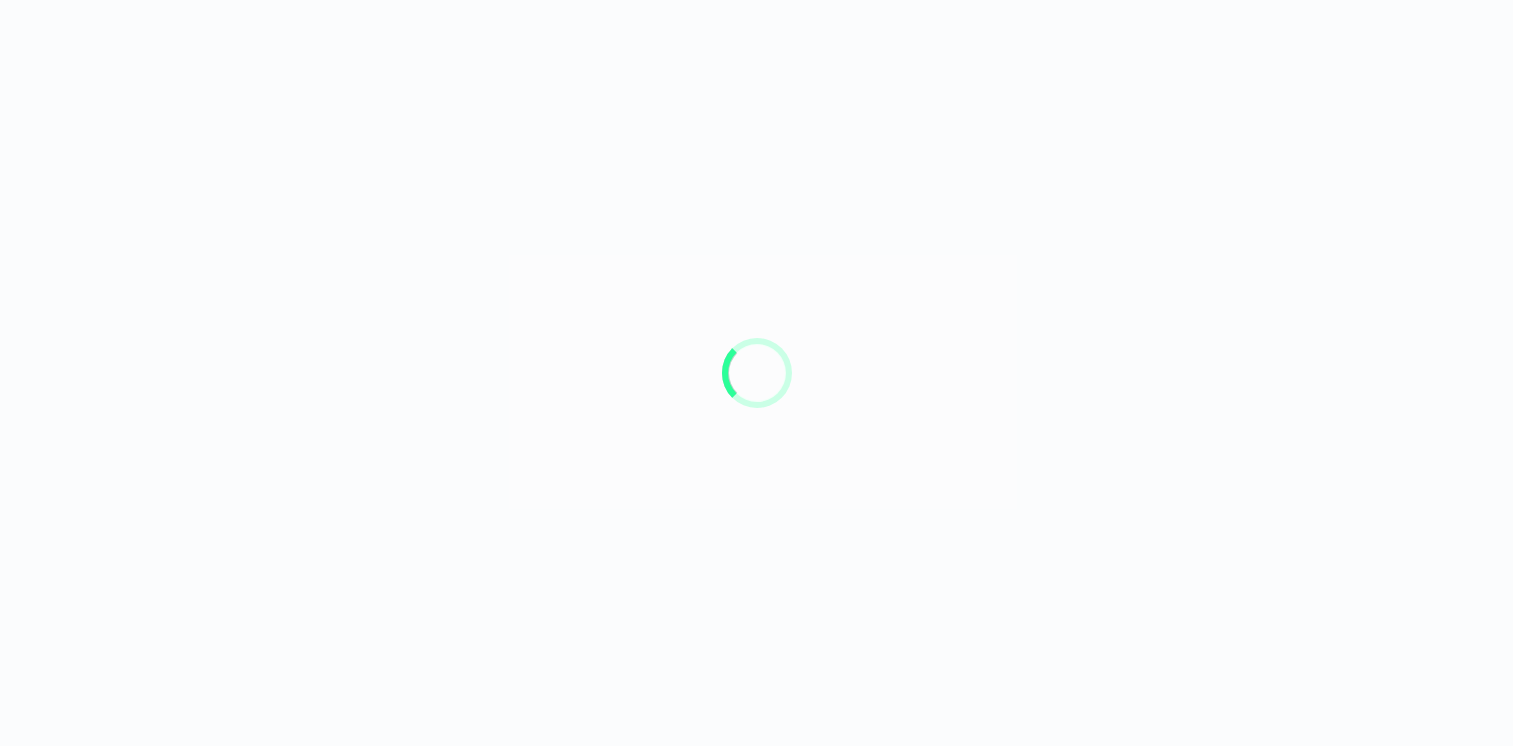 scroll, scrollTop: 0, scrollLeft: 0, axis: both 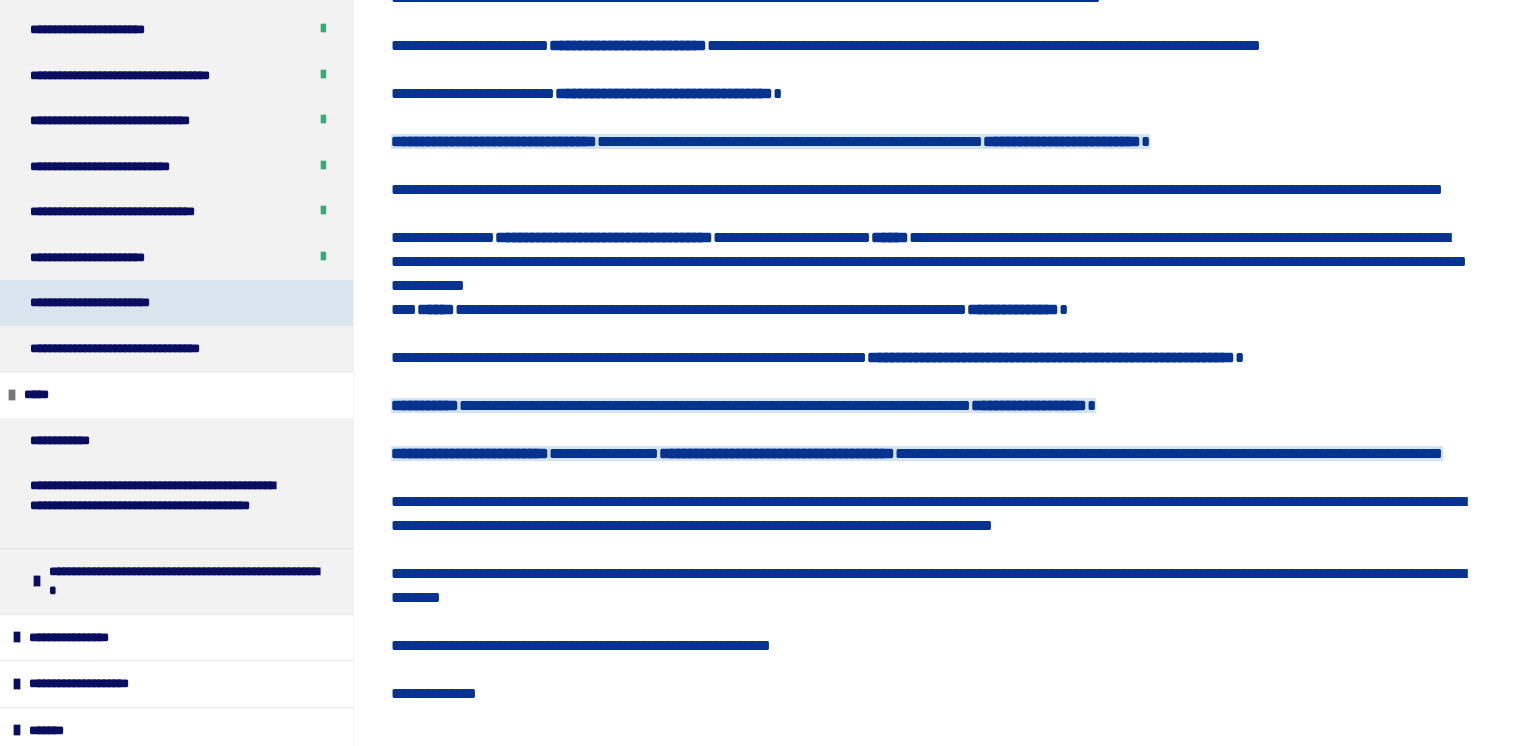 click on "**********" at bounding box center [176, 303] 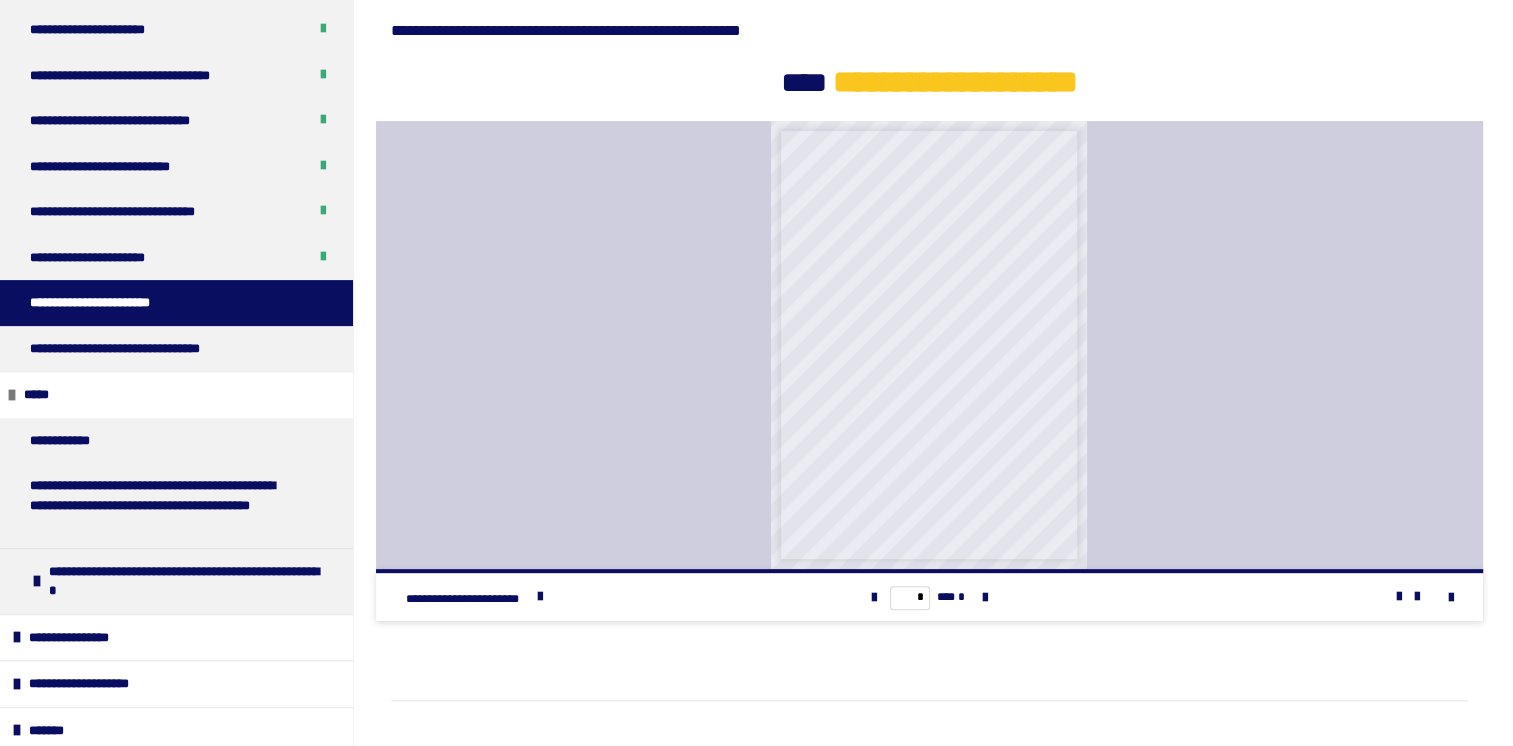 scroll, scrollTop: 531, scrollLeft: 0, axis: vertical 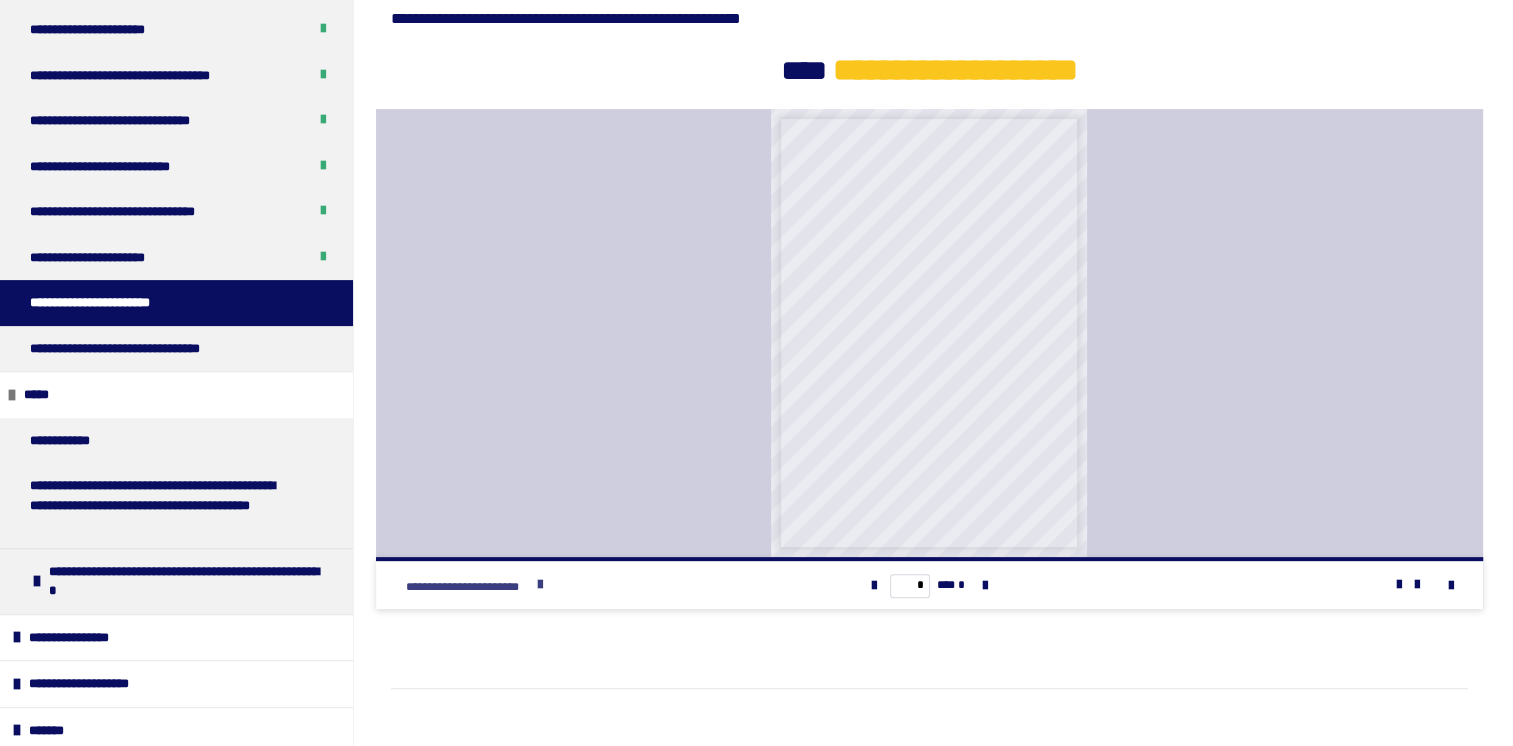 click at bounding box center (540, 585) 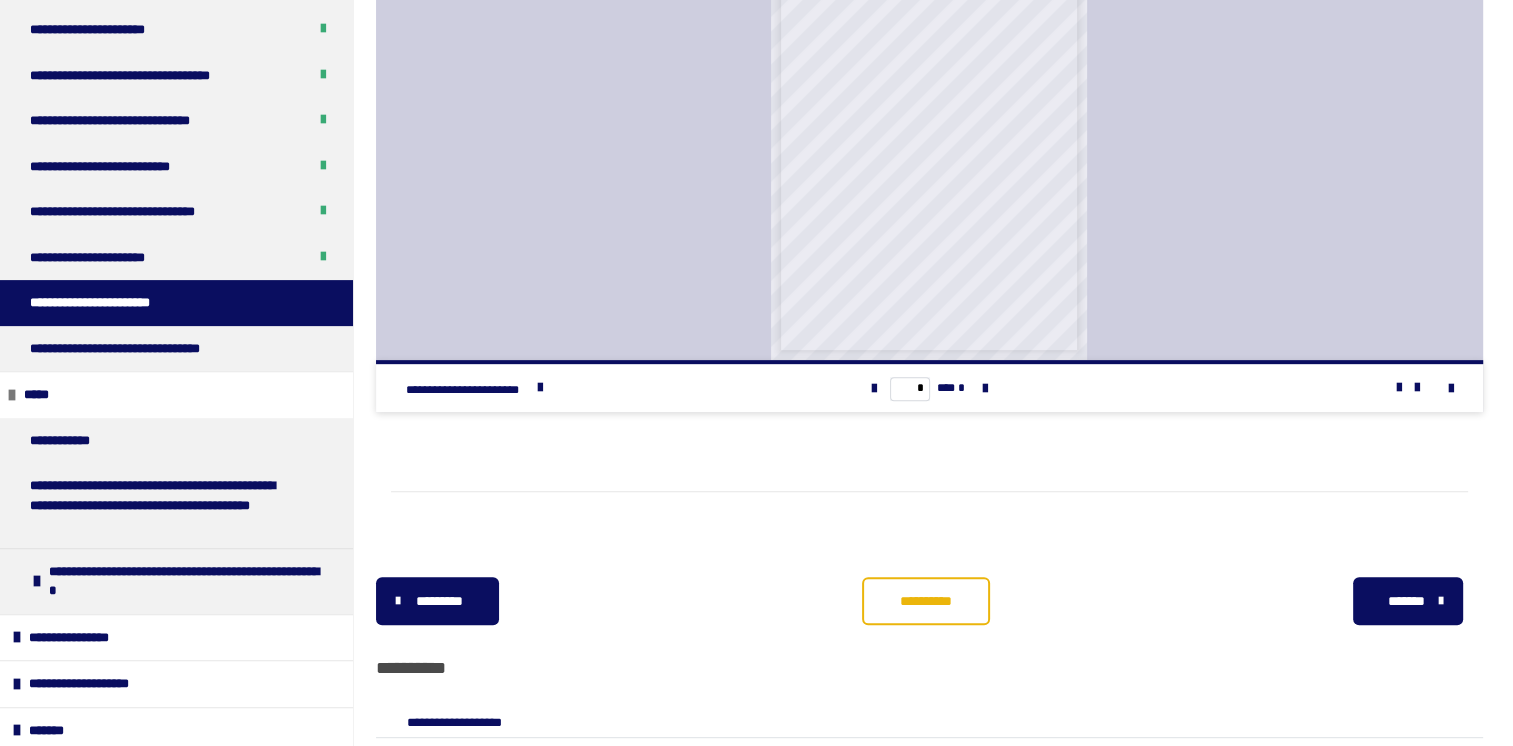scroll, scrollTop: 752, scrollLeft: 0, axis: vertical 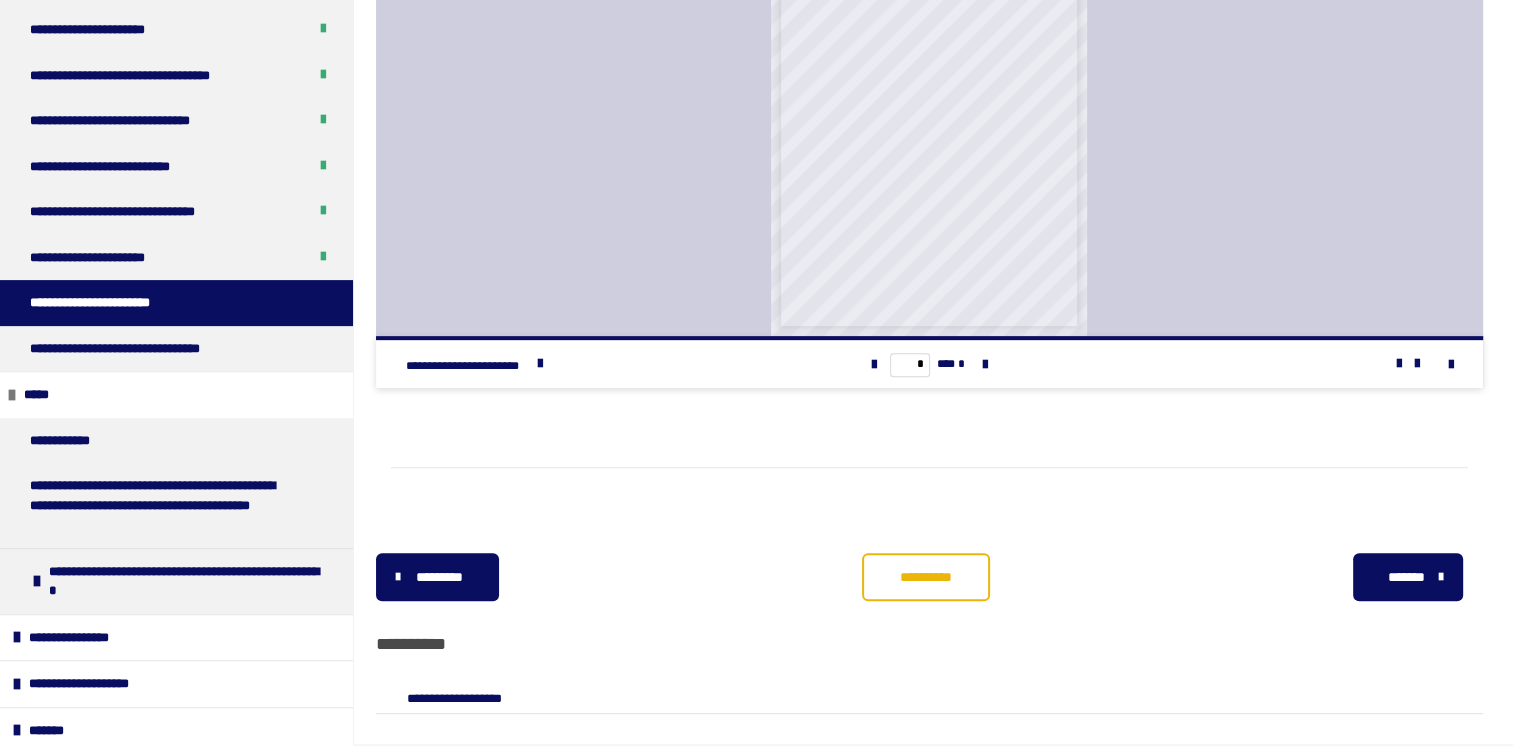 click on "**********" at bounding box center (926, 577) 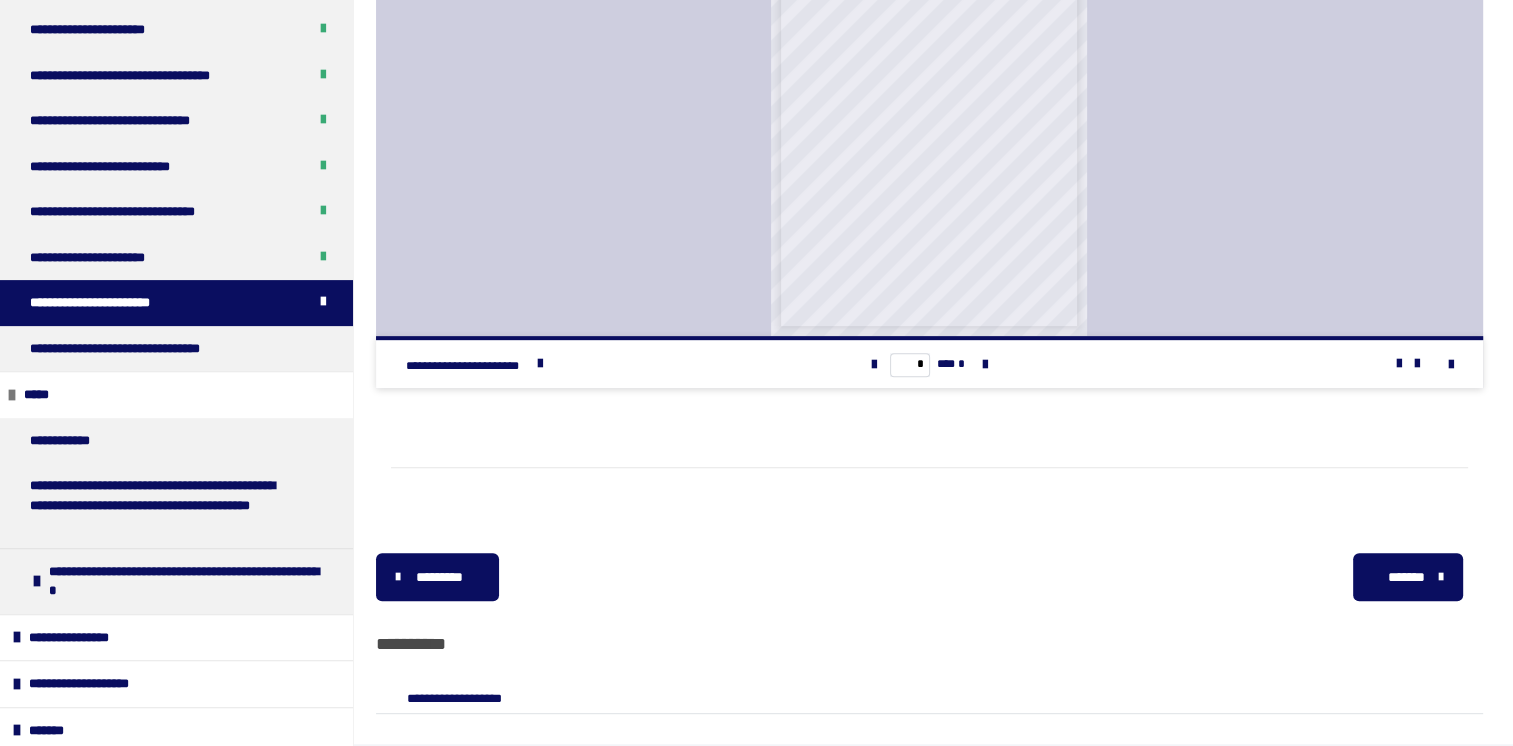 click on "*******" at bounding box center (1405, 577) 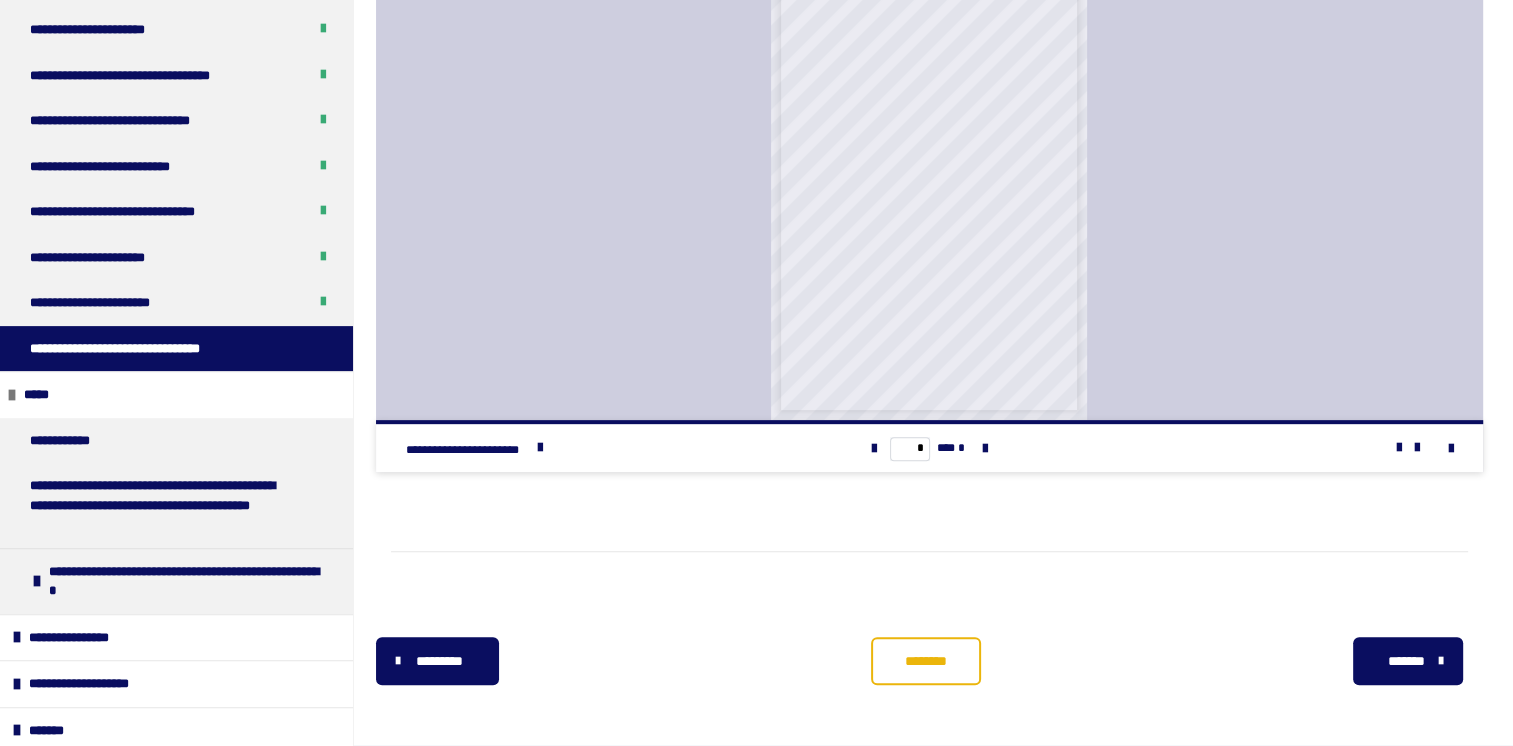 scroll, scrollTop: 431, scrollLeft: 0, axis: vertical 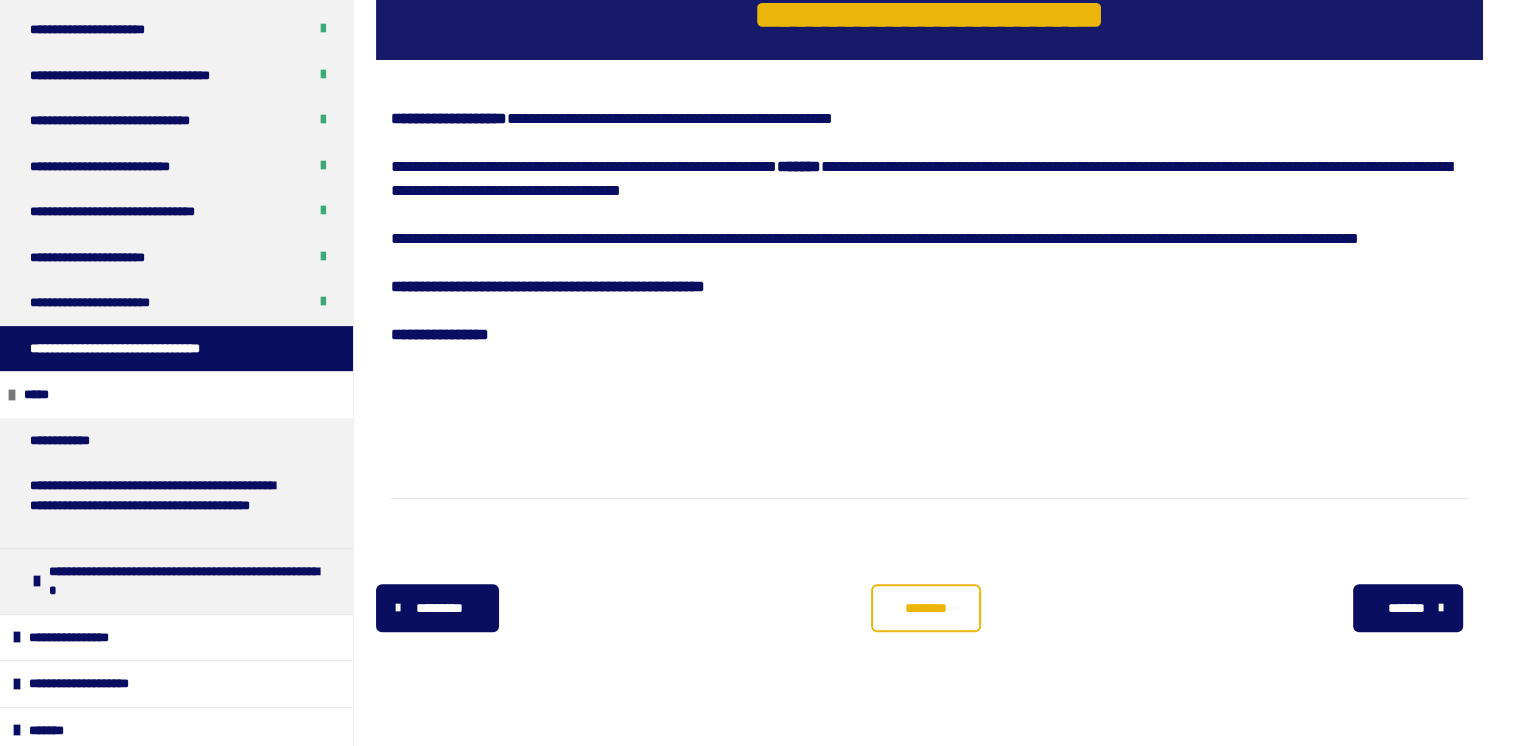 click on "**********" at bounding box center (548, 286) 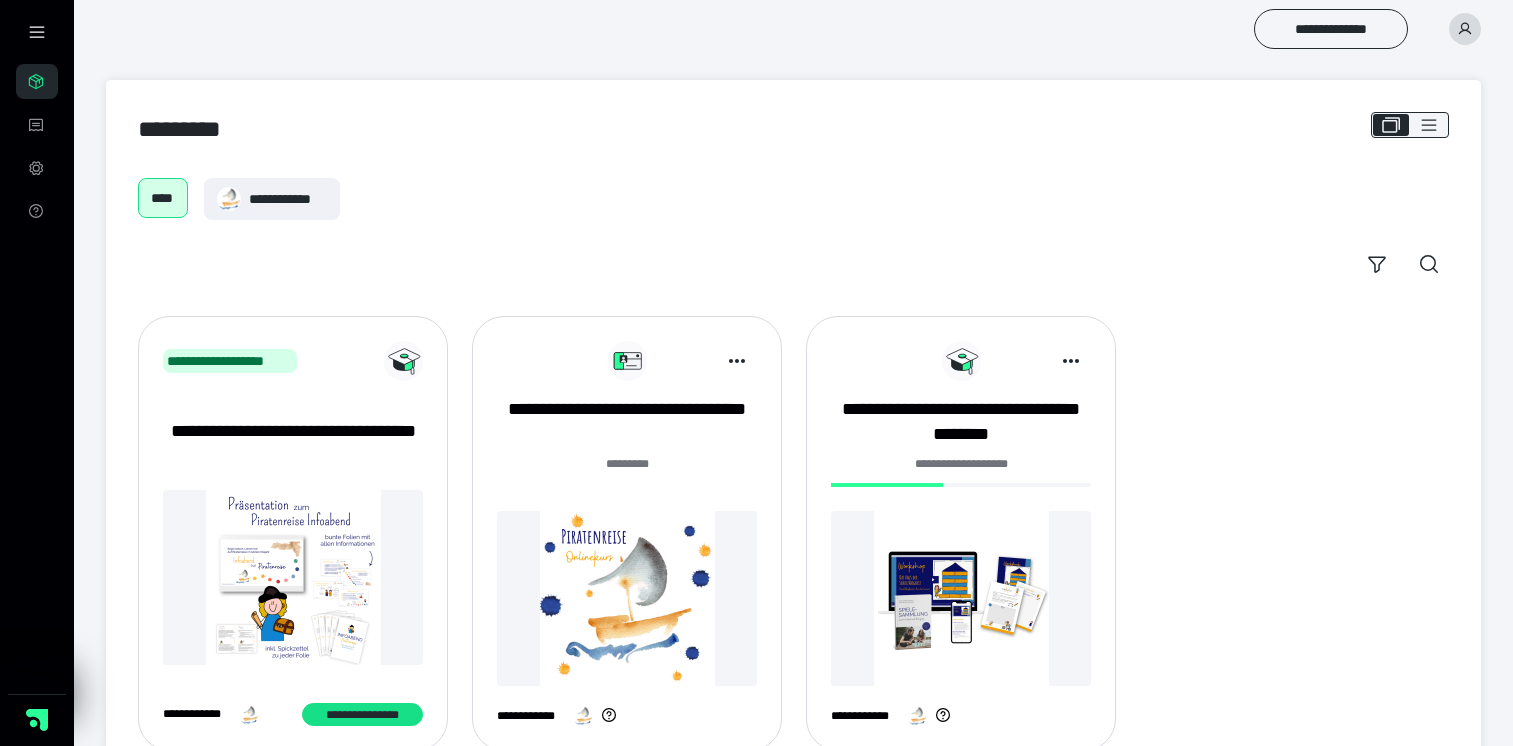 scroll, scrollTop: 60, scrollLeft: 0, axis: vertical 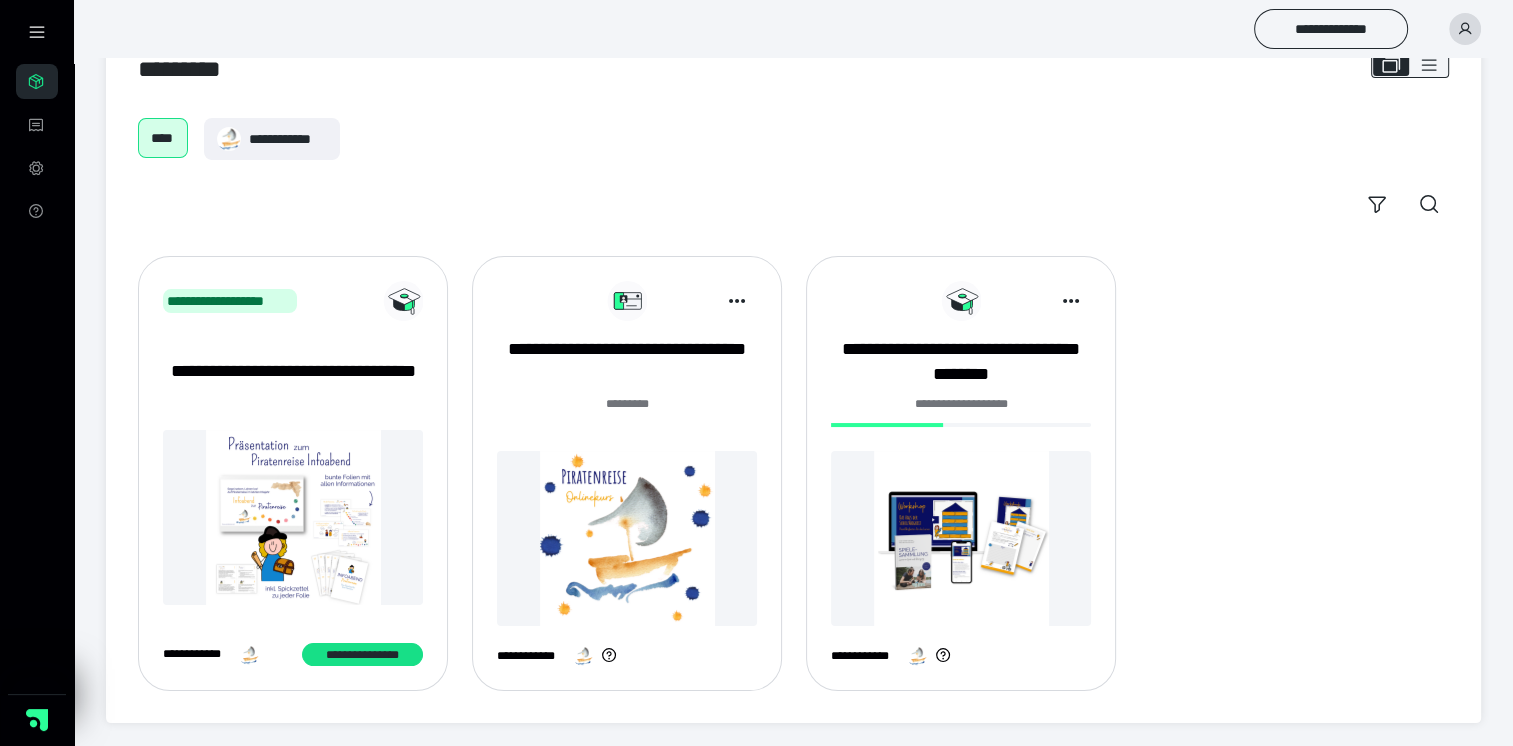 click on "**********" at bounding box center [961, 481] 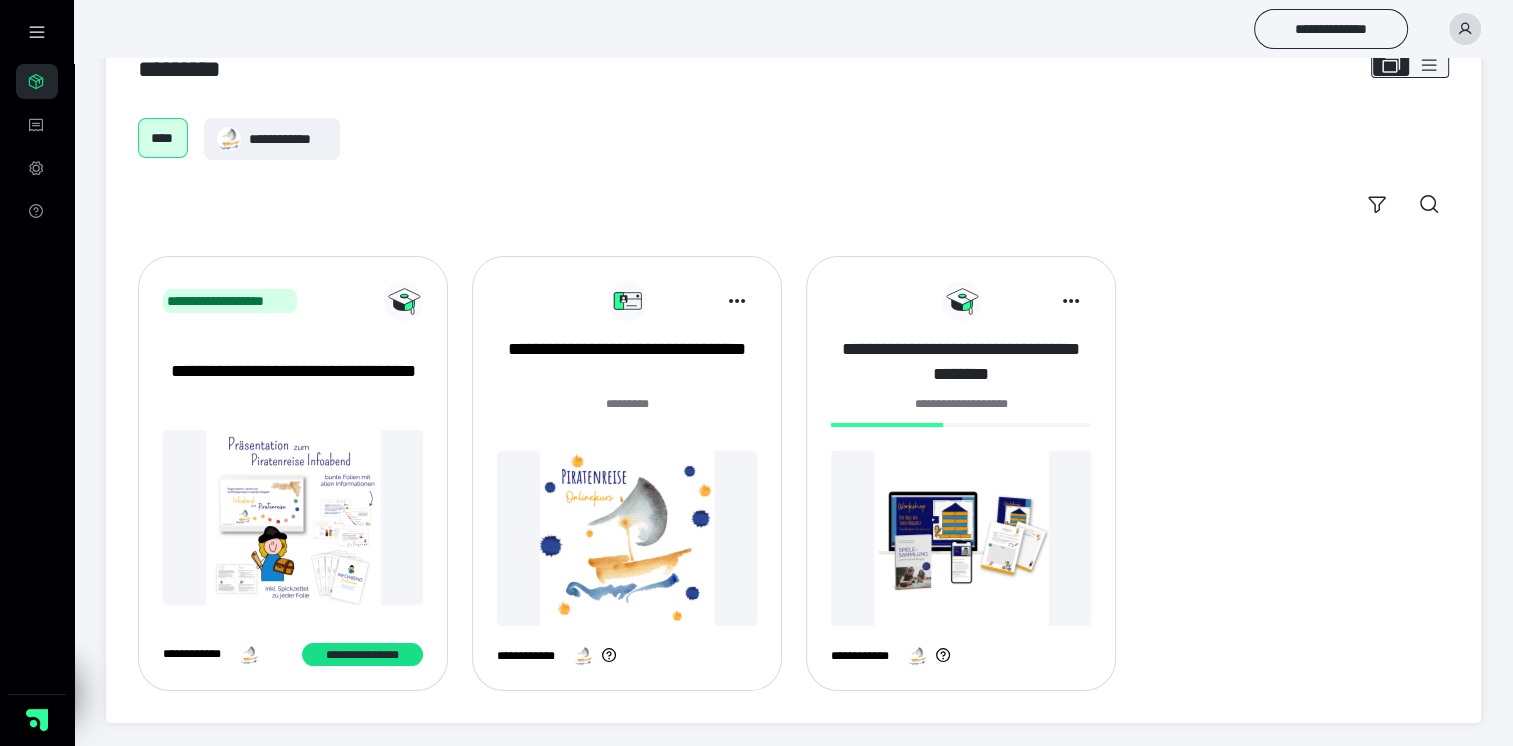 click on "**********" at bounding box center (961, 362) 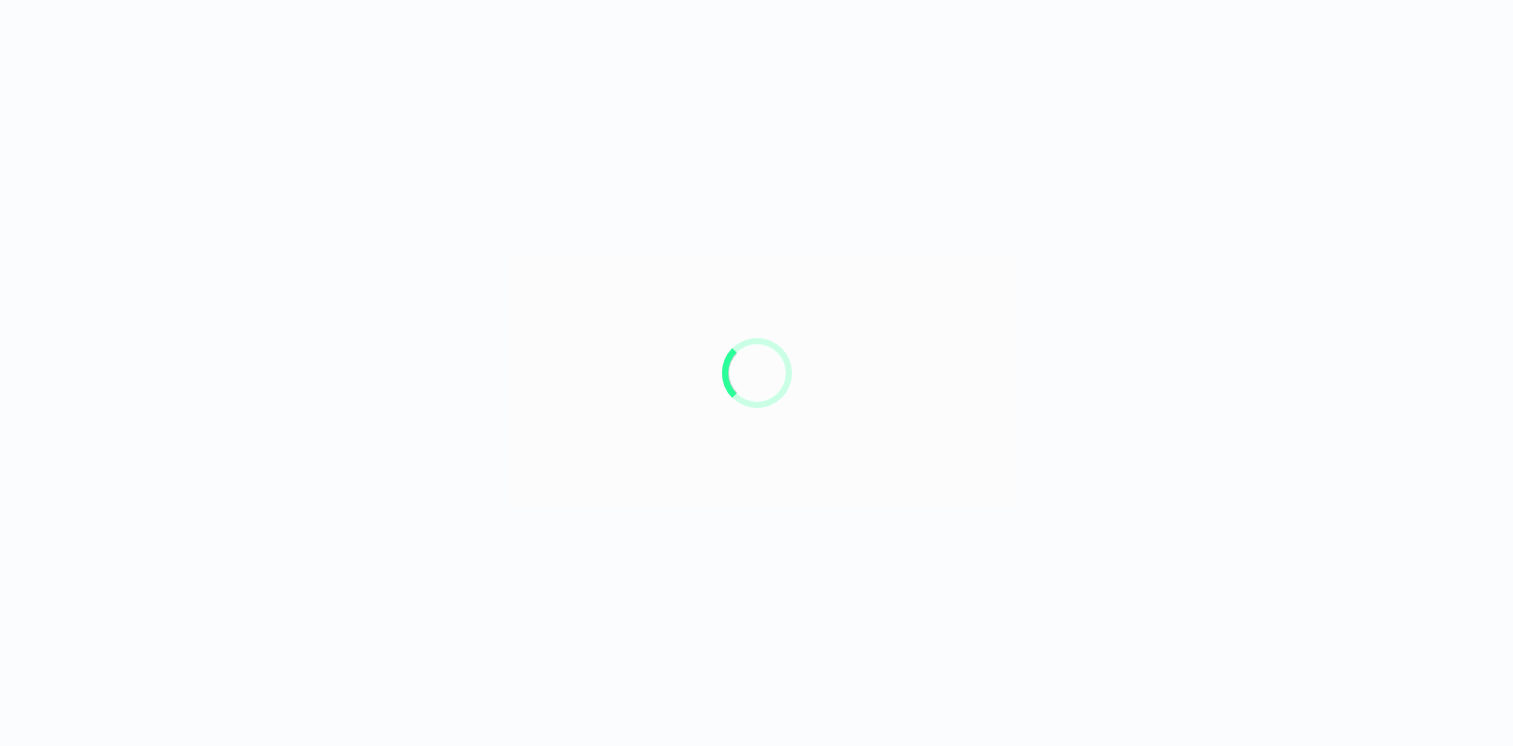 scroll, scrollTop: 0, scrollLeft: 0, axis: both 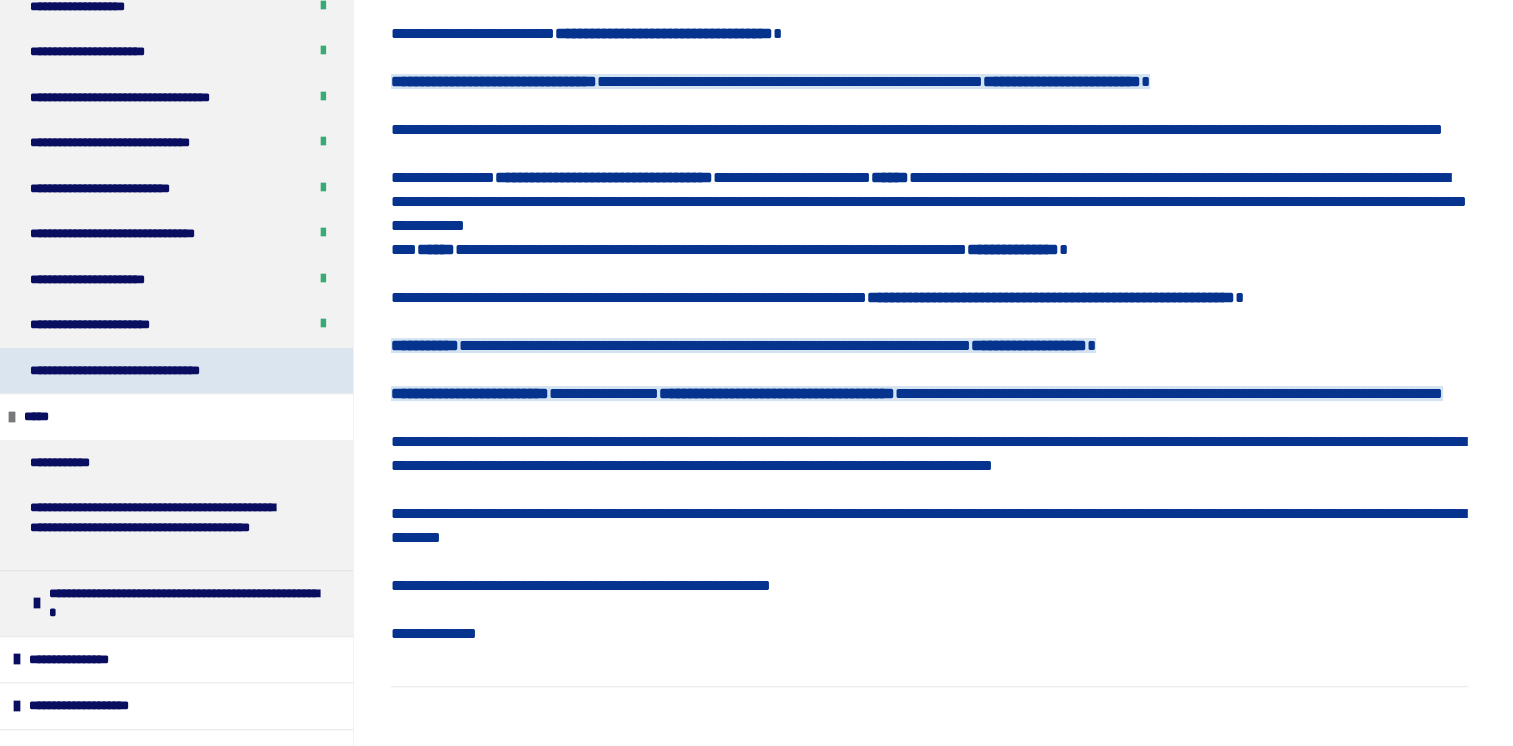 click on "**********" at bounding box center [176, 371] 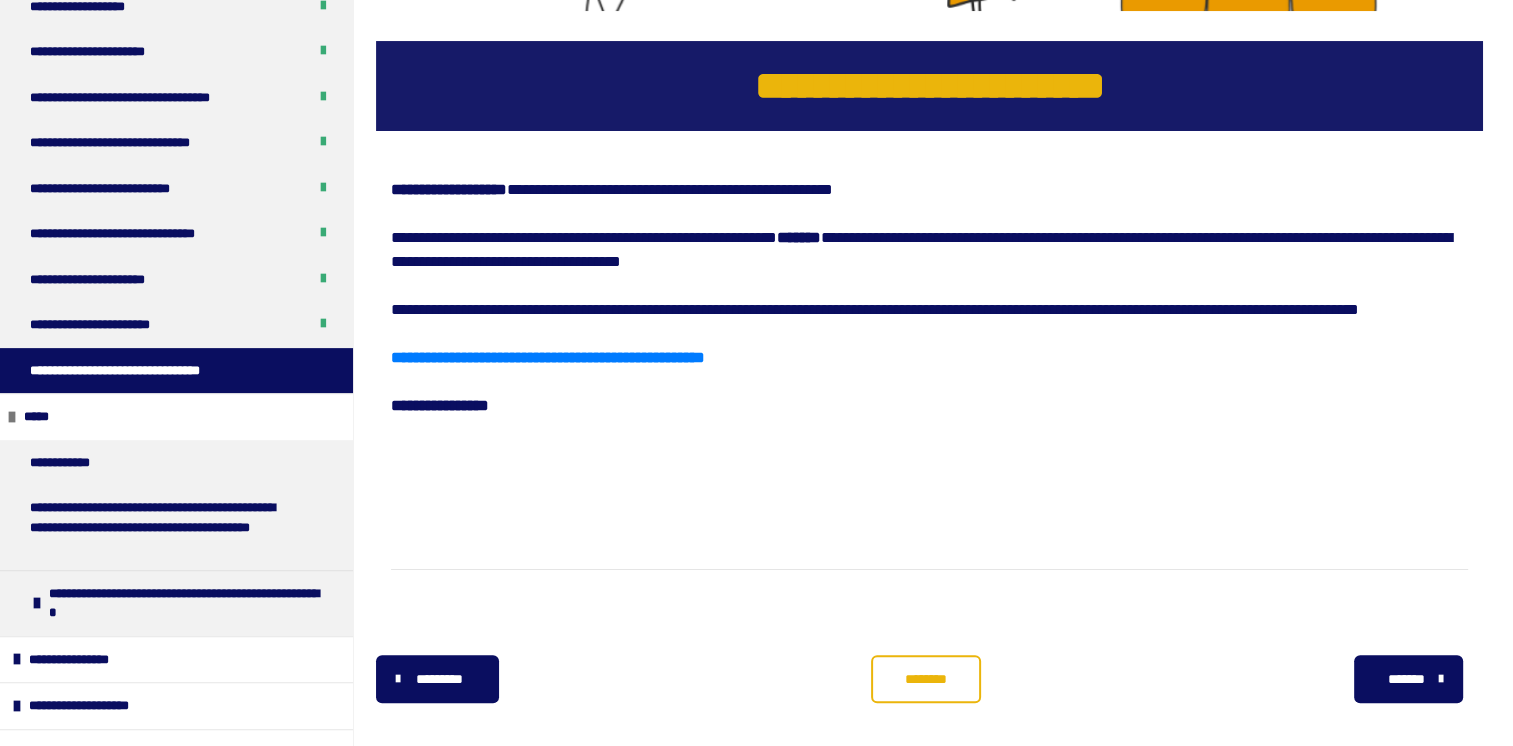 click on "********" at bounding box center (926, 679) 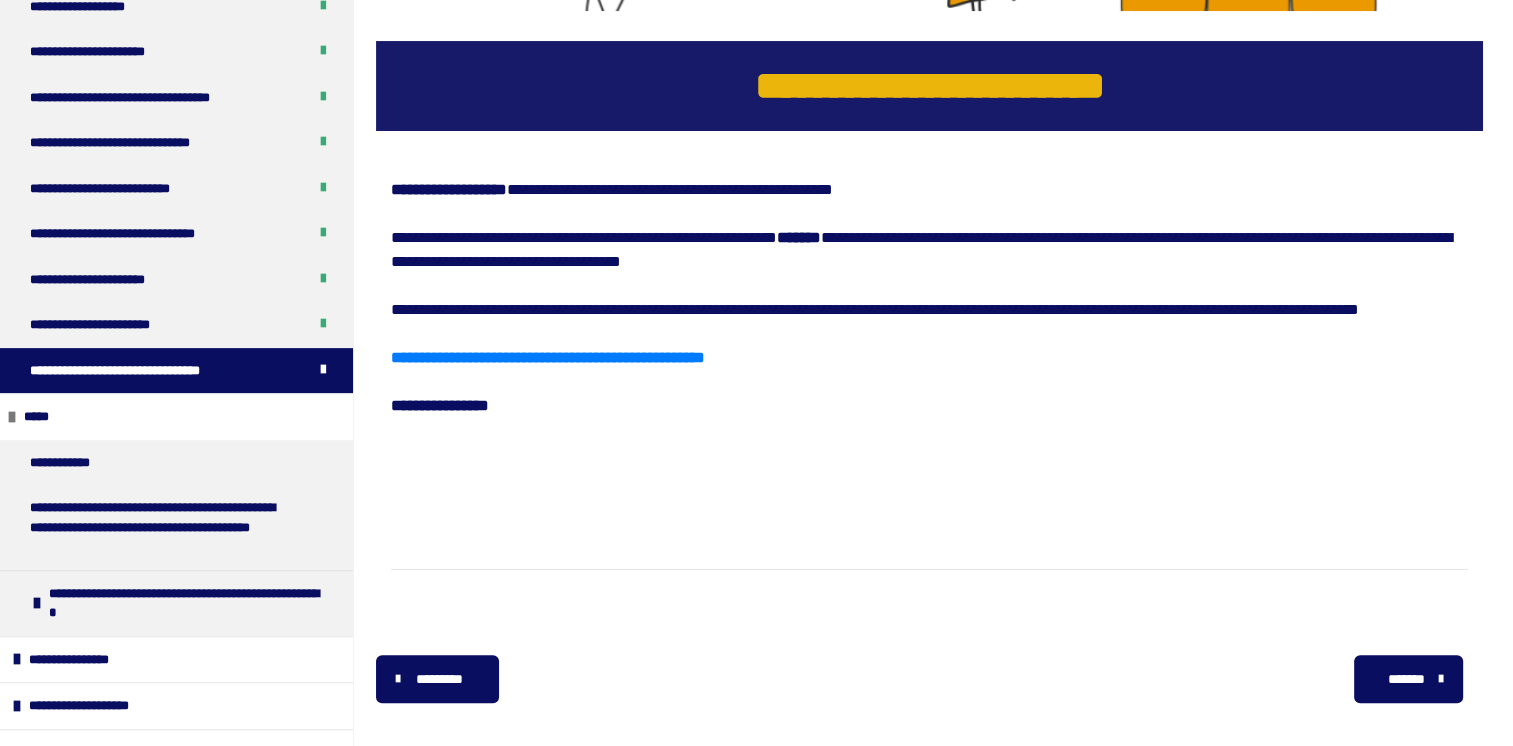 click on "*******" at bounding box center [1406, 679] 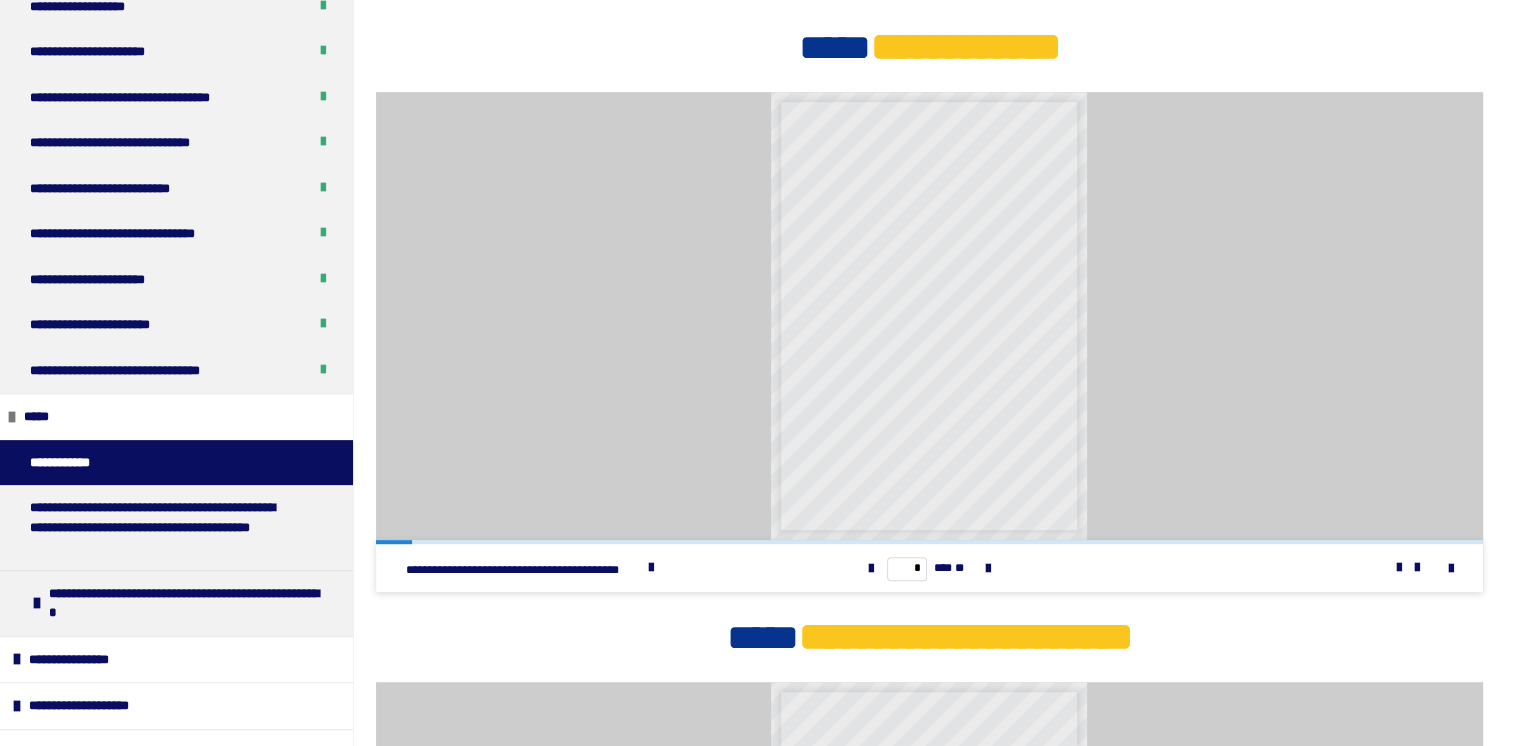 scroll, scrollTop: 923, scrollLeft: 0, axis: vertical 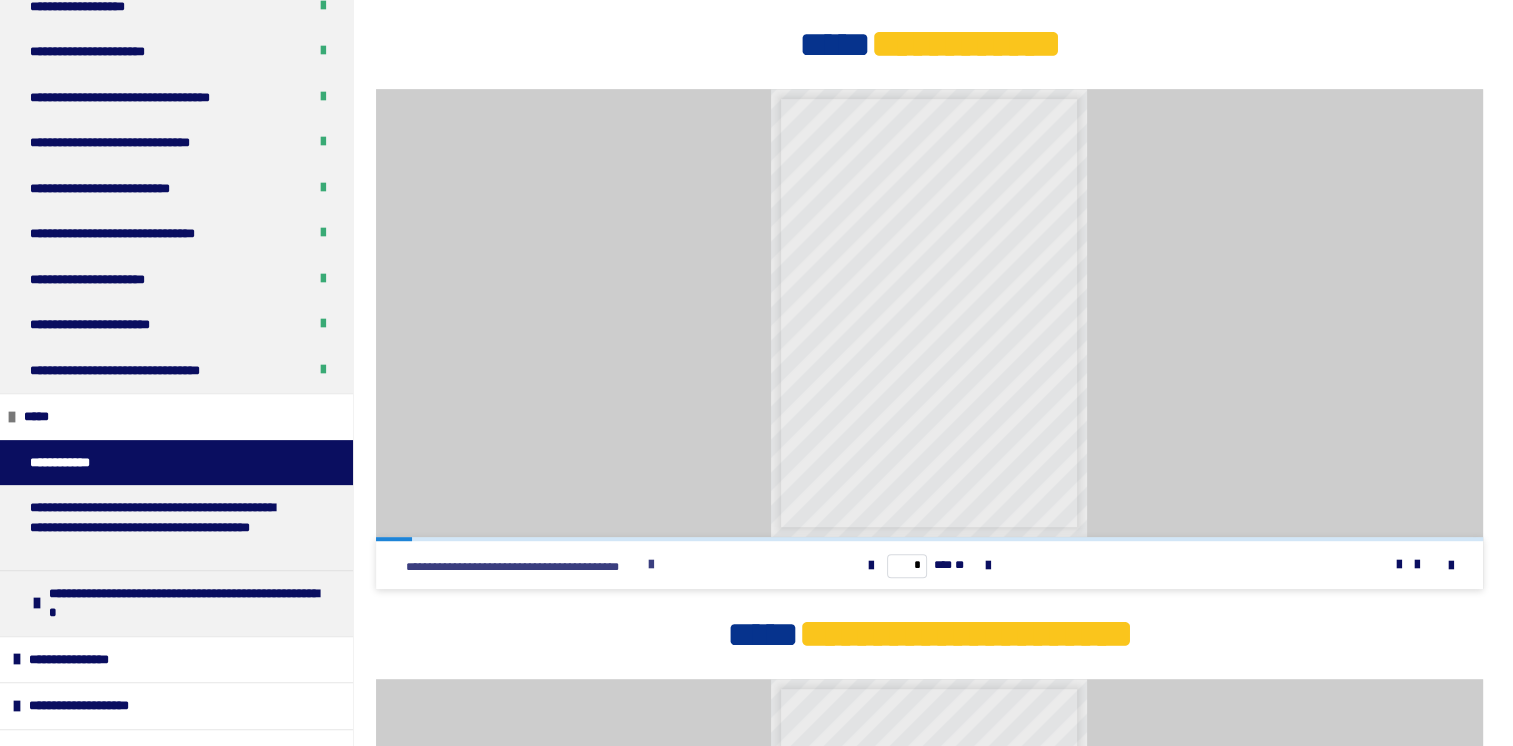 click at bounding box center (651, 565) 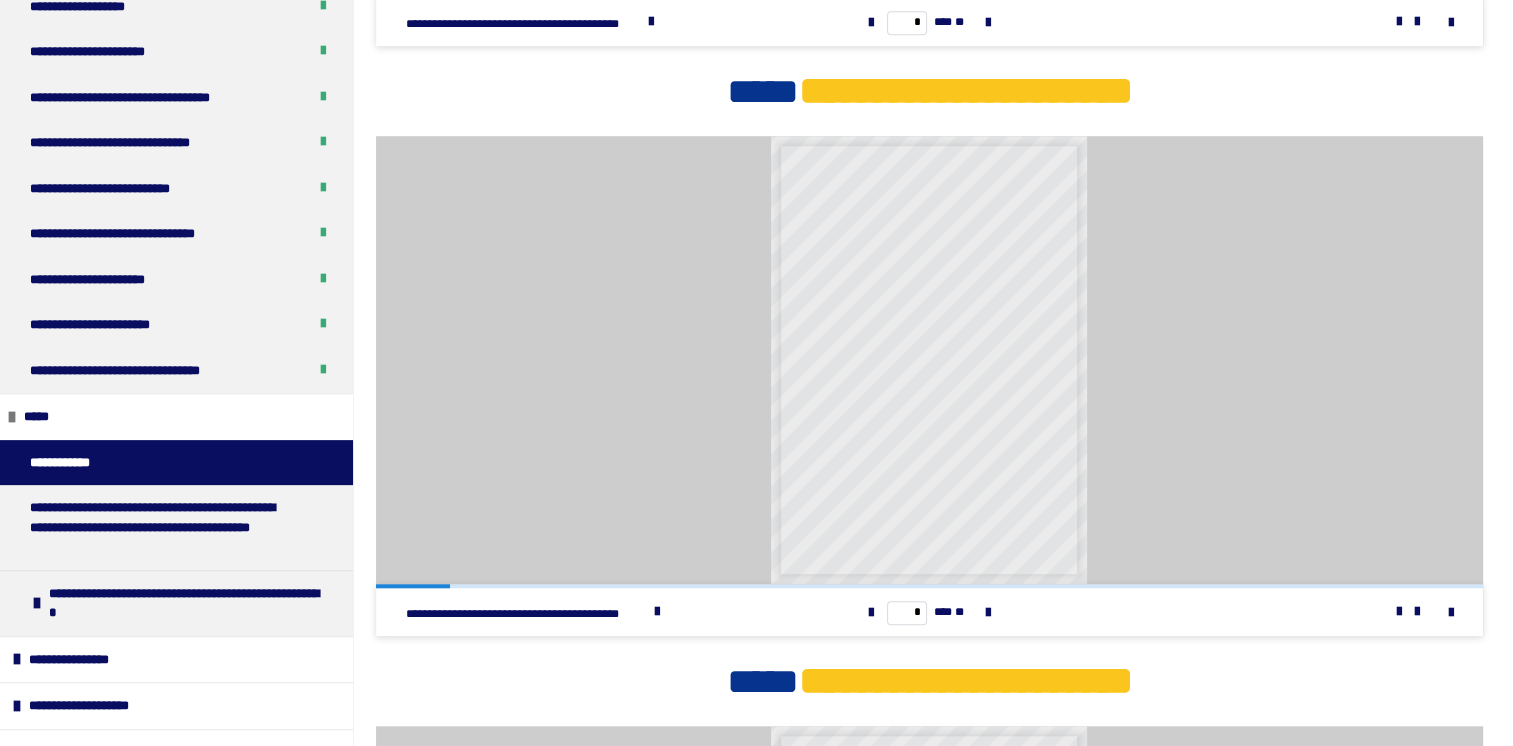 scroll, scrollTop: 1469, scrollLeft: 0, axis: vertical 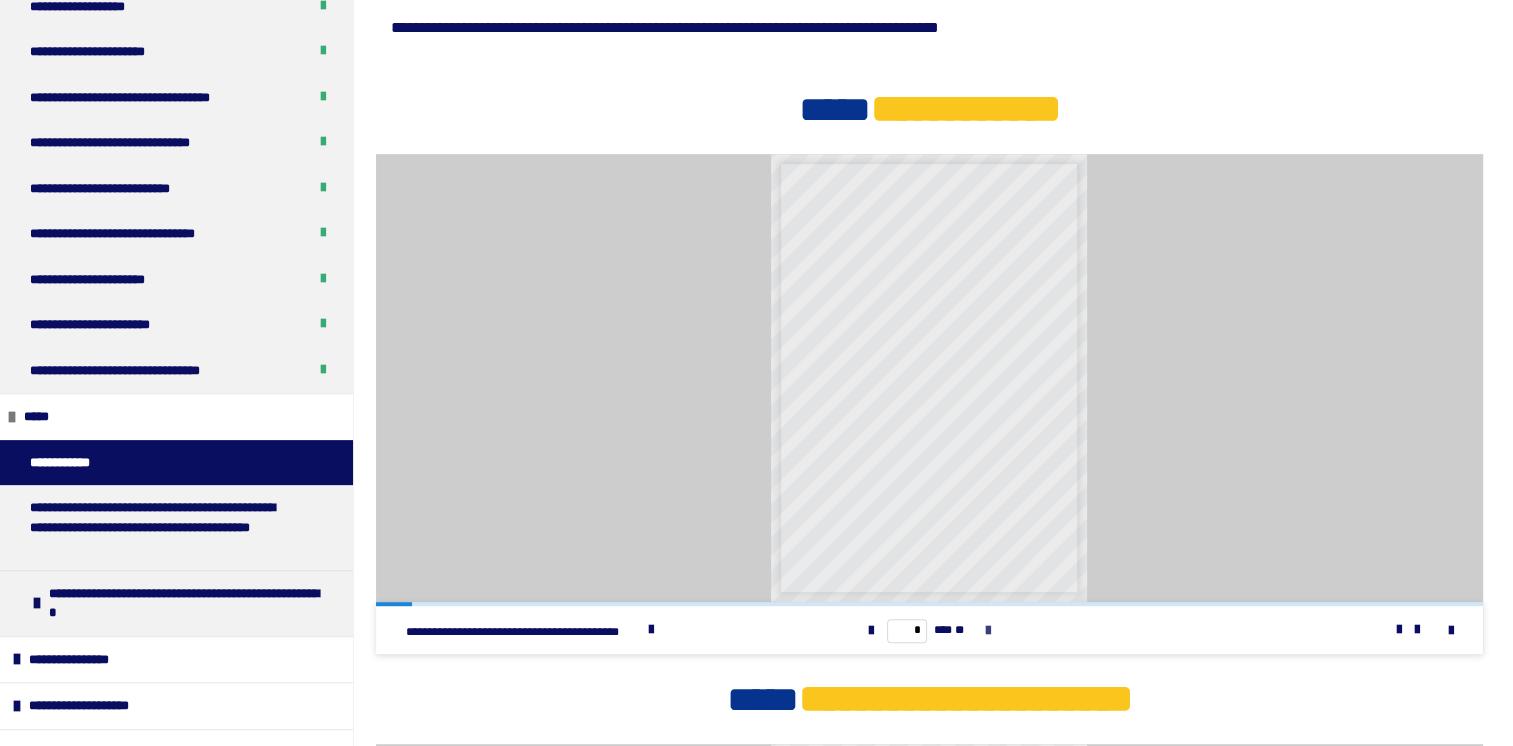 click at bounding box center (988, 631) 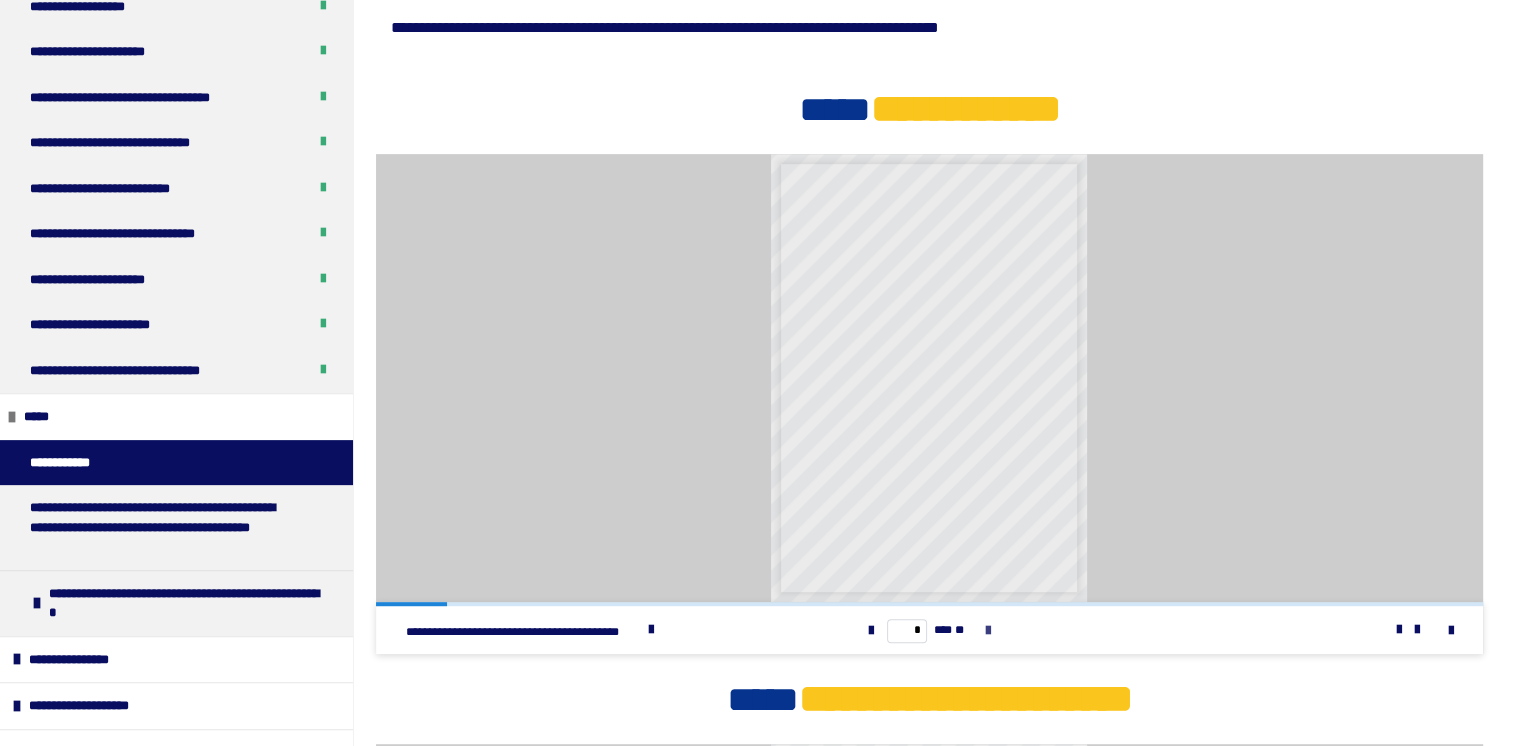click at bounding box center (988, 631) 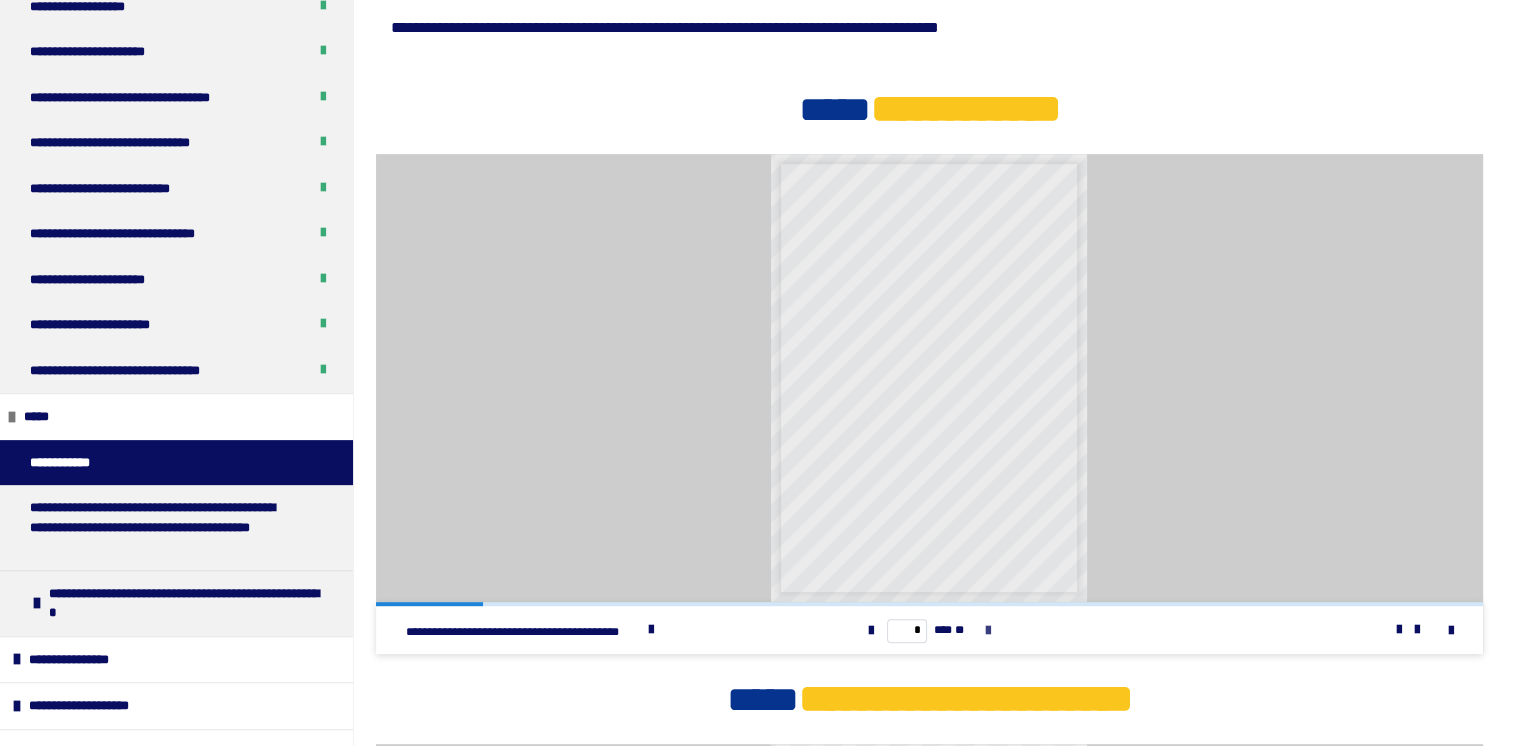 click at bounding box center [988, 631] 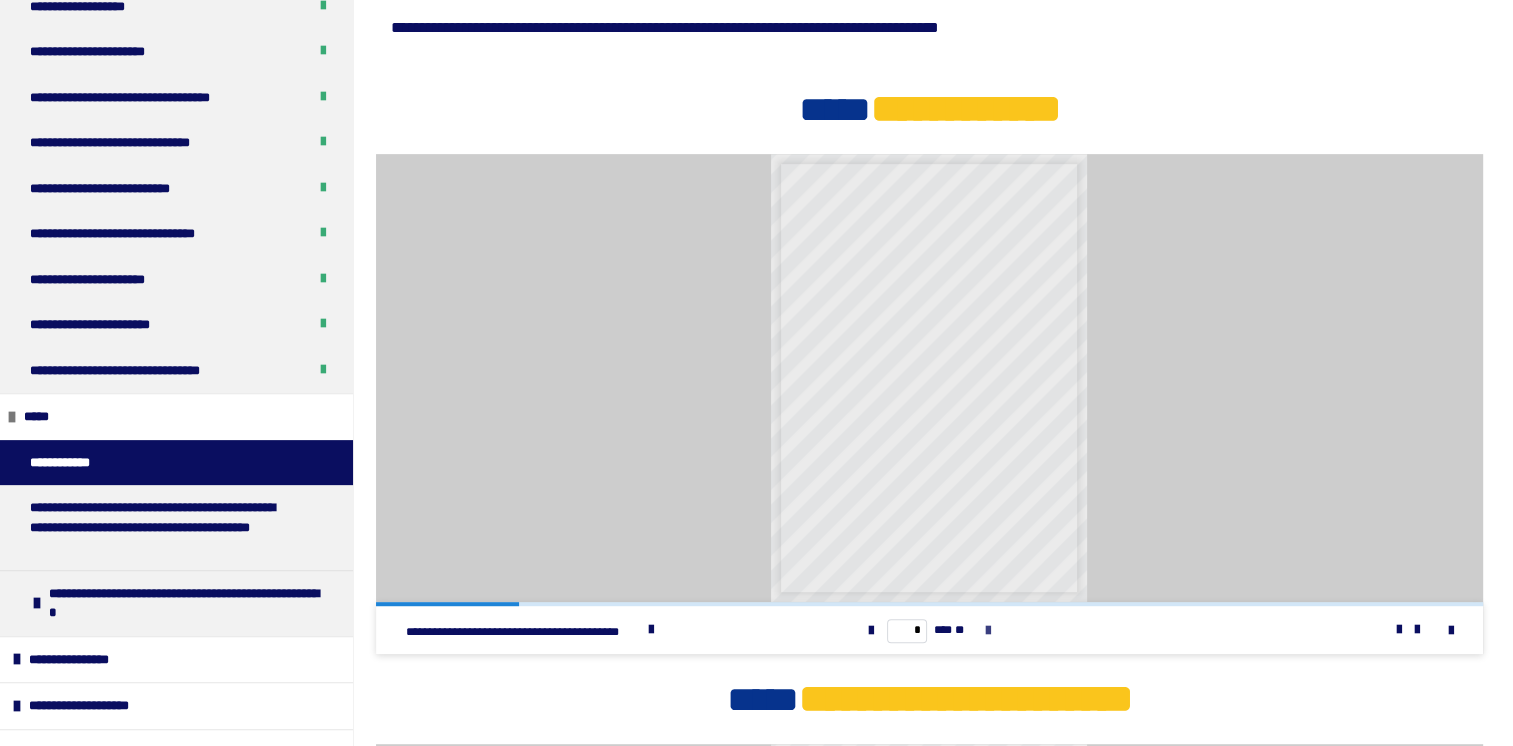 click at bounding box center [988, 631] 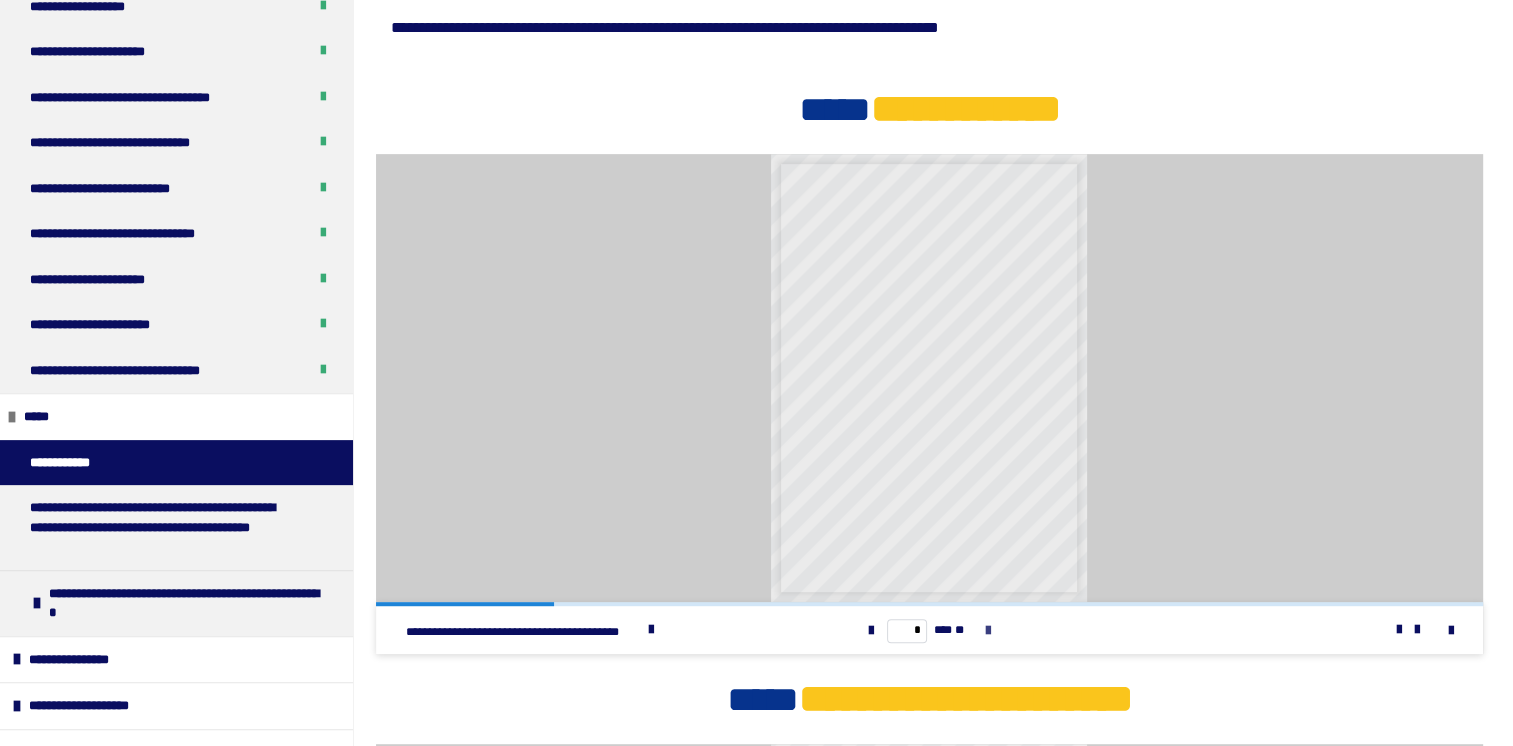 click at bounding box center [988, 631] 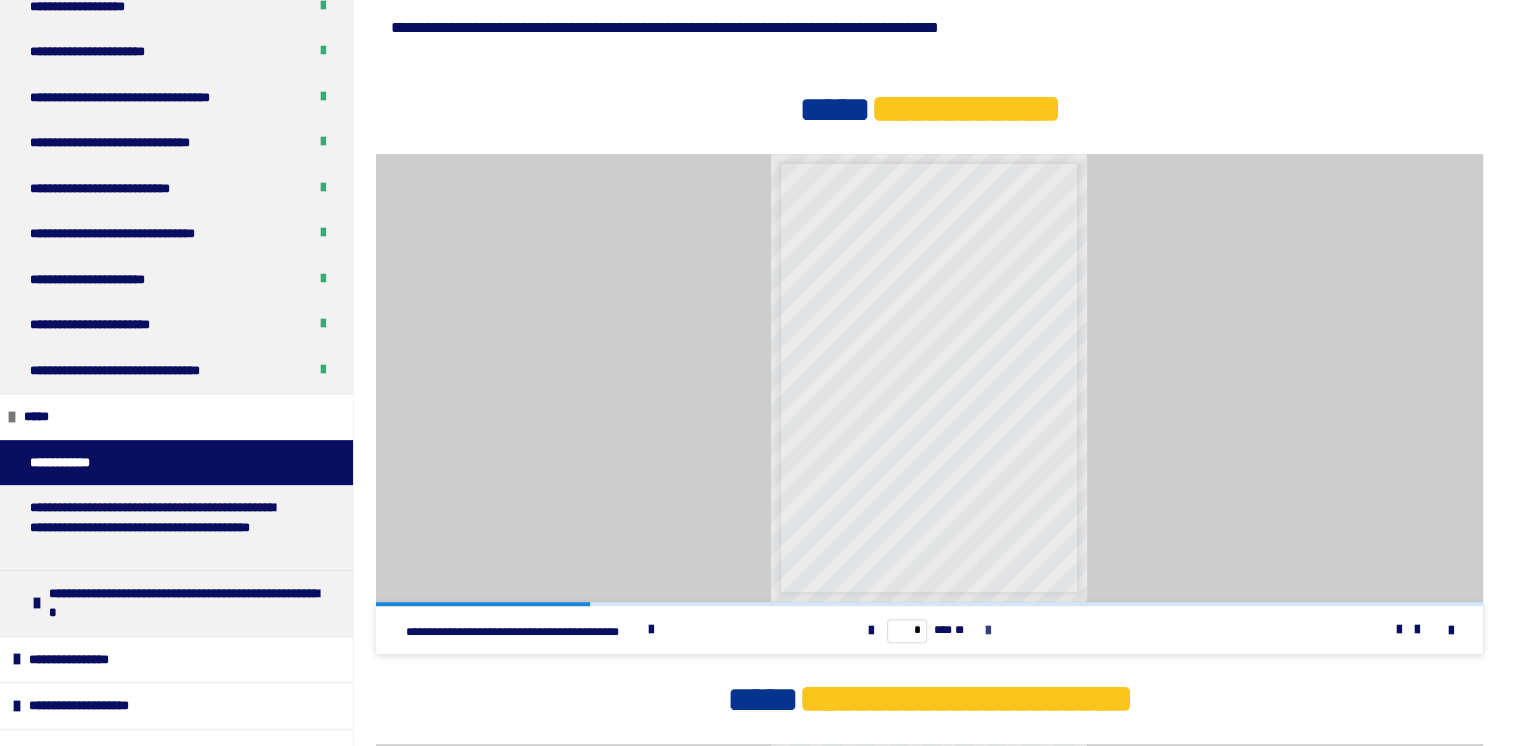 click at bounding box center [988, 631] 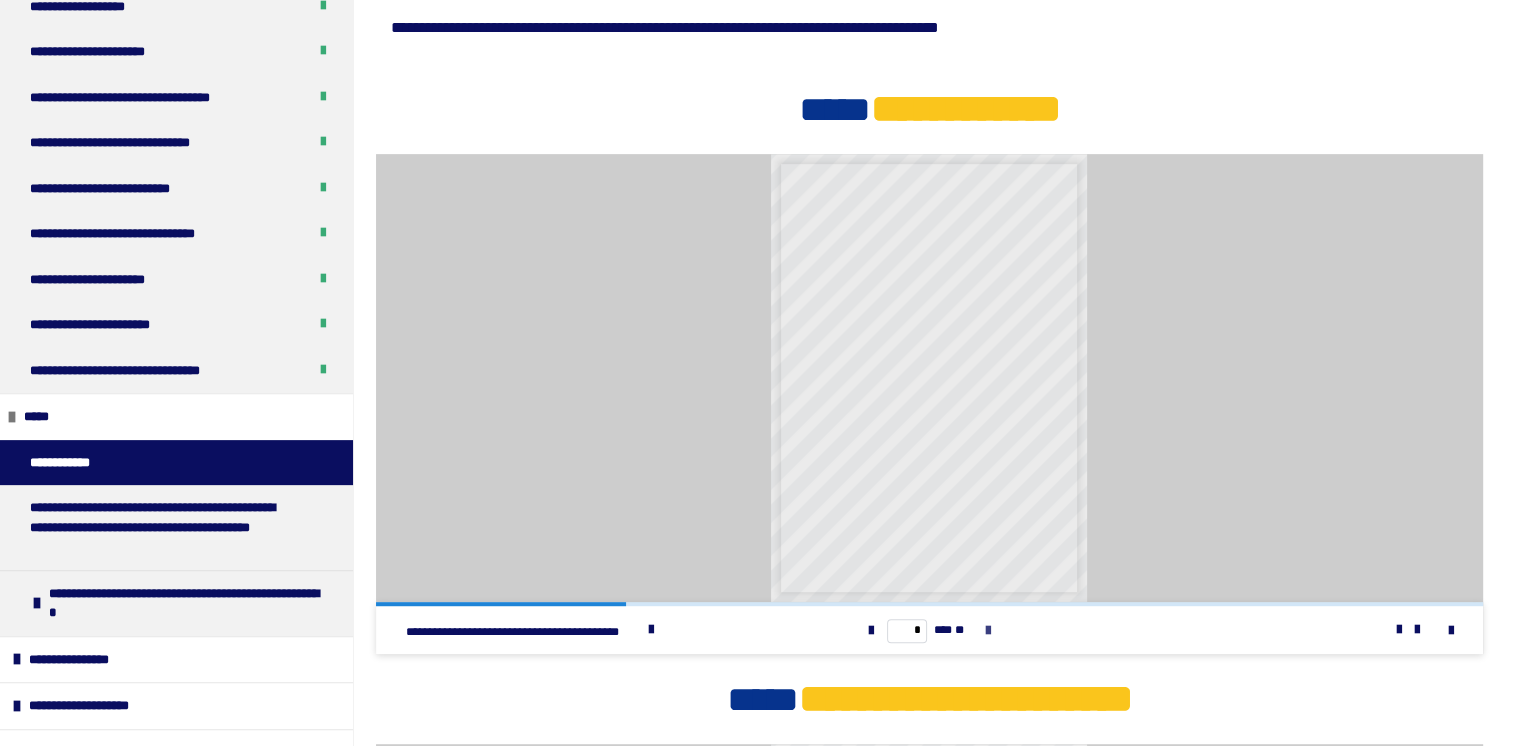 click at bounding box center (988, 631) 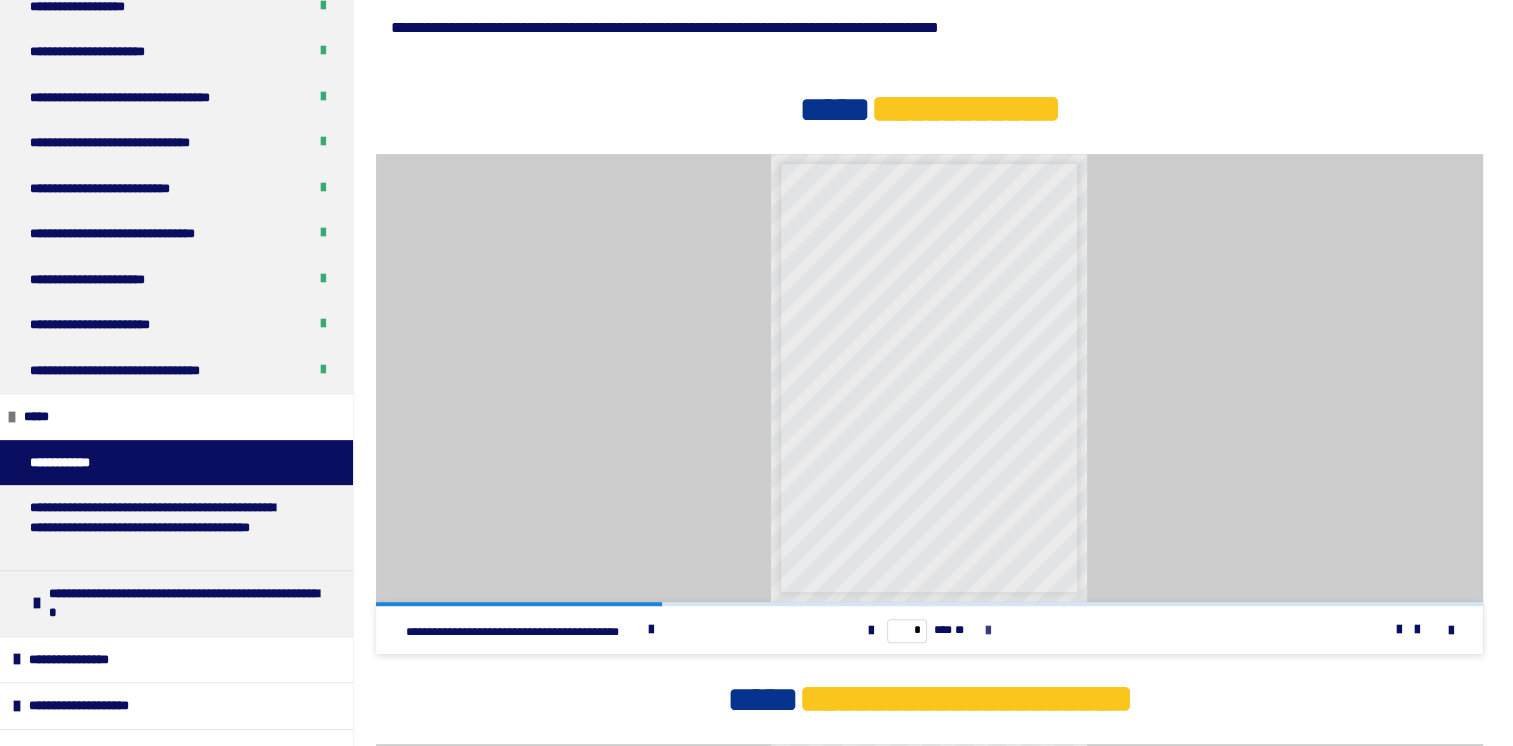 click at bounding box center (988, 631) 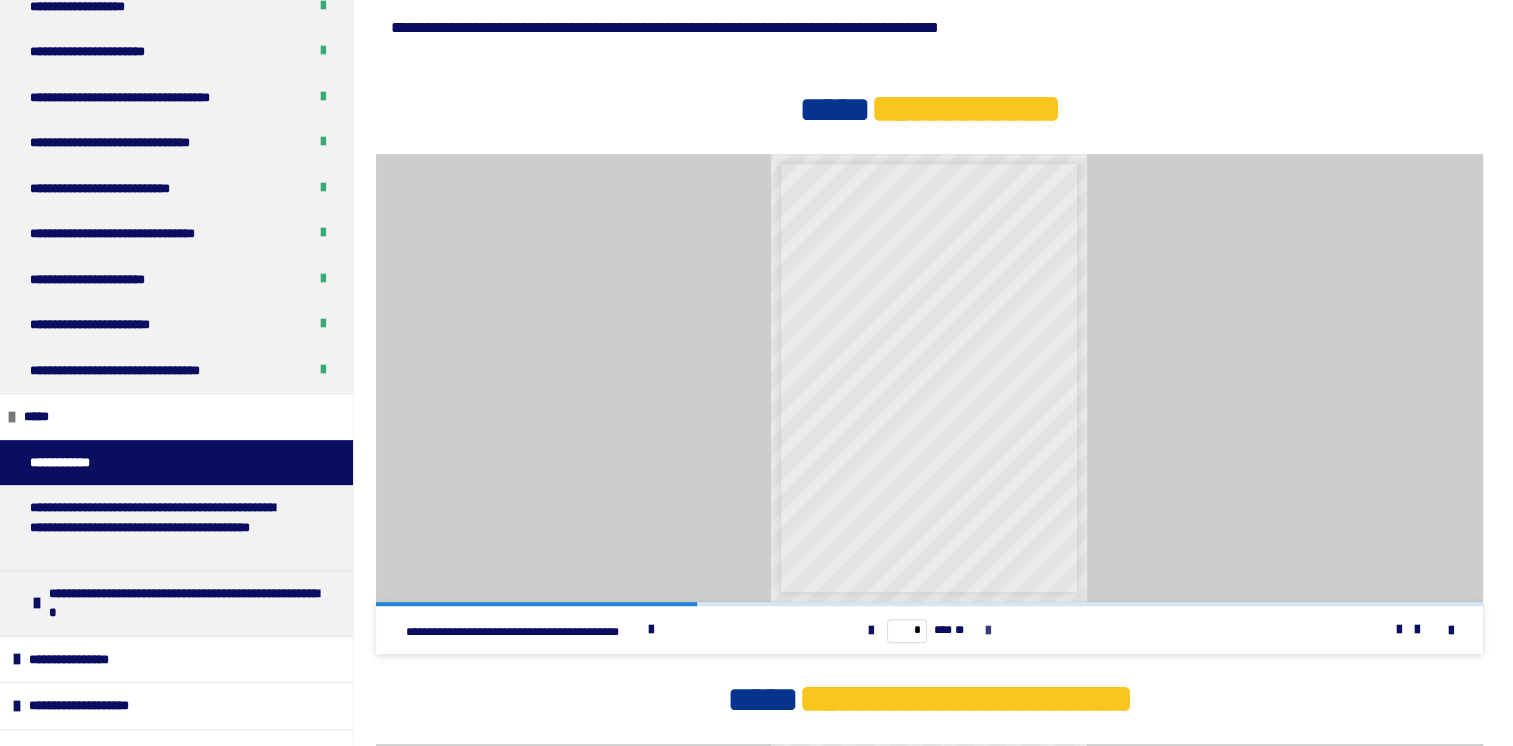 click at bounding box center (988, 631) 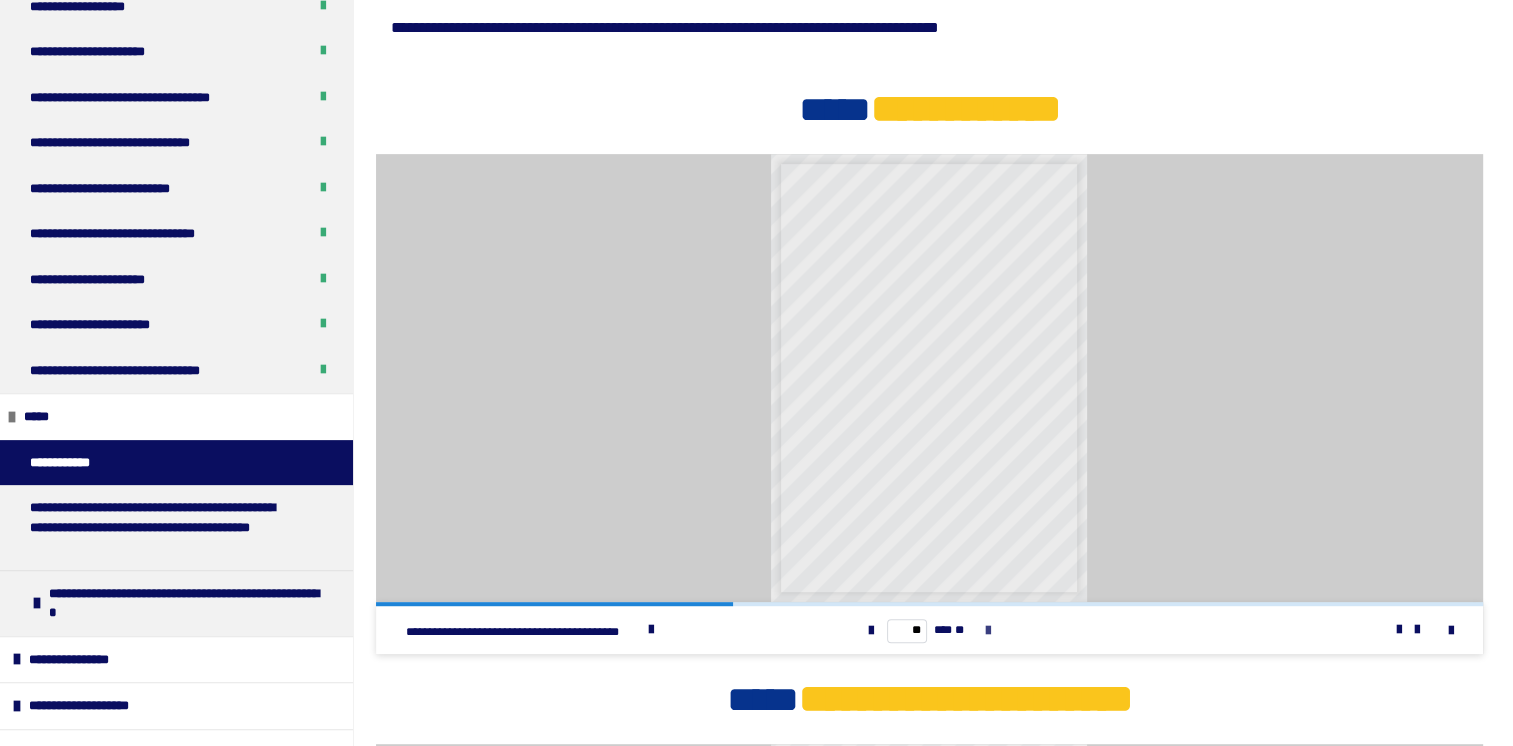 click at bounding box center [988, 631] 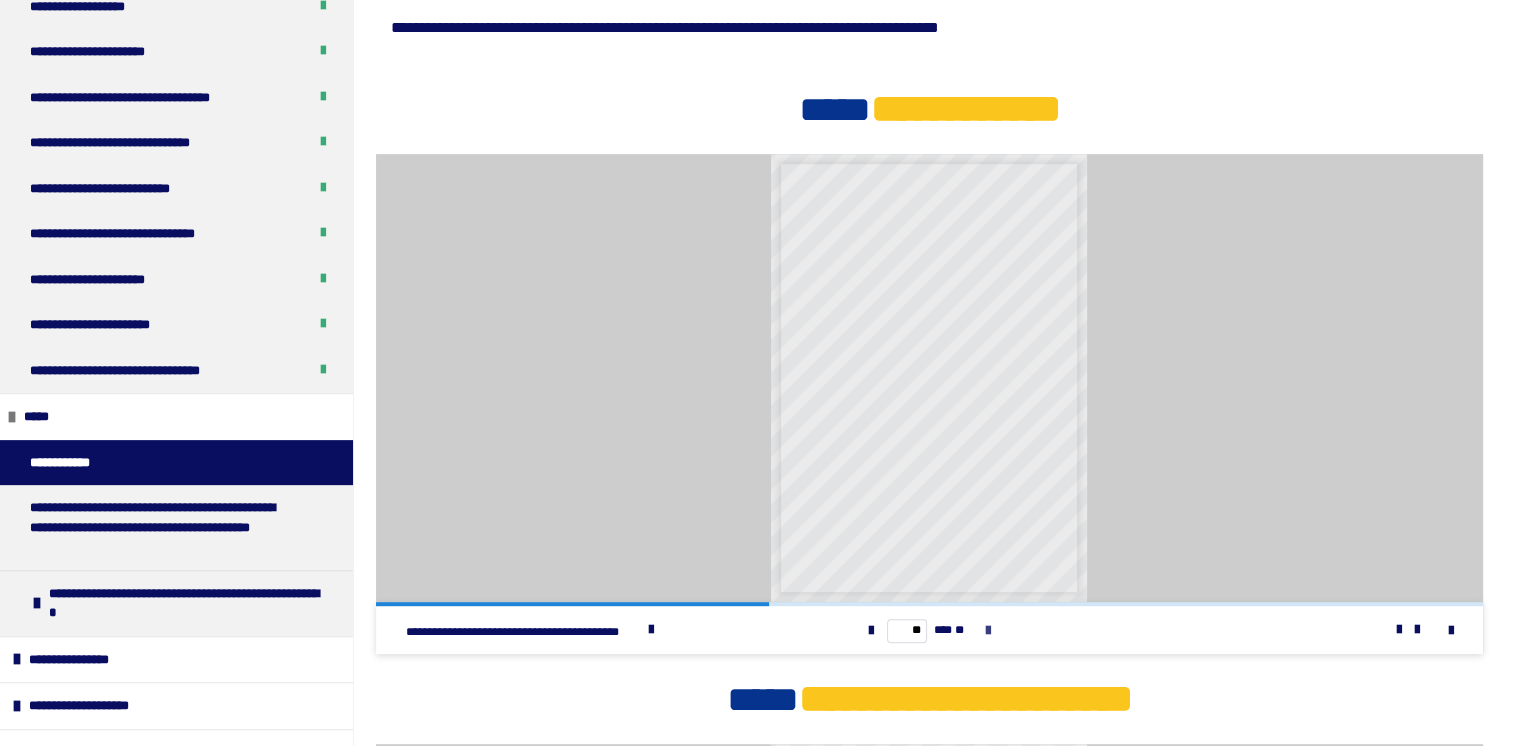 click at bounding box center [988, 631] 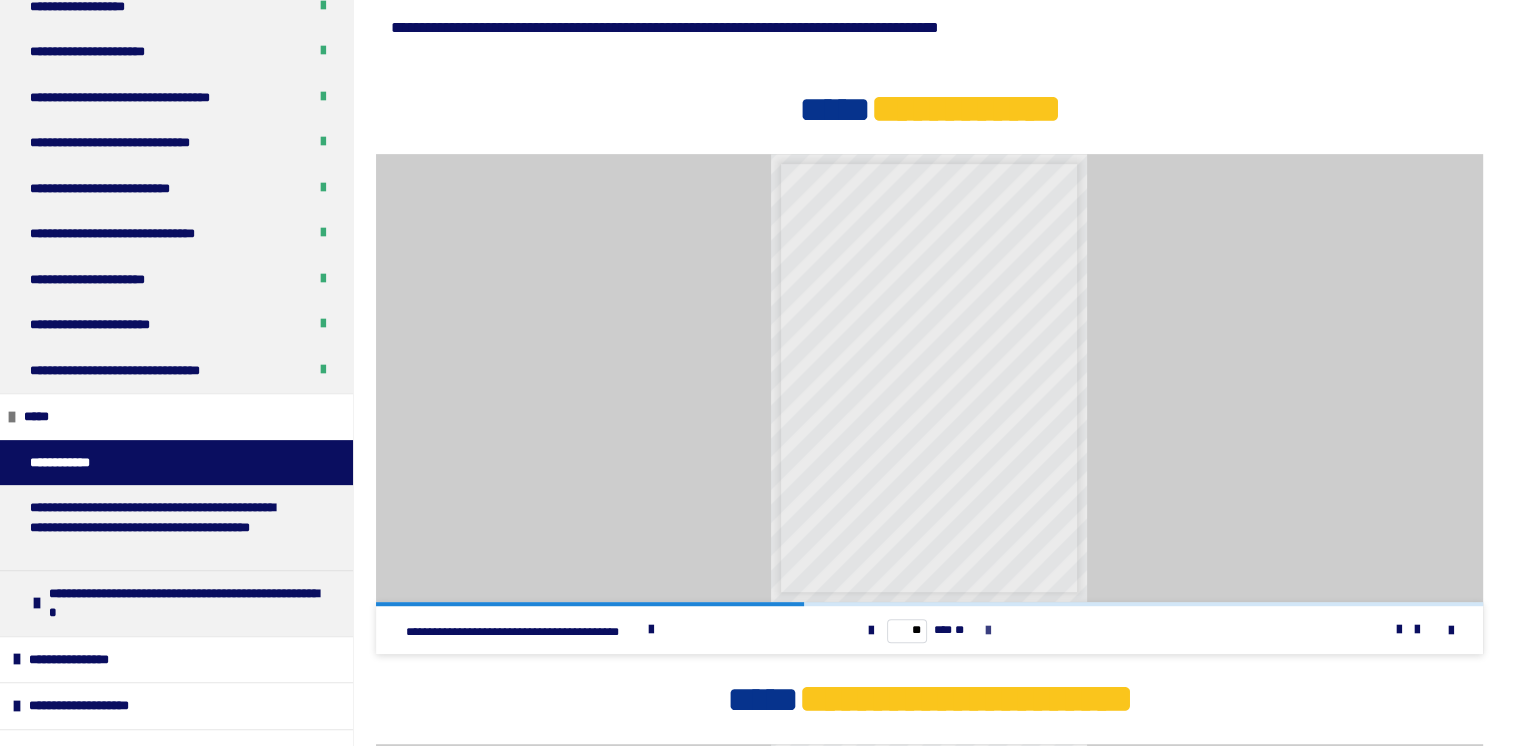 click at bounding box center (988, 631) 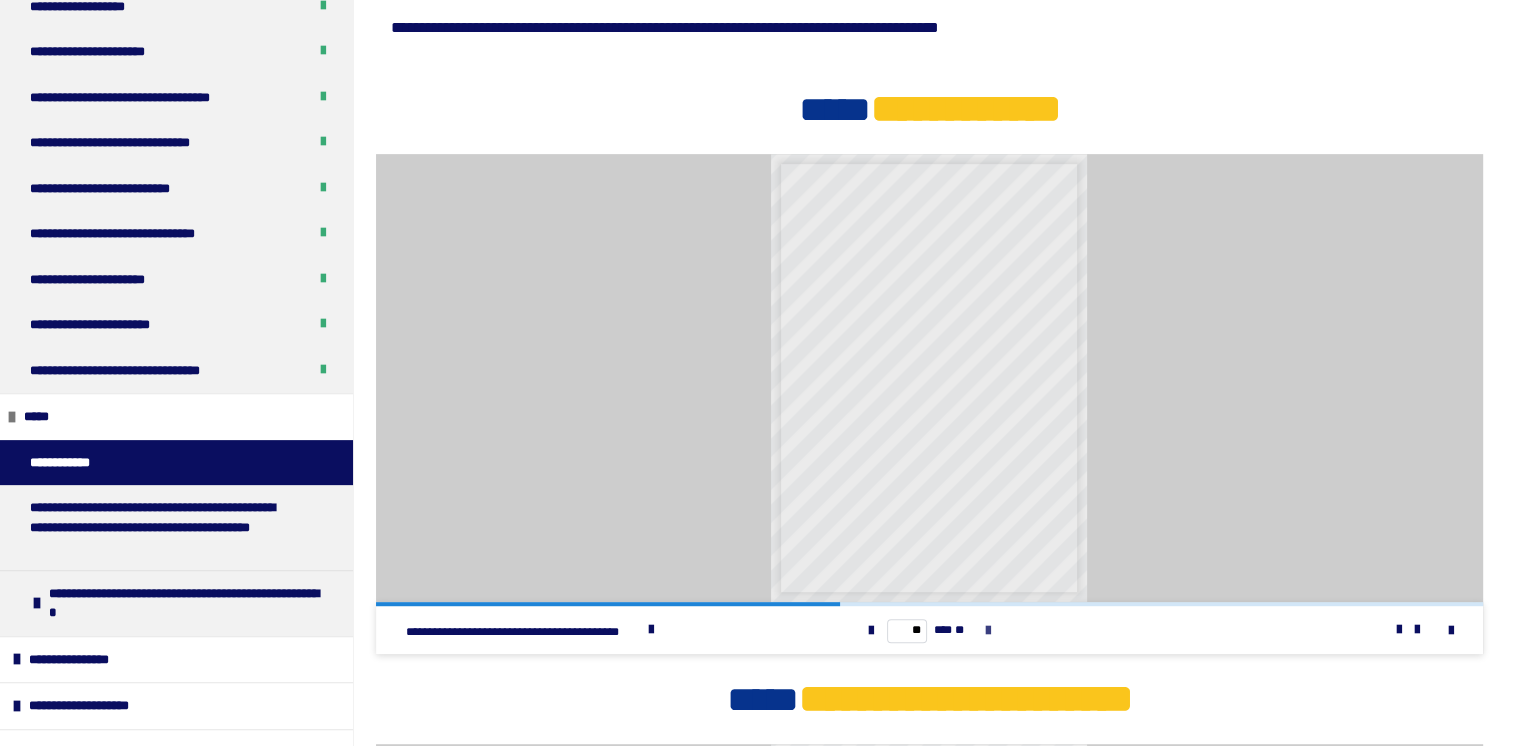 click at bounding box center (988, 631) 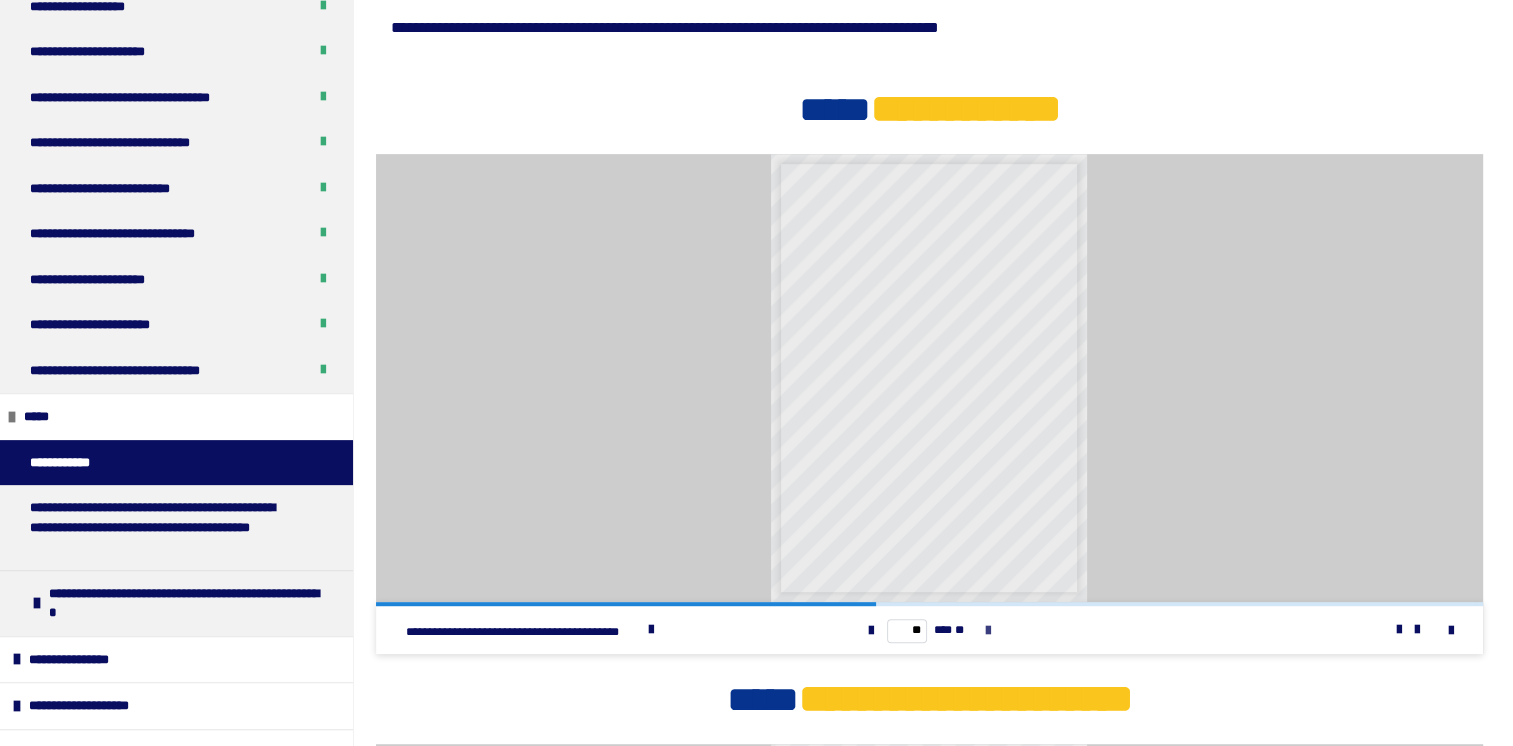 click at bounding box center (988, 631) 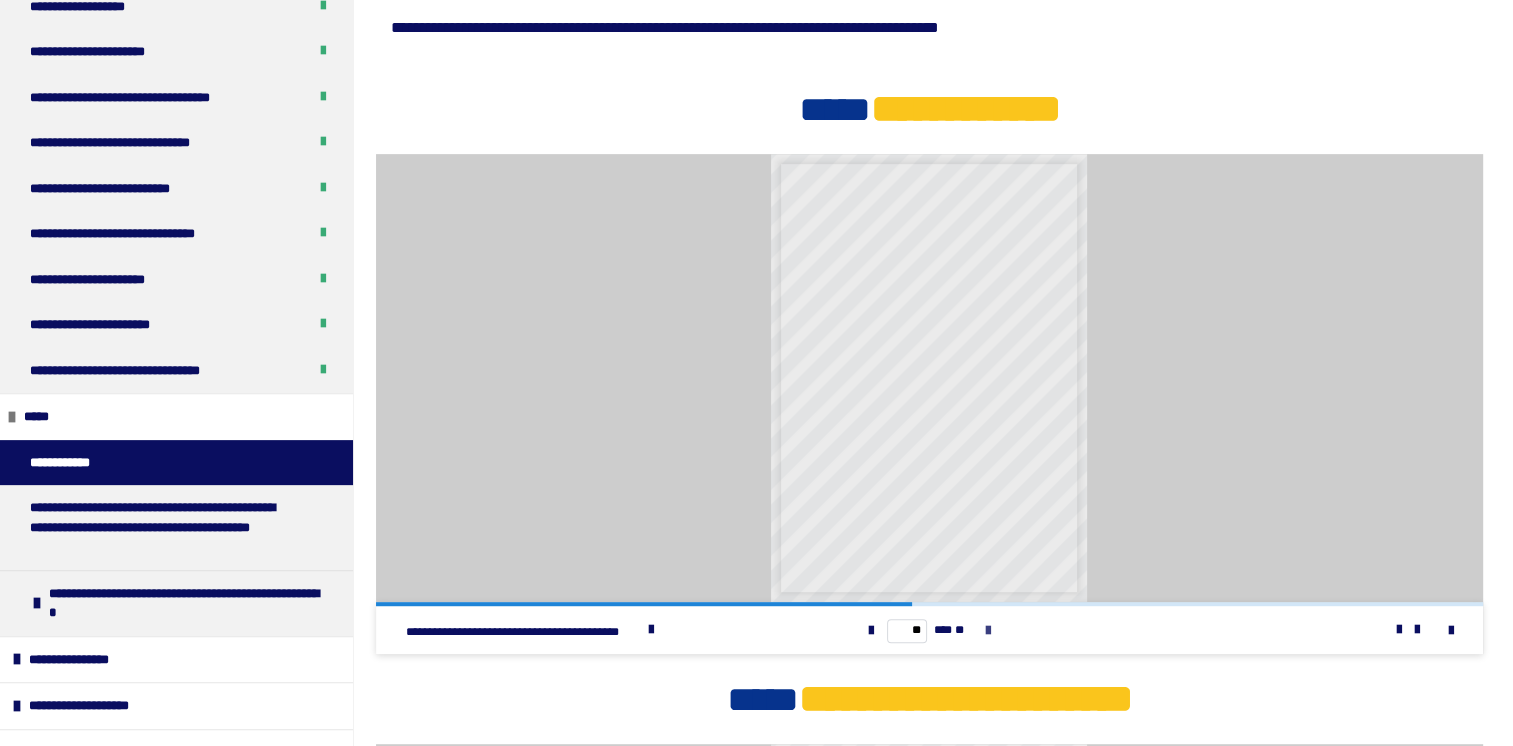 click at bounding box center (988, 631) 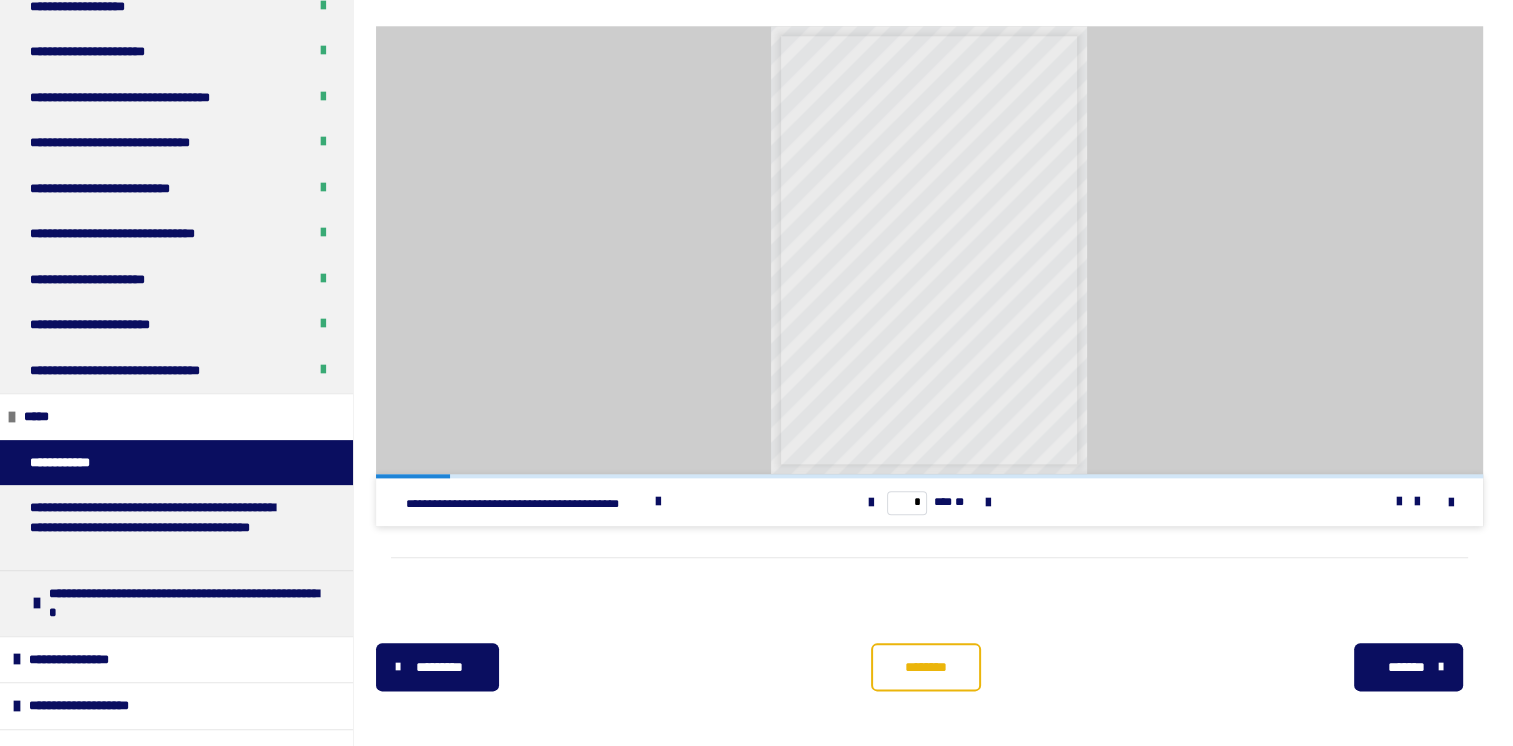 scroll, scrollTop: 2175, scrollLeft: 0, axis: vertical 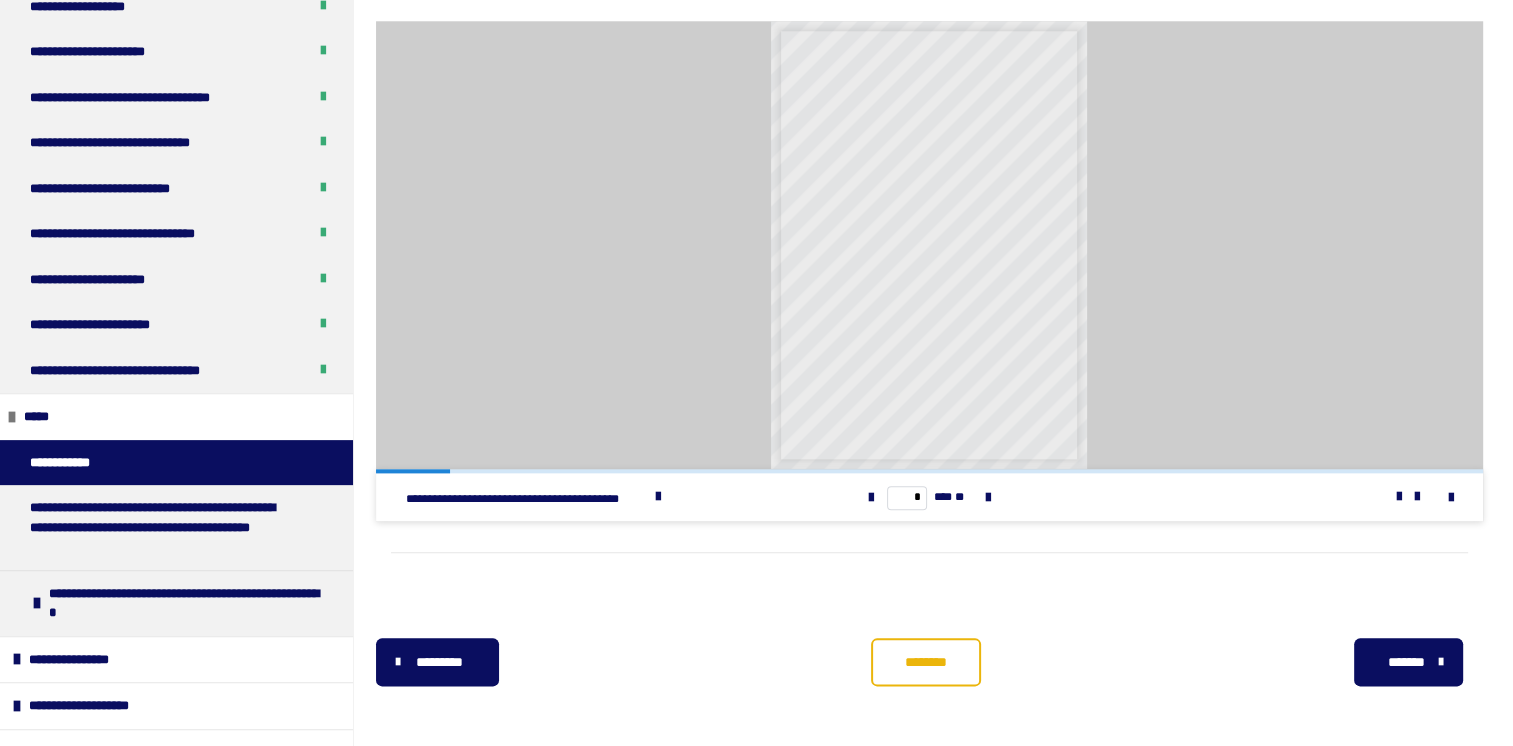 click on "*******" at bounding box center (1406, 662) 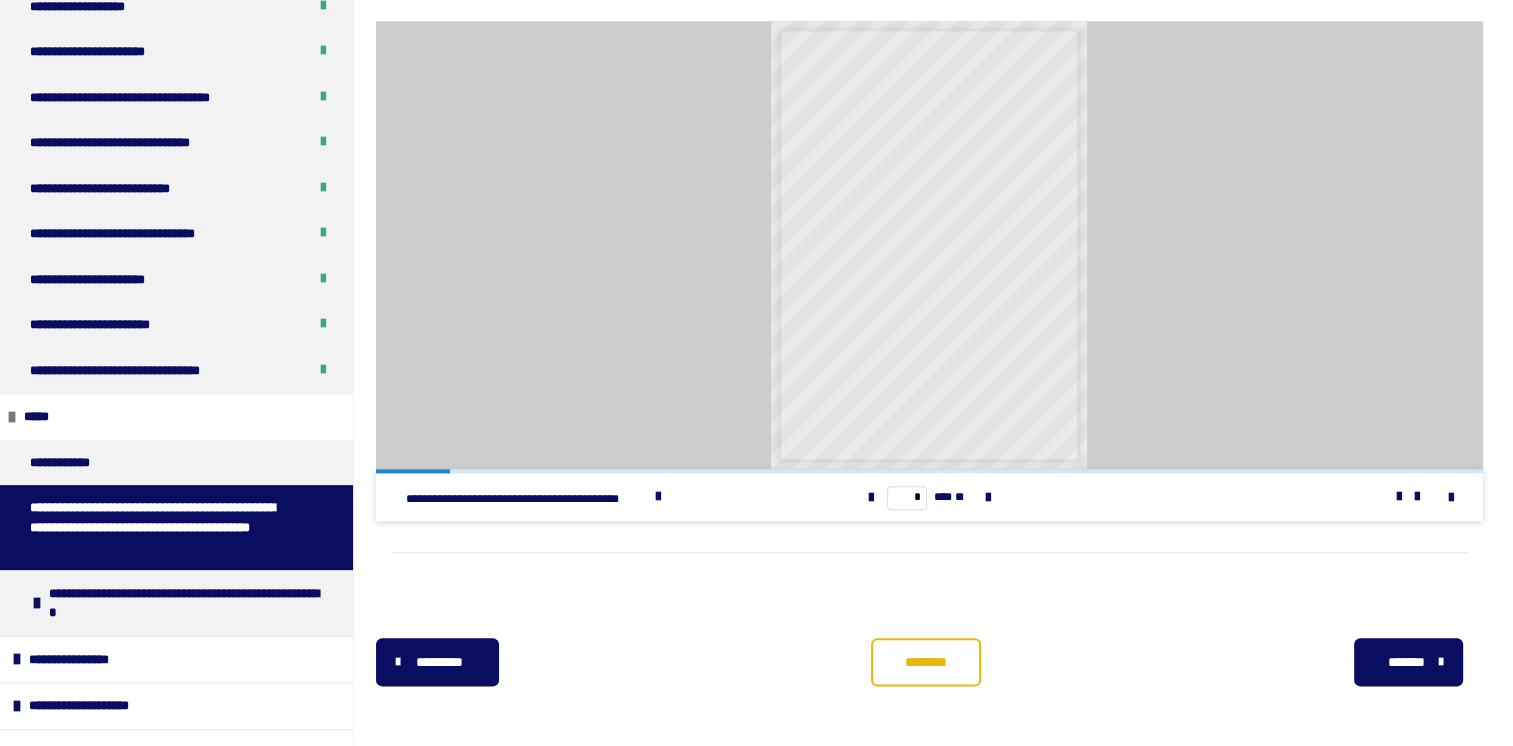 scroll, scrollTop: 638, scrollLeft: 0, axis: vertical 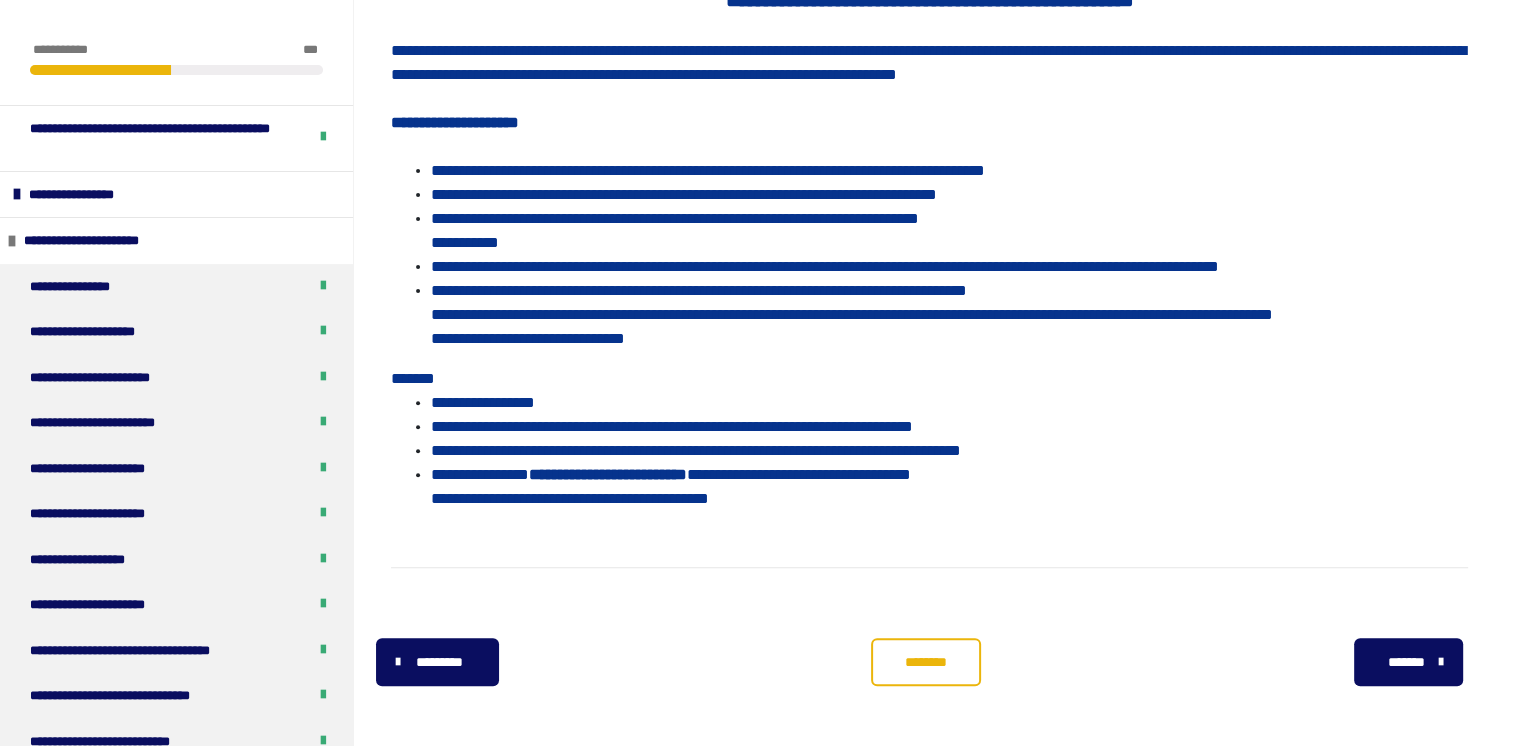 click on "**********" at bounding box center [621, 498] 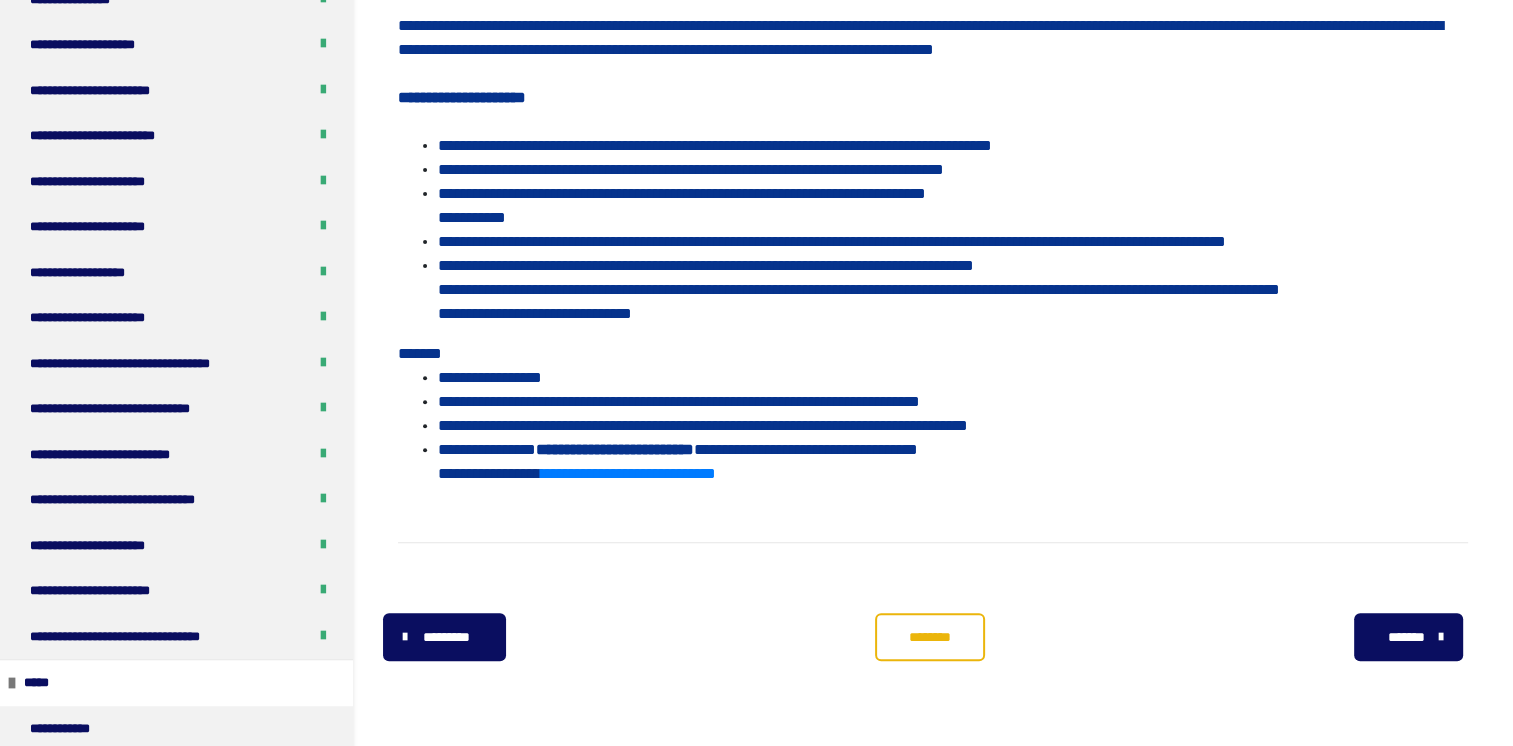 scroll, scrollTop: 638, scrollLeft: 0, axis: vertical 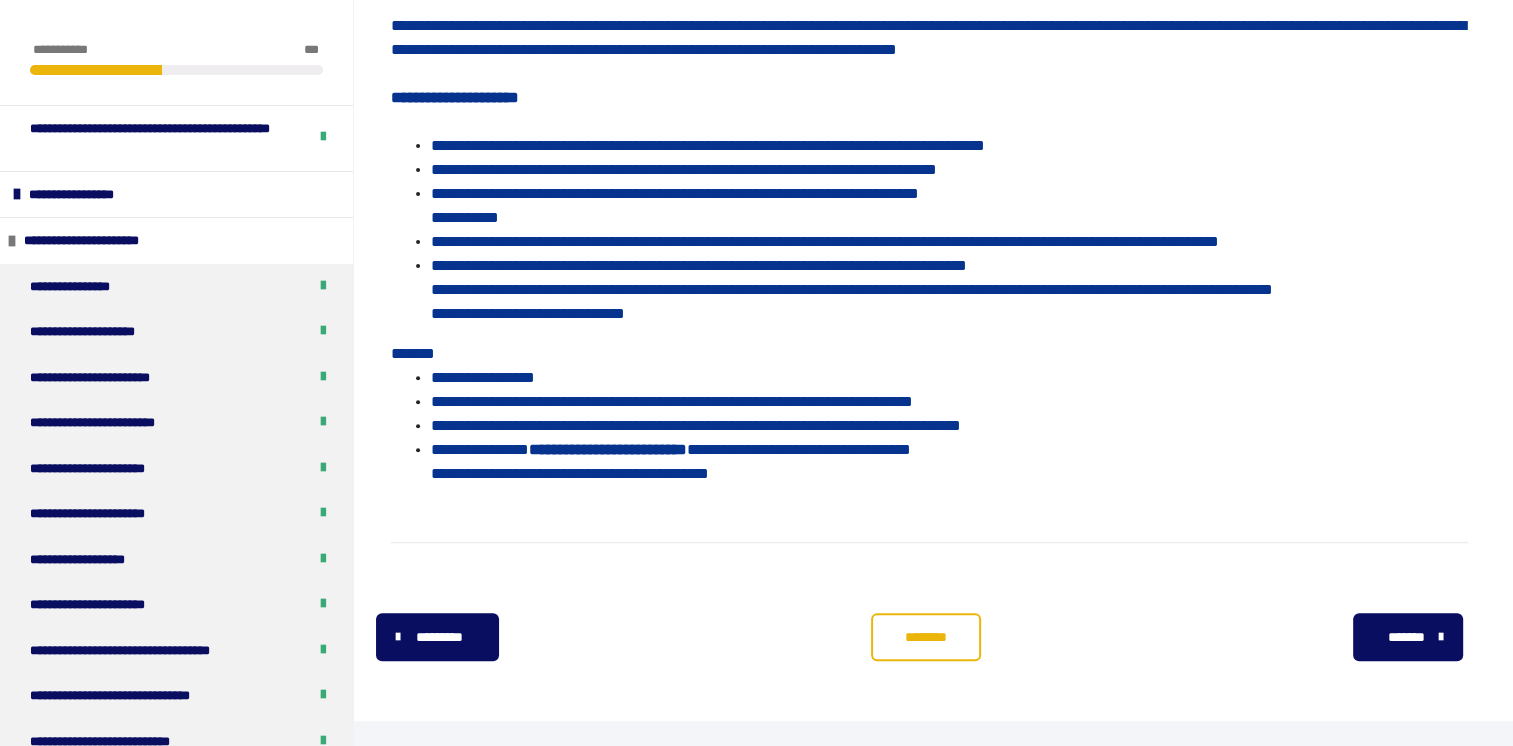 click on "********" at bounding box center [926, 637] 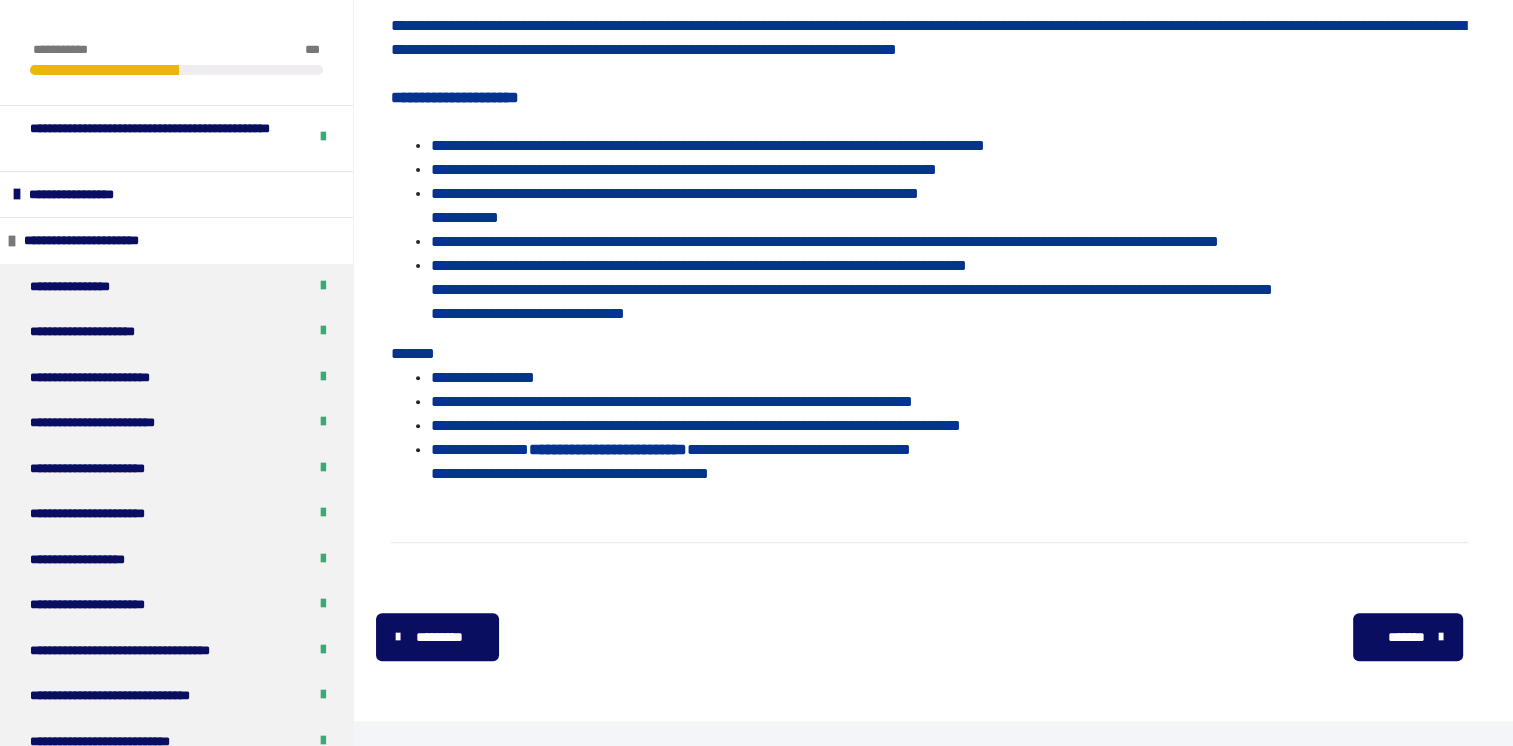 click on "*******" at bounding box center (1407, 637) 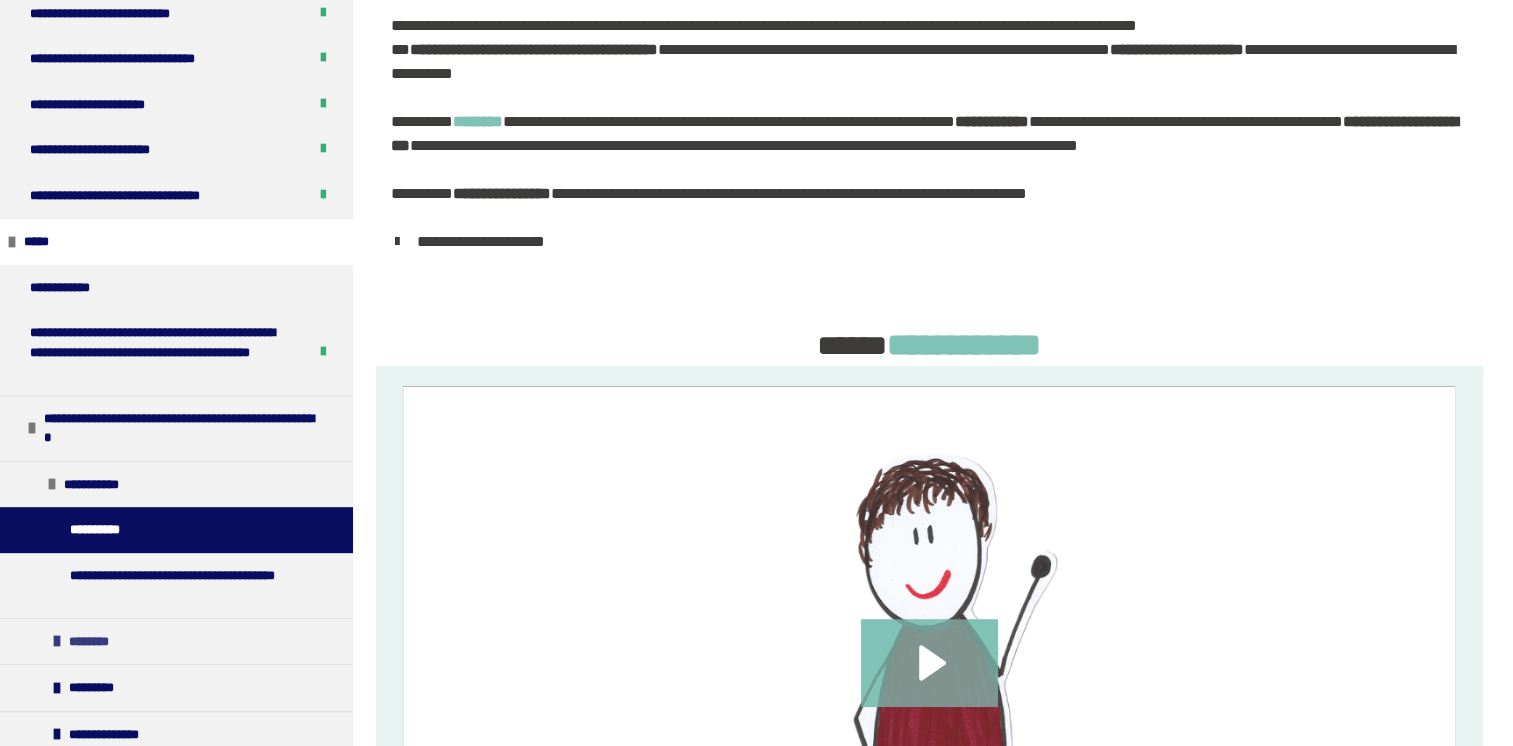 scroll, scrollTop: 730, scrollLeft: 0, axis: vertical 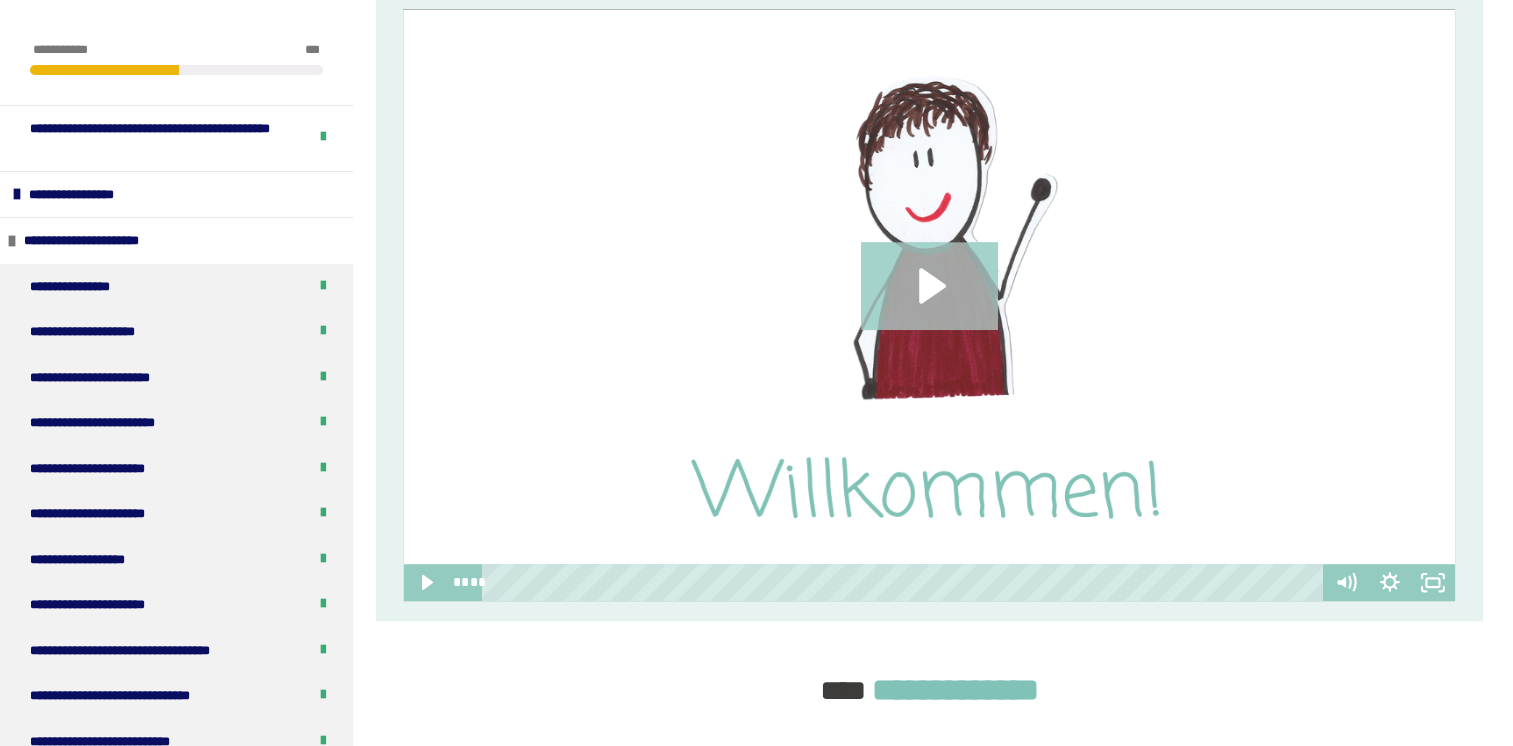 click 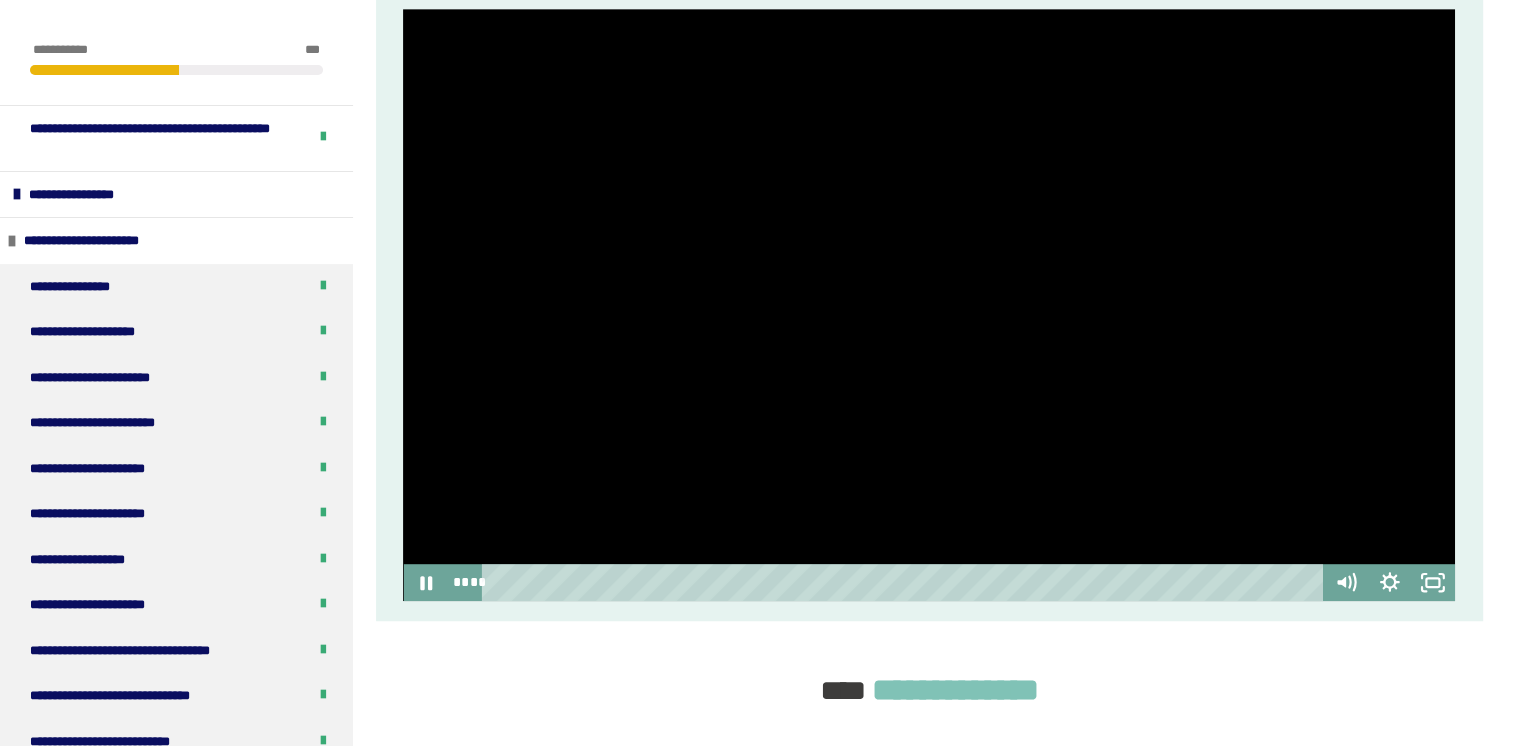 type 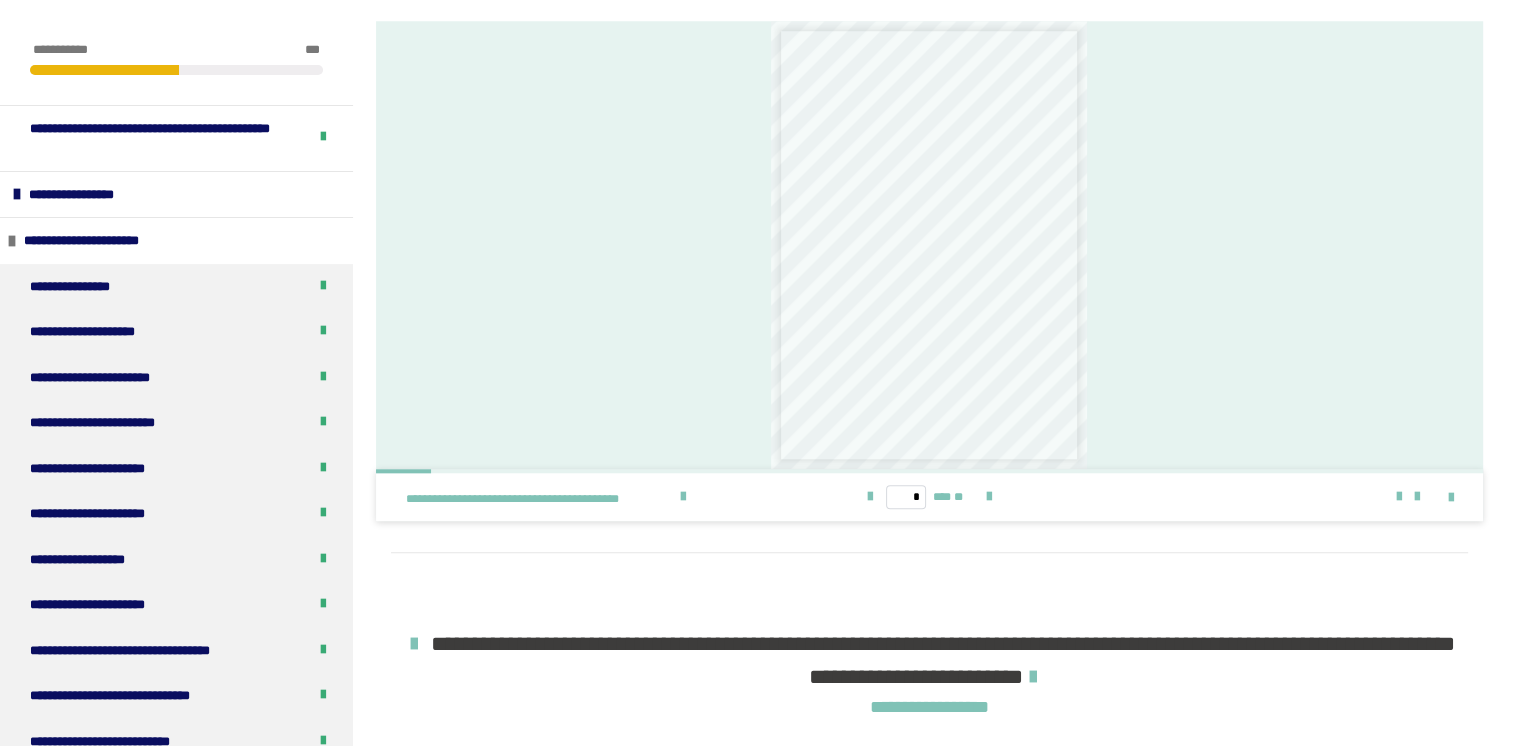 scroll, scrollTop: 1860, scrollLeft: 0, axis: vertical 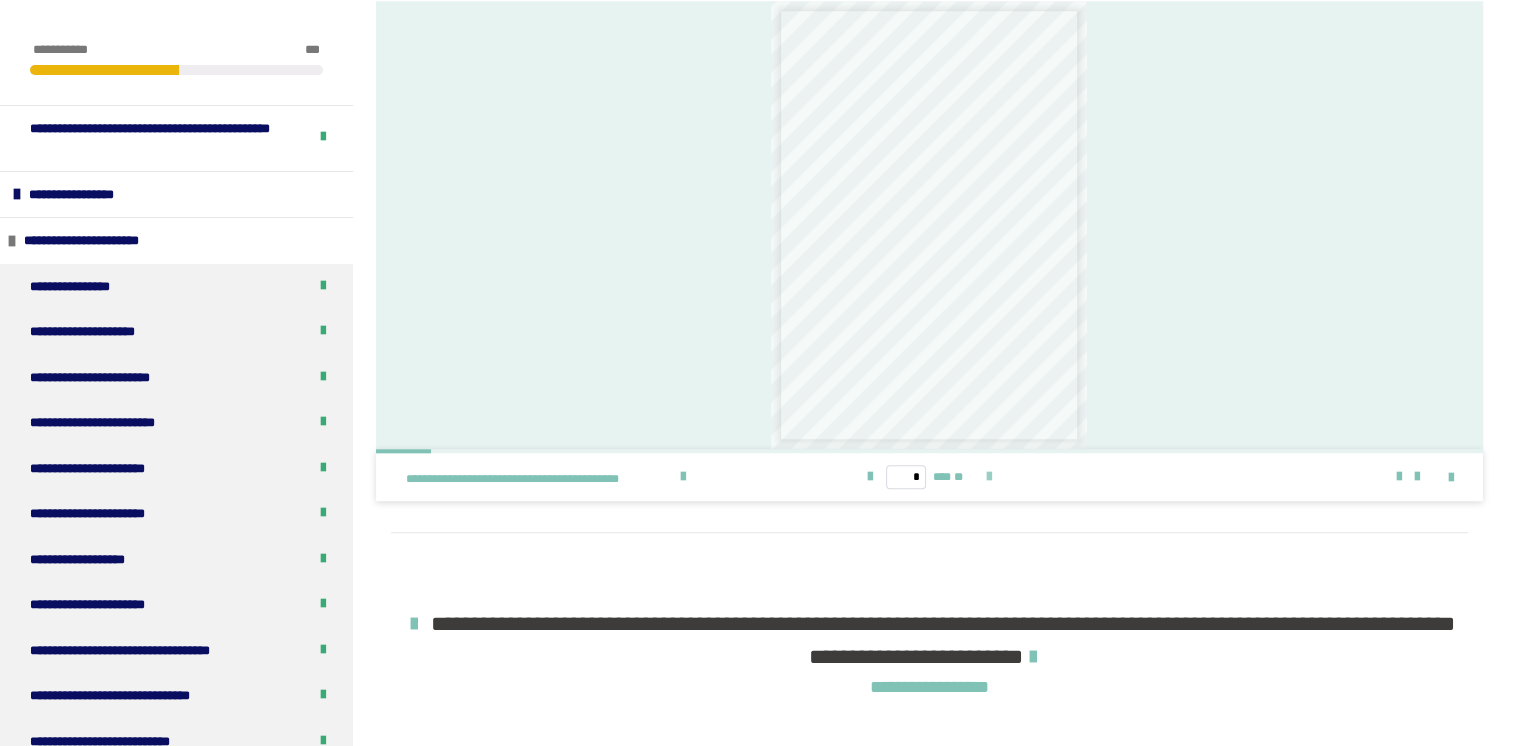 click at bounding box center [989, 477] 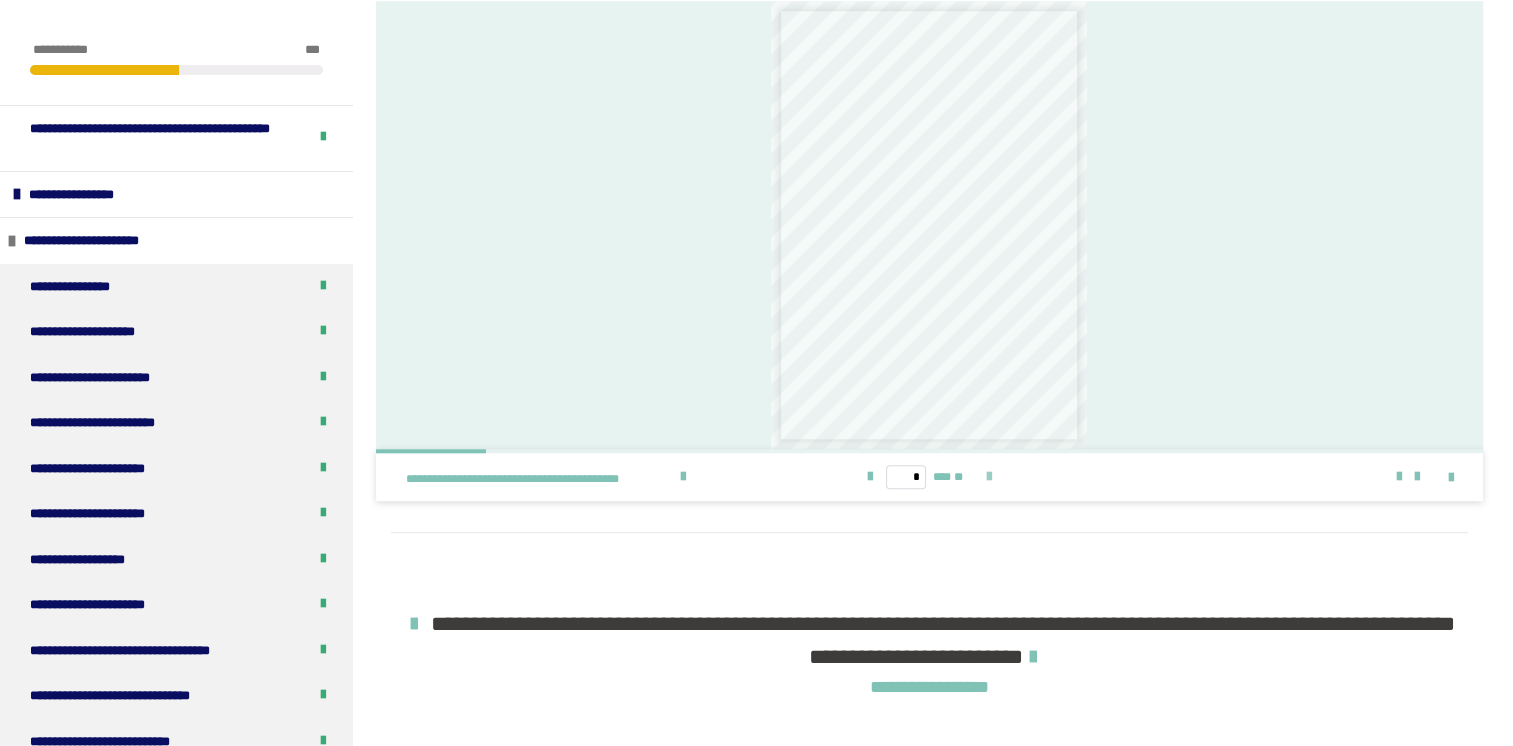 click at bounding box center [989, 477] 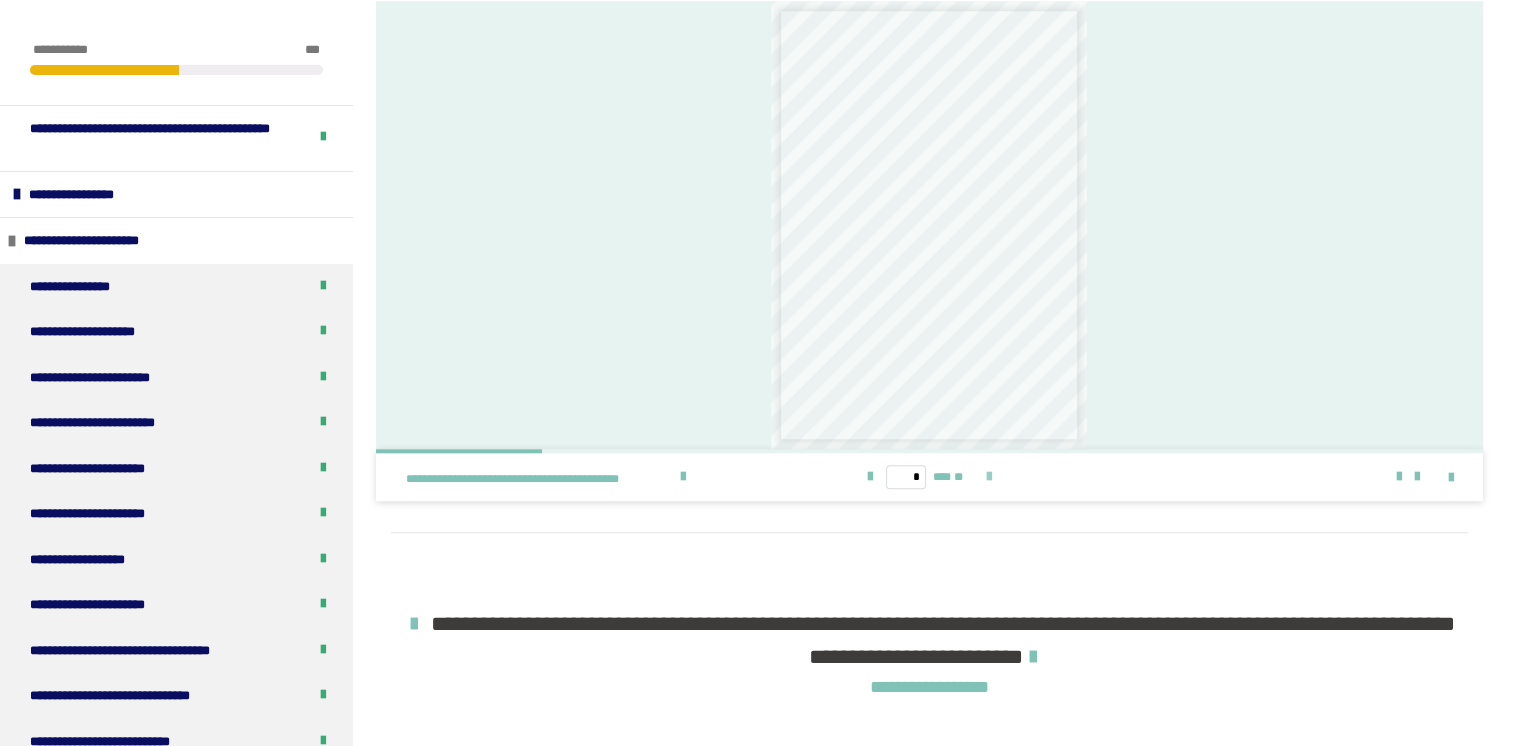scroll, scrollTop: 1868, scrollLeft: 0, axis: vertical 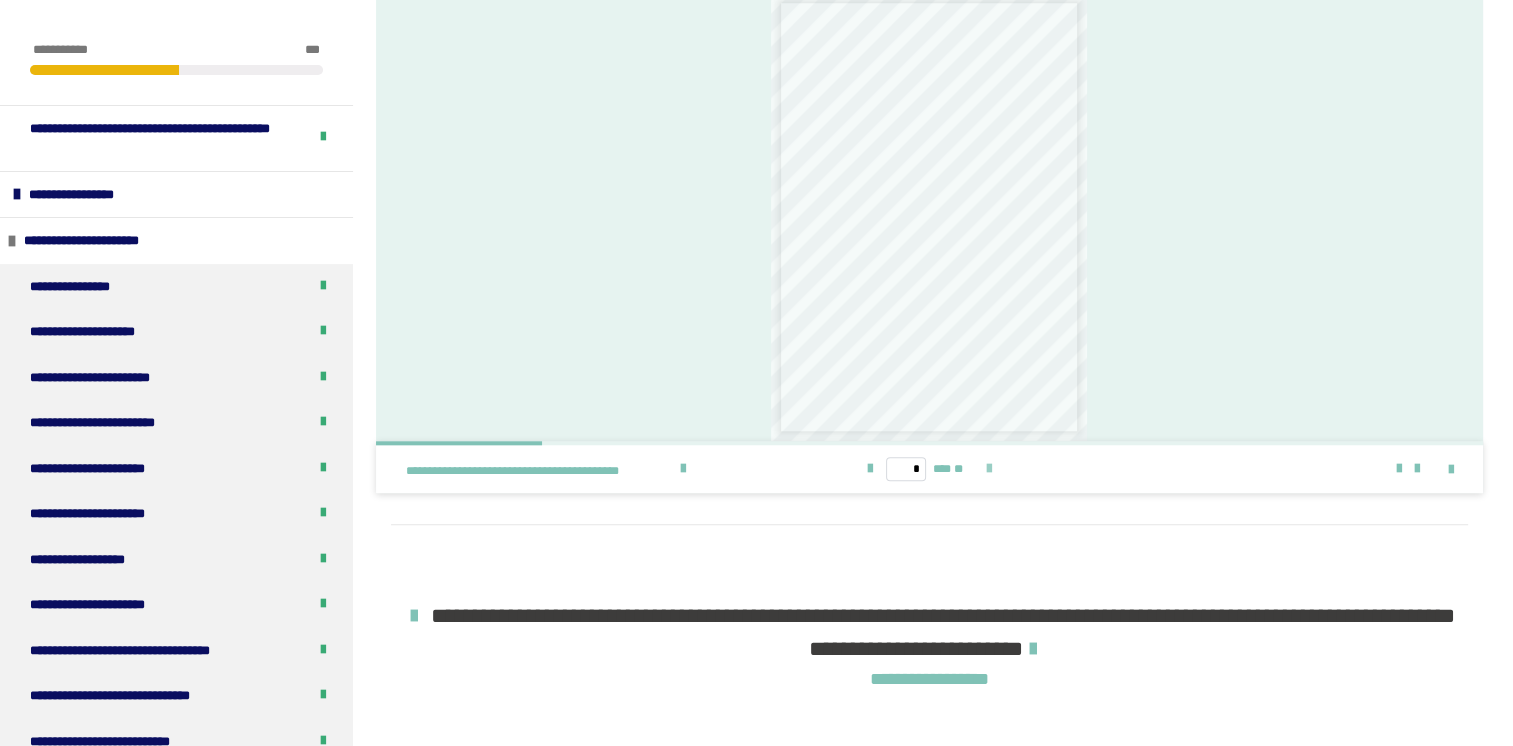 click at bounding box center (989, 469) 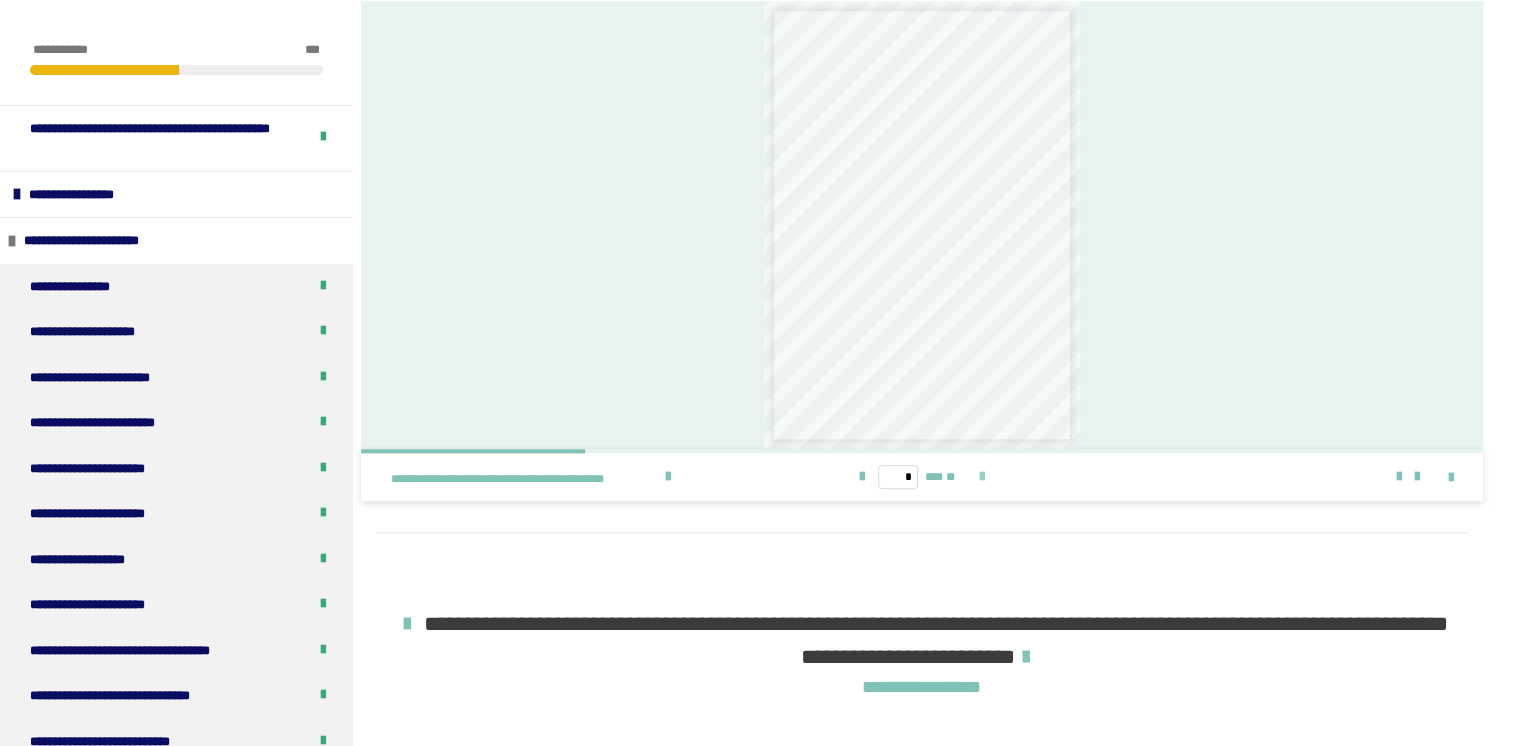 scroll, scrollTop: 1872, scrollLeft: 0, axis: vertical 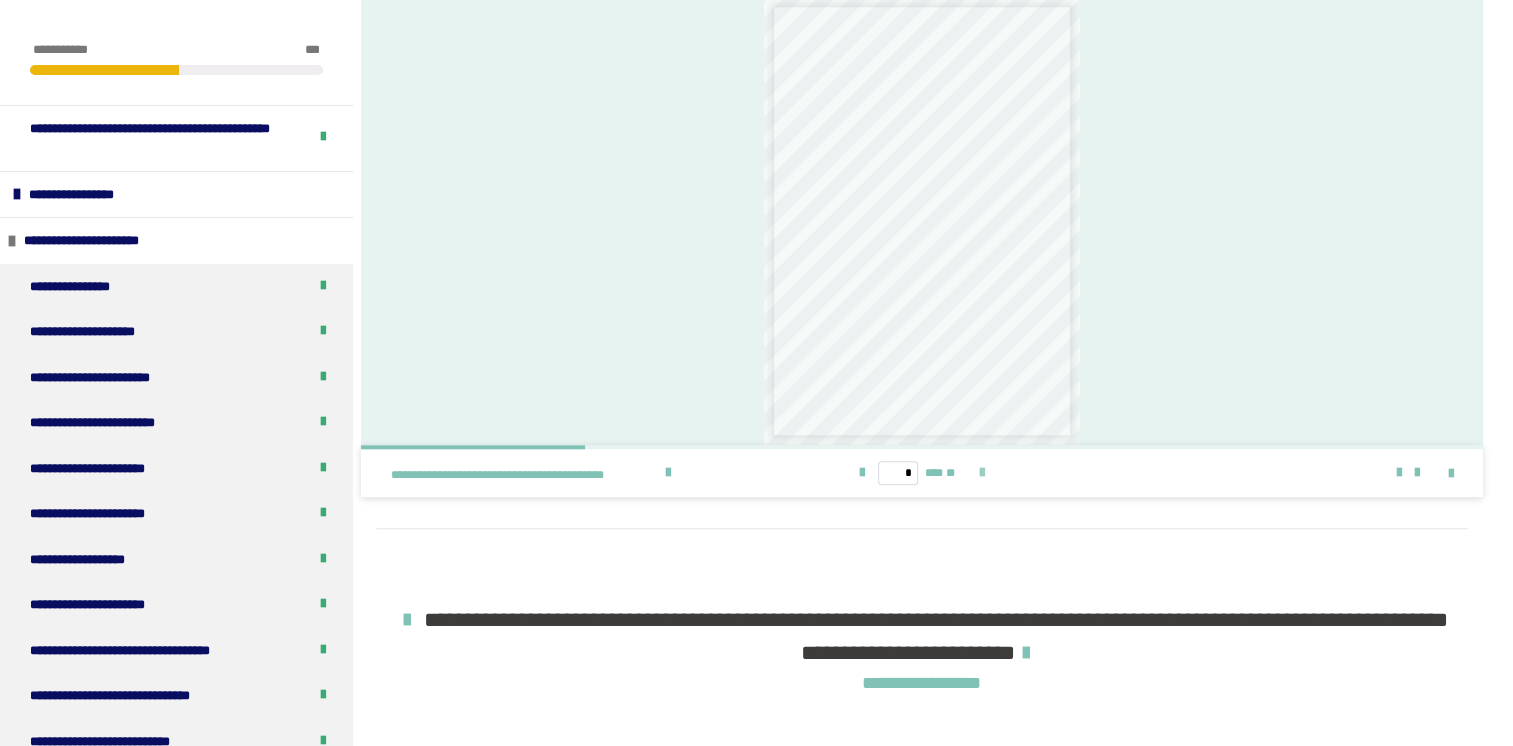 click on "* *** **" at bounding box center (922, 473) 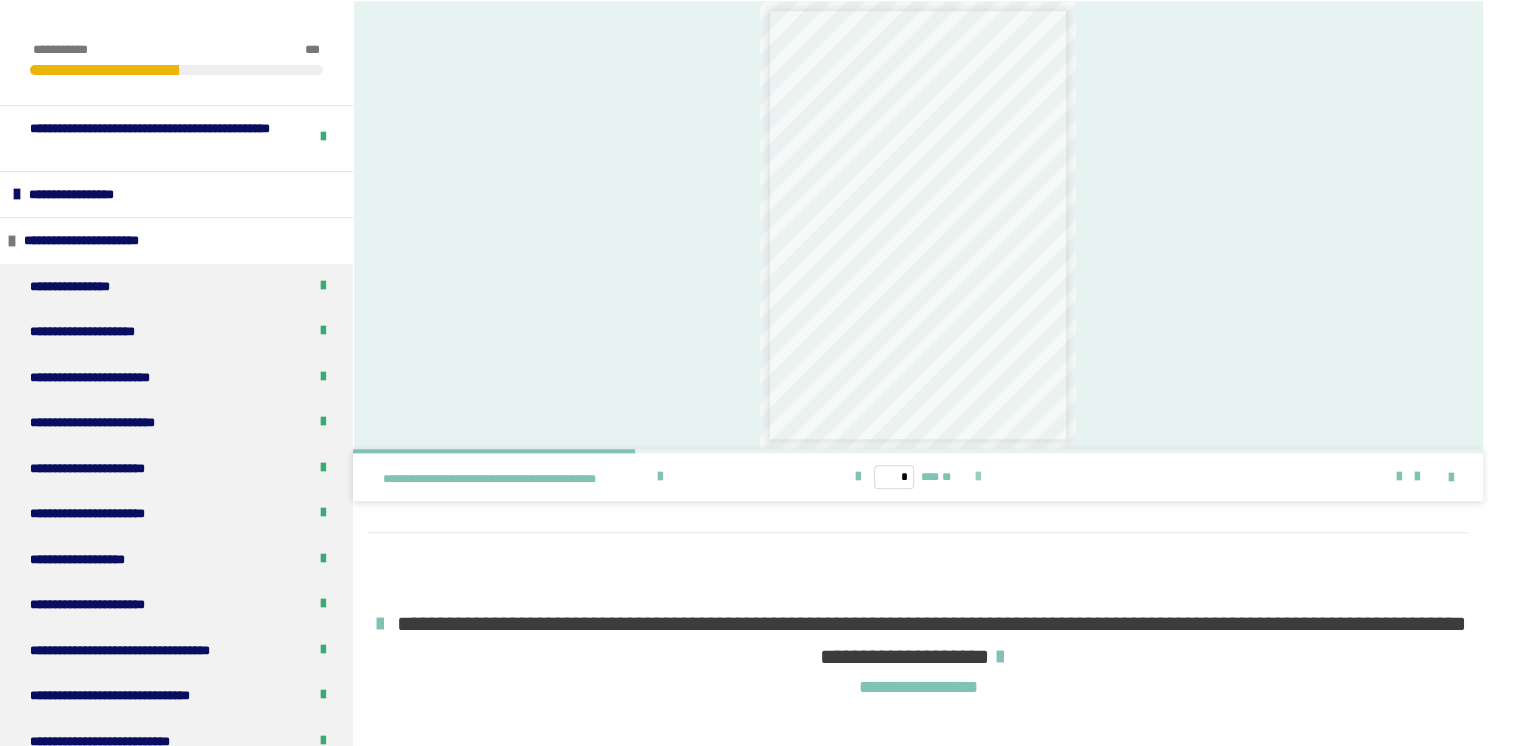 click at bounding box center (978, 477) 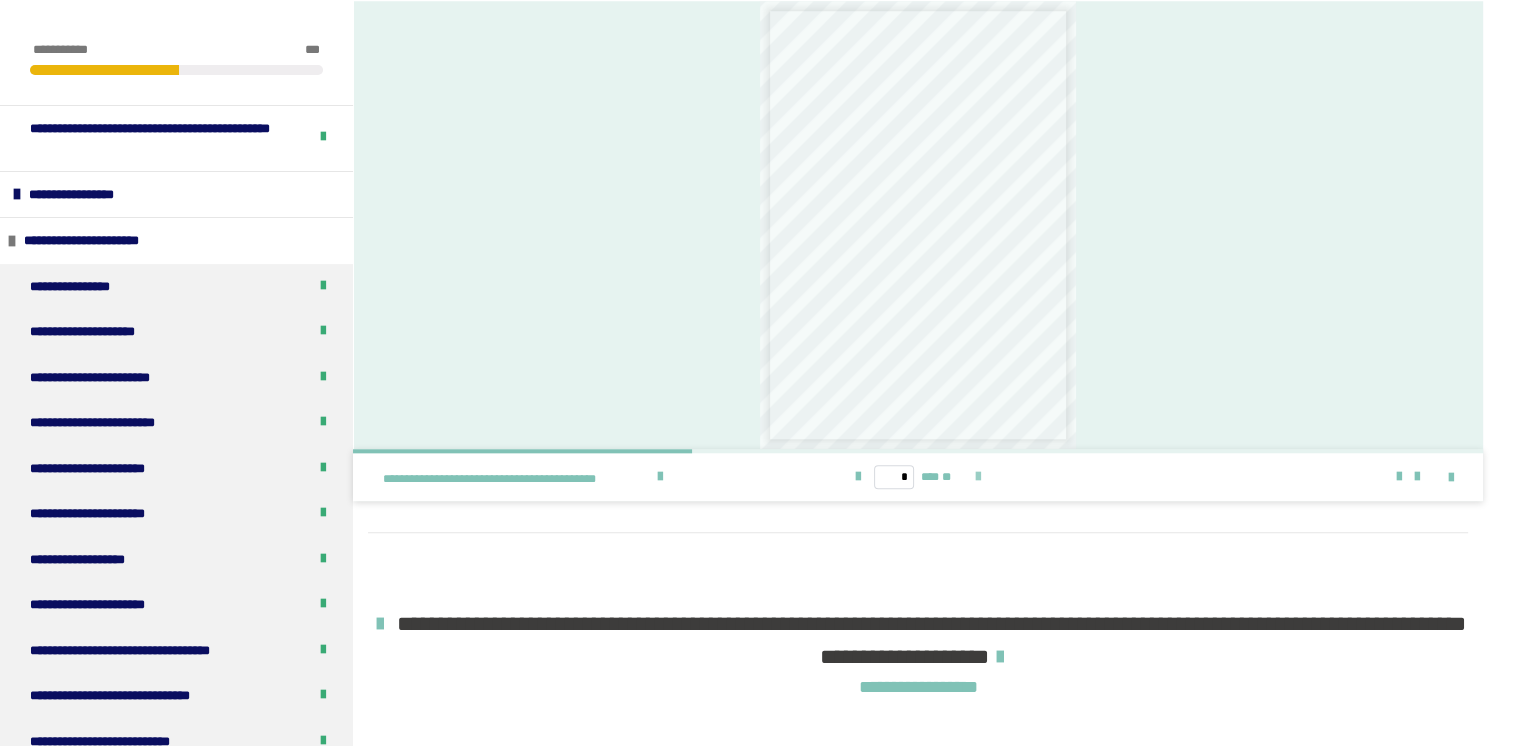 click at bounding box center [978, 477] 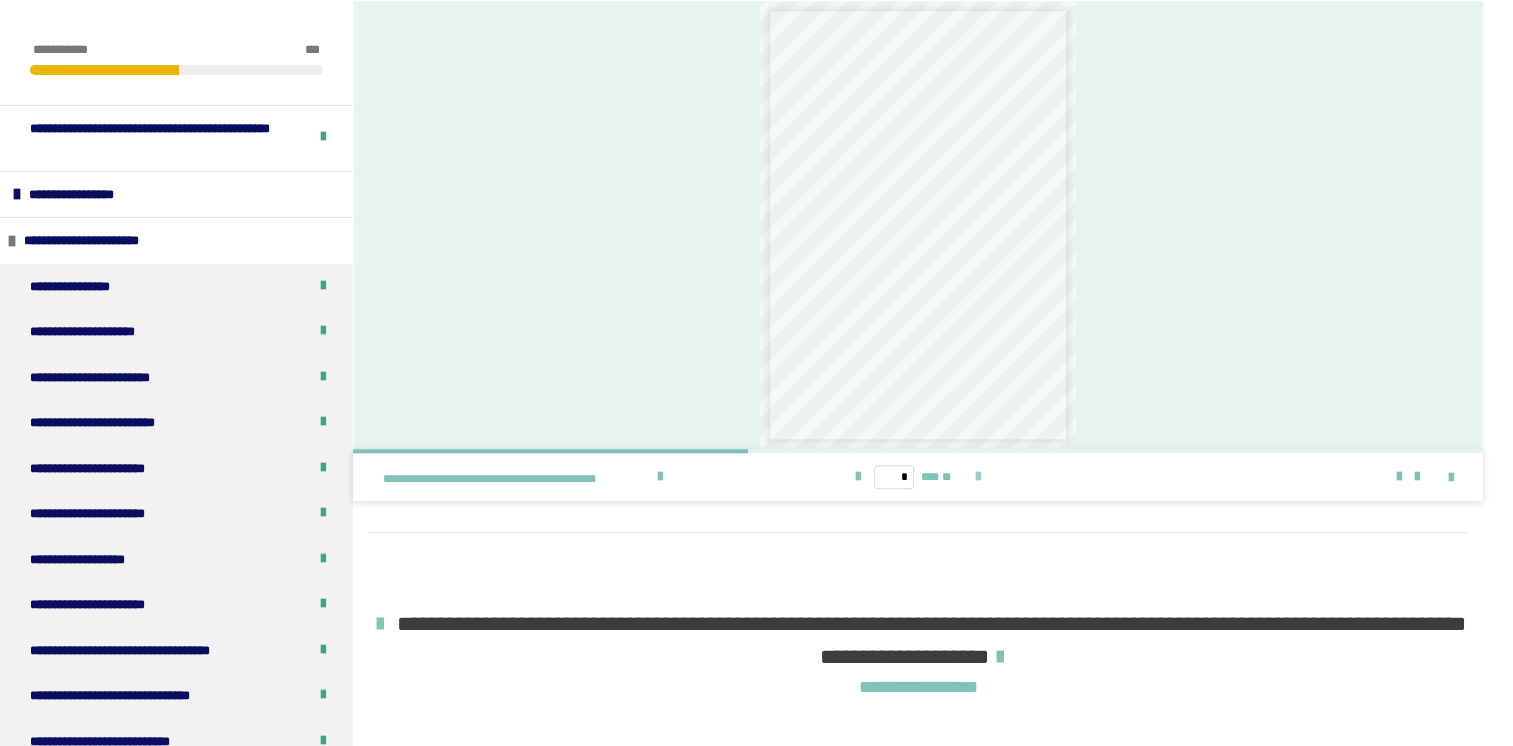 click at bounding box center (978, 477) 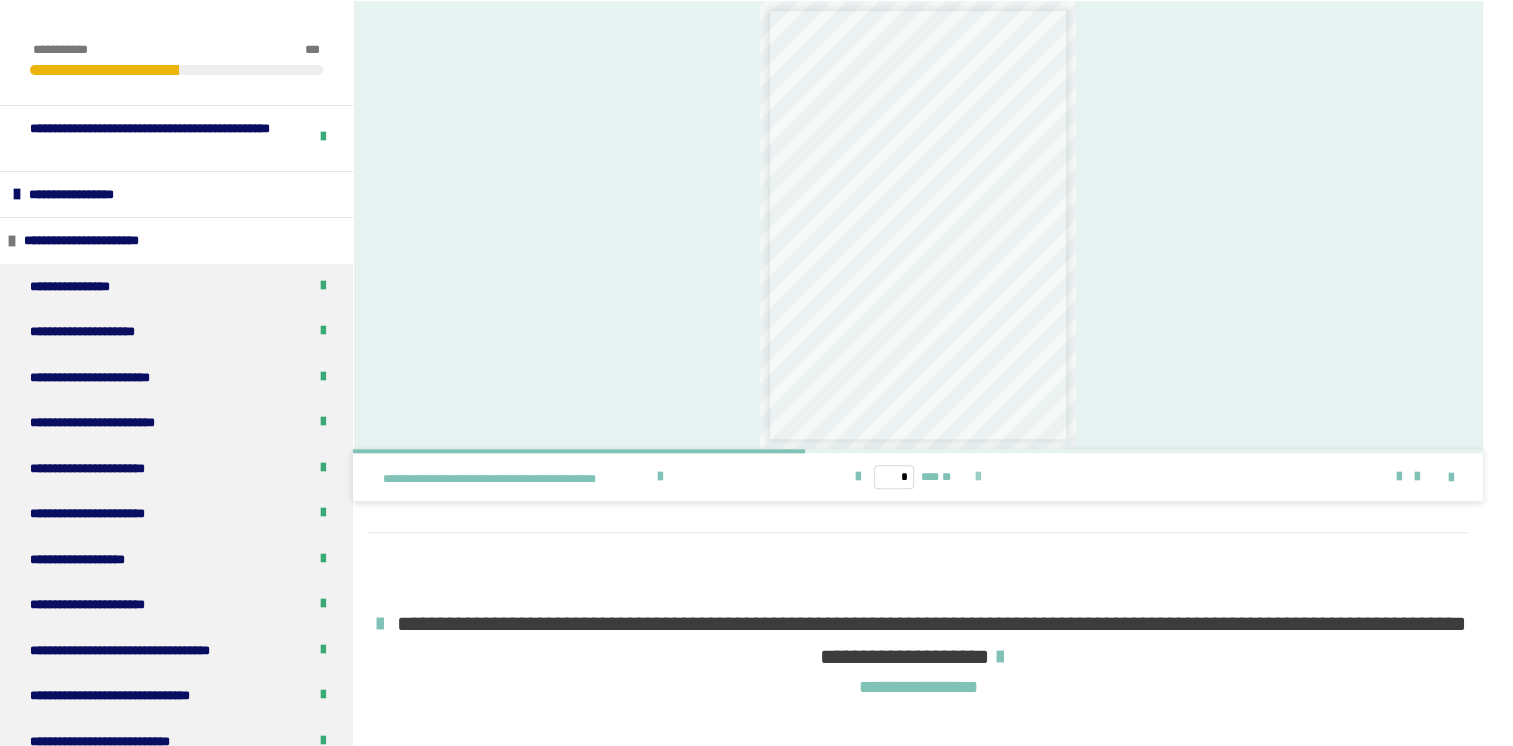 click at bounding box center (978, 477) 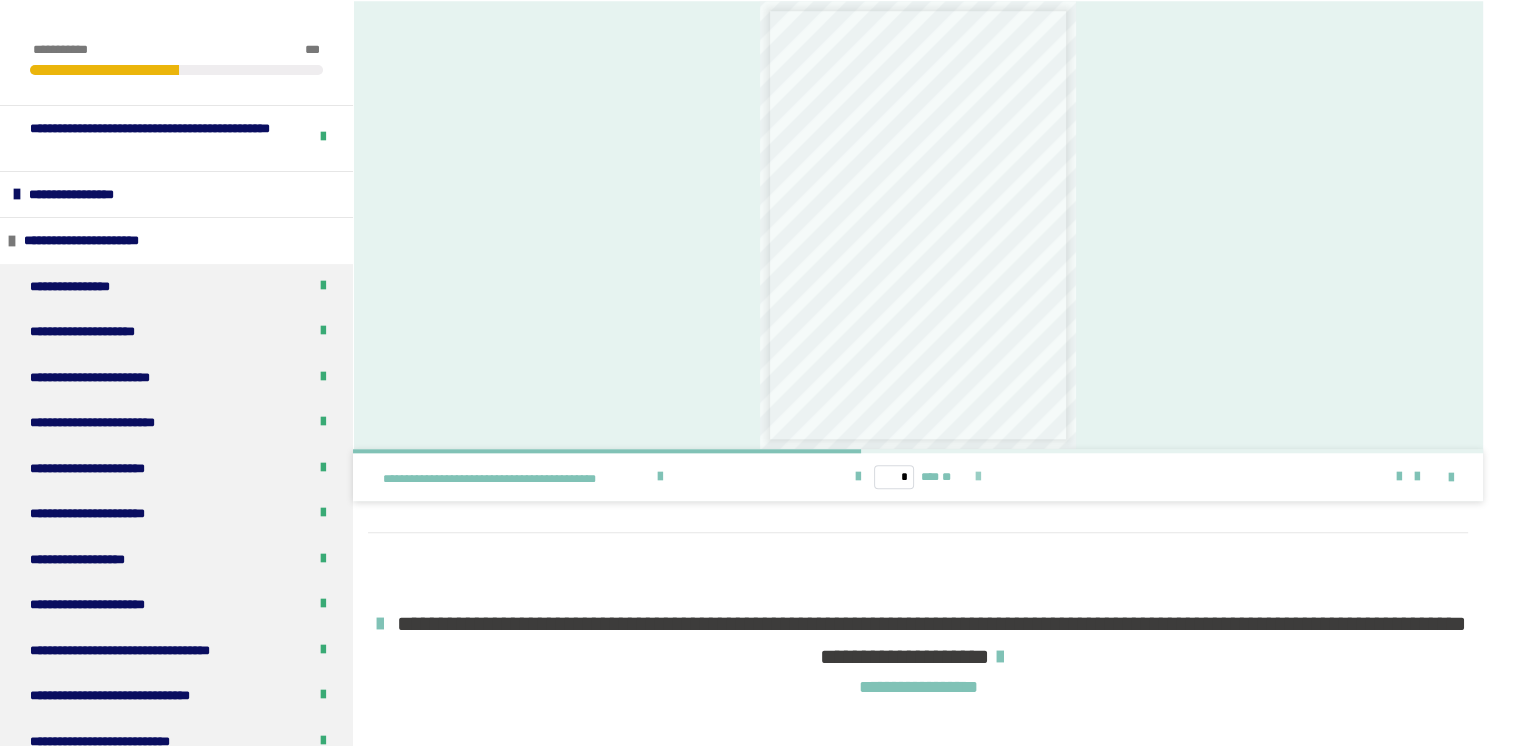 click at bounding box center (978, 477) 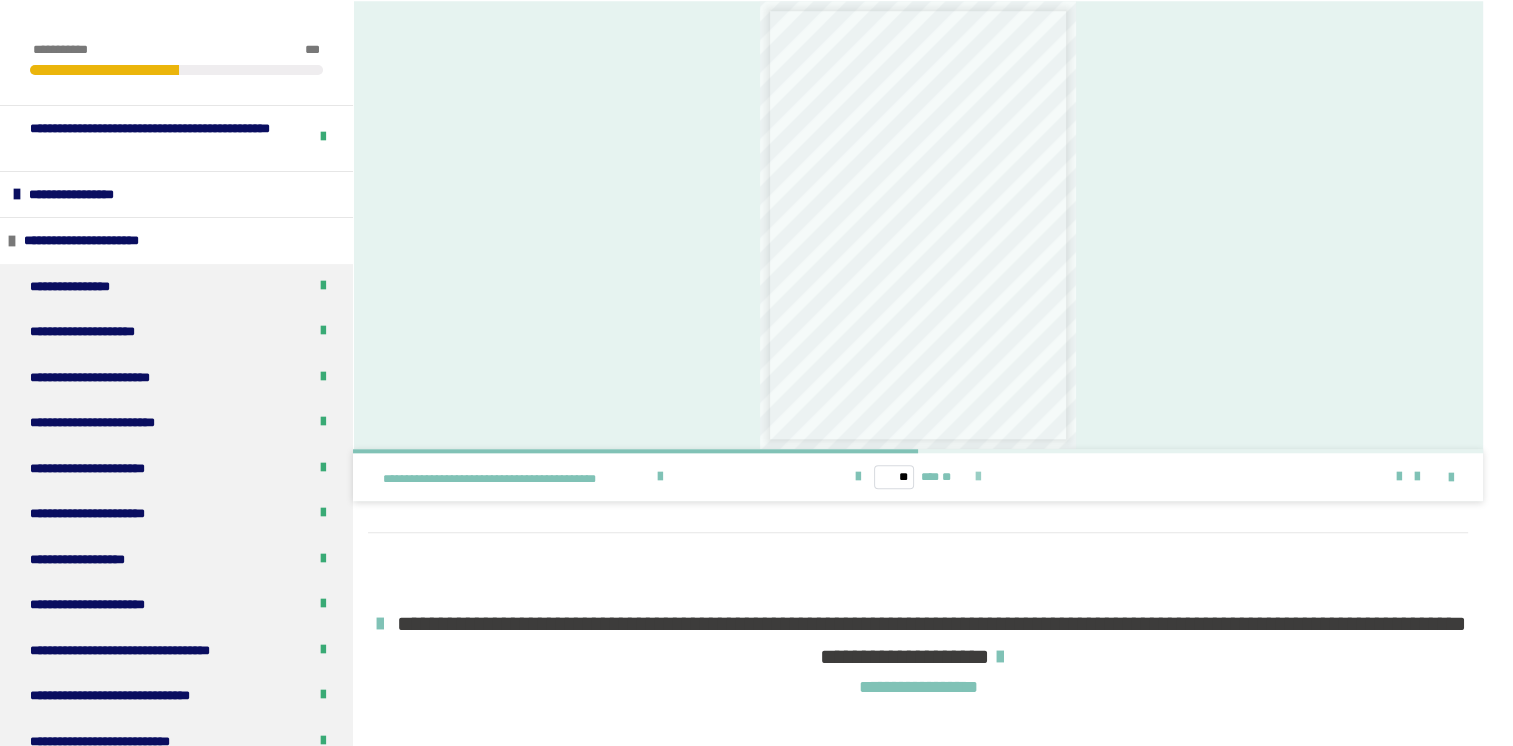 click at bounding box center [978, 477] 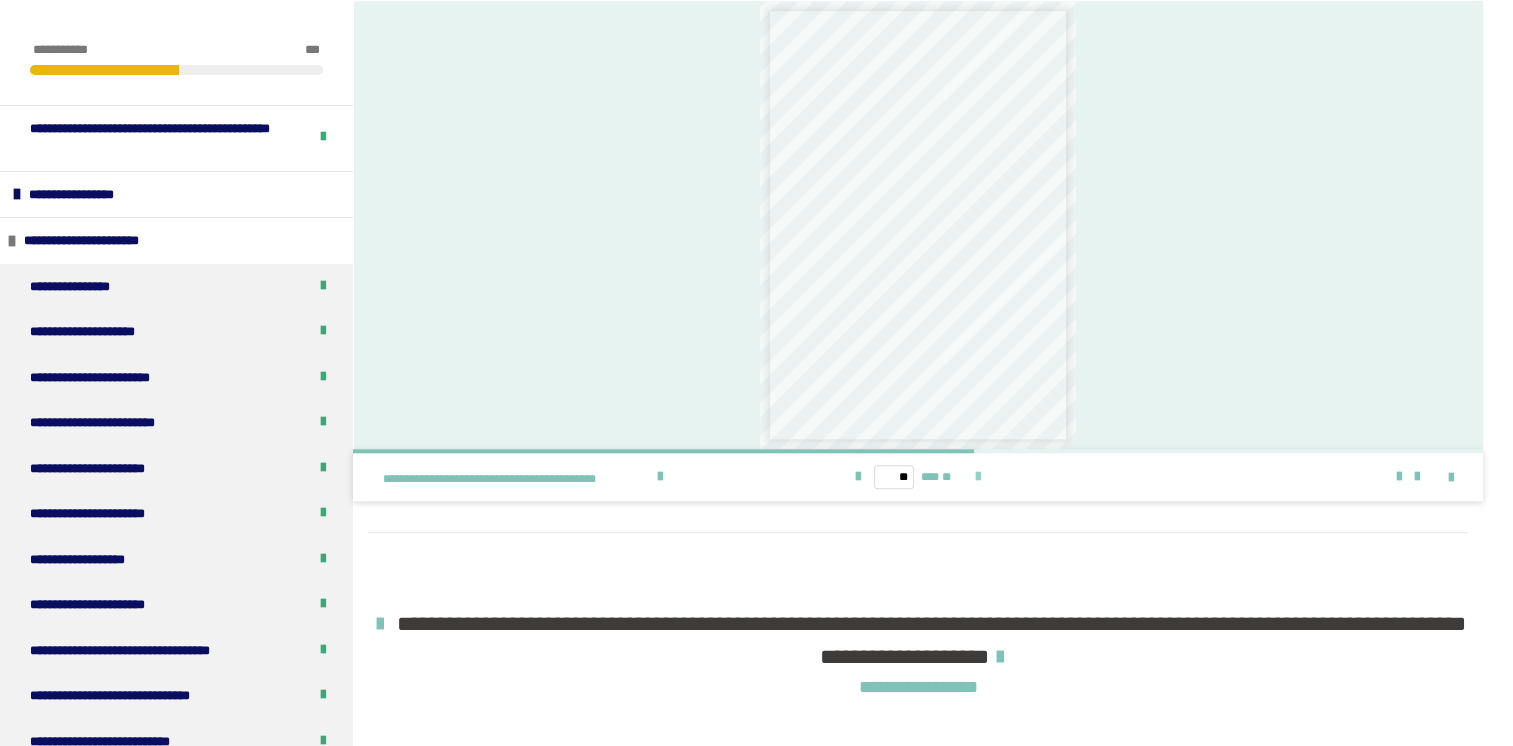 click at bounding box center [978, 477] 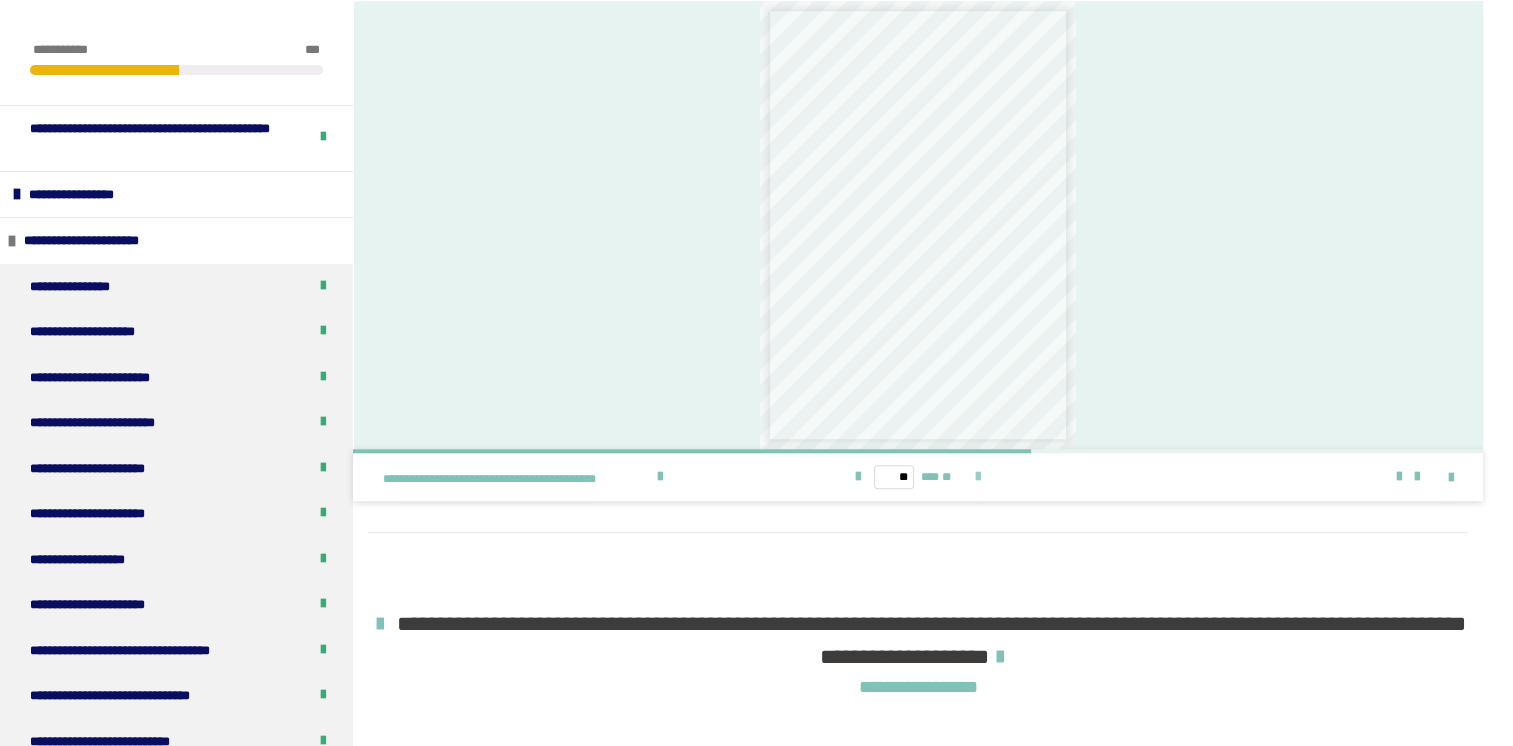 click at bounding box center [978, 477] 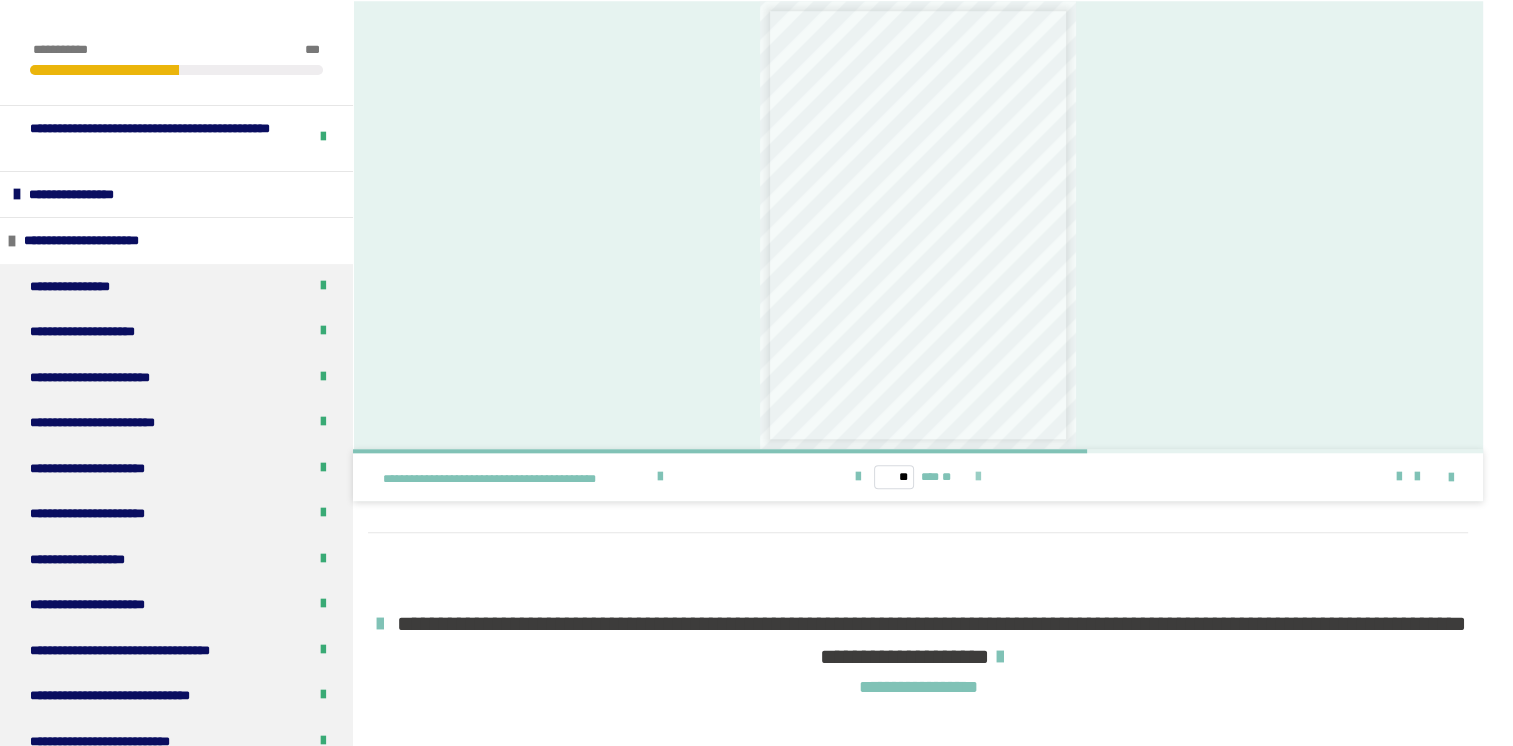 click at bounding box center (978, 477) 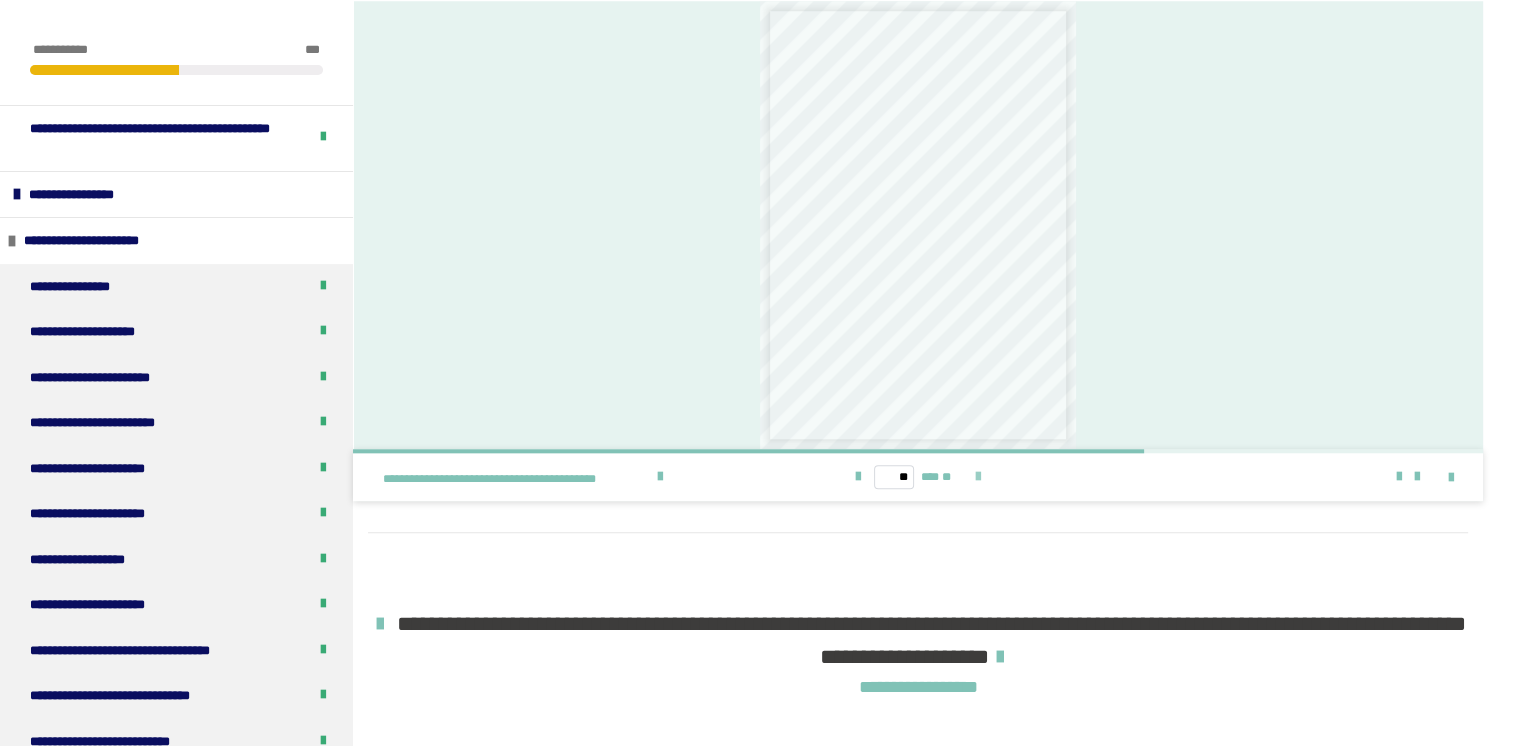 click at bounding box center (978, 477) 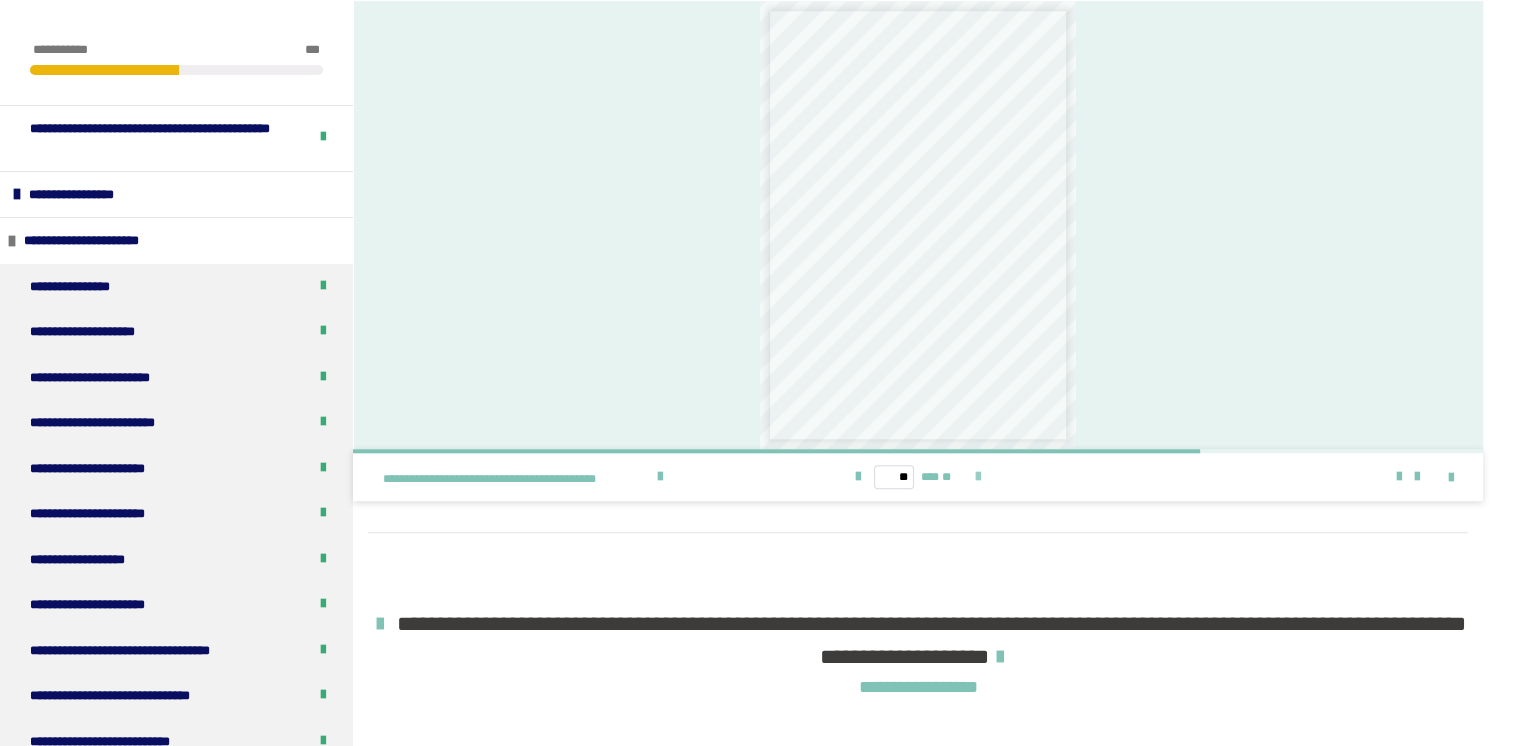 click at bounding box center [978, 477] 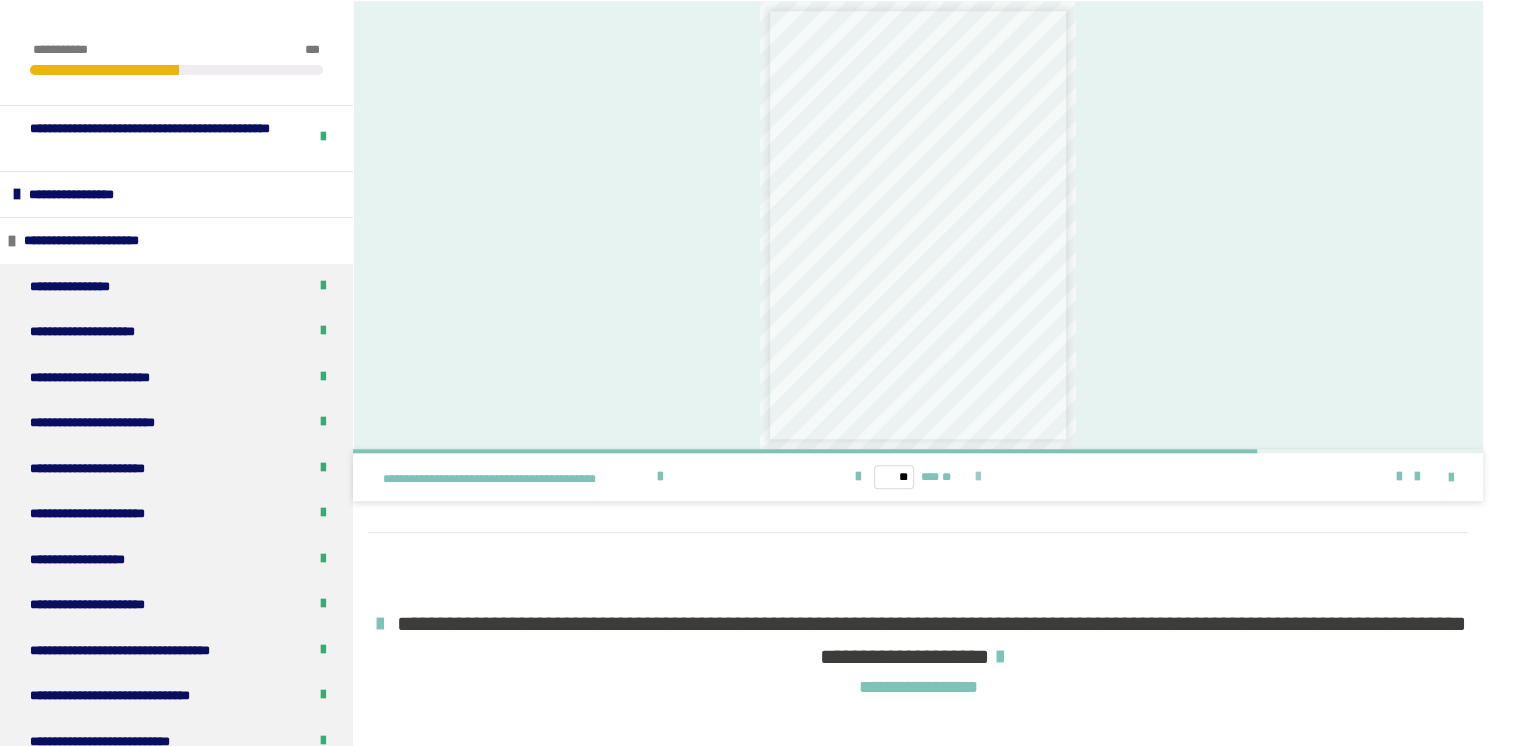 click at bounding box center (978, 477) 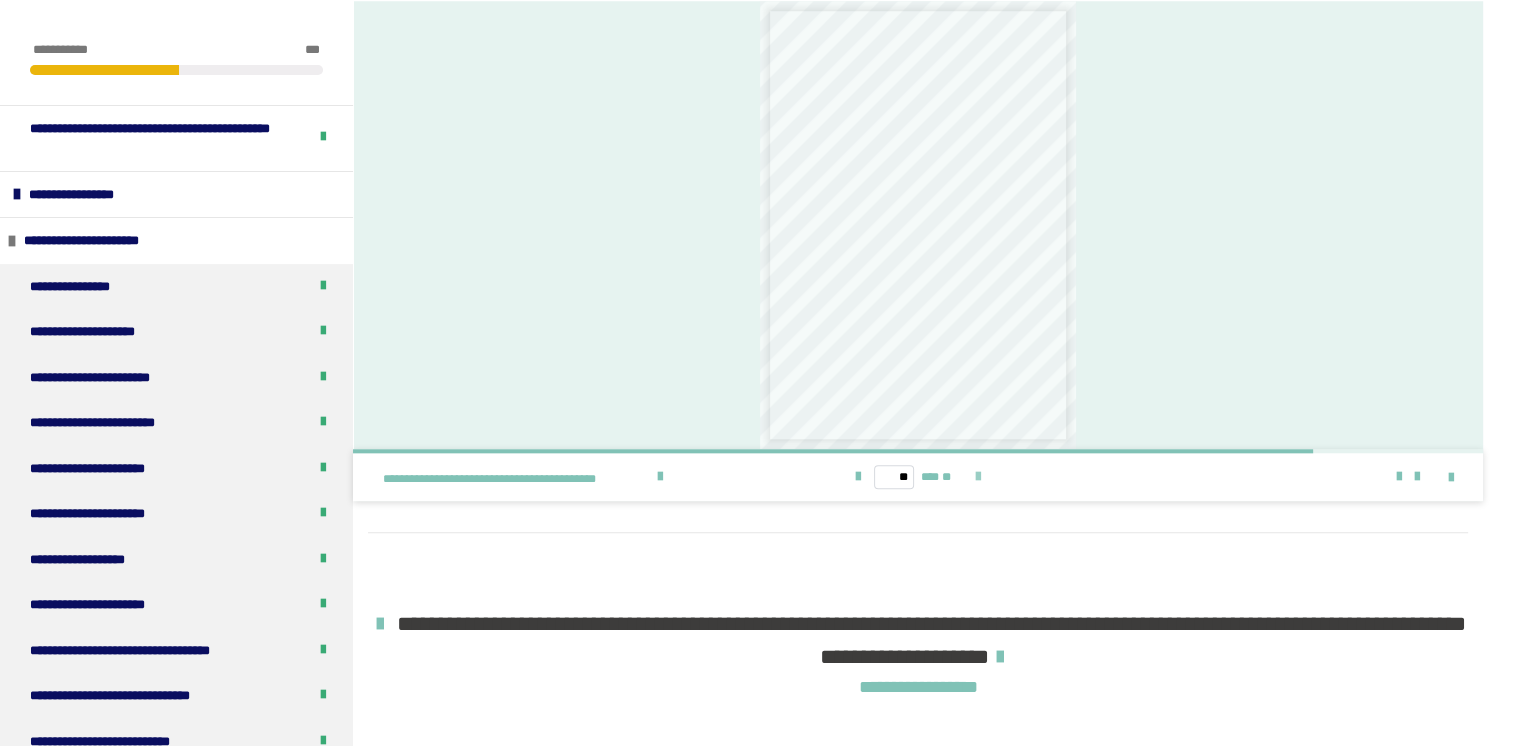 click at bounding box center [978, 477] 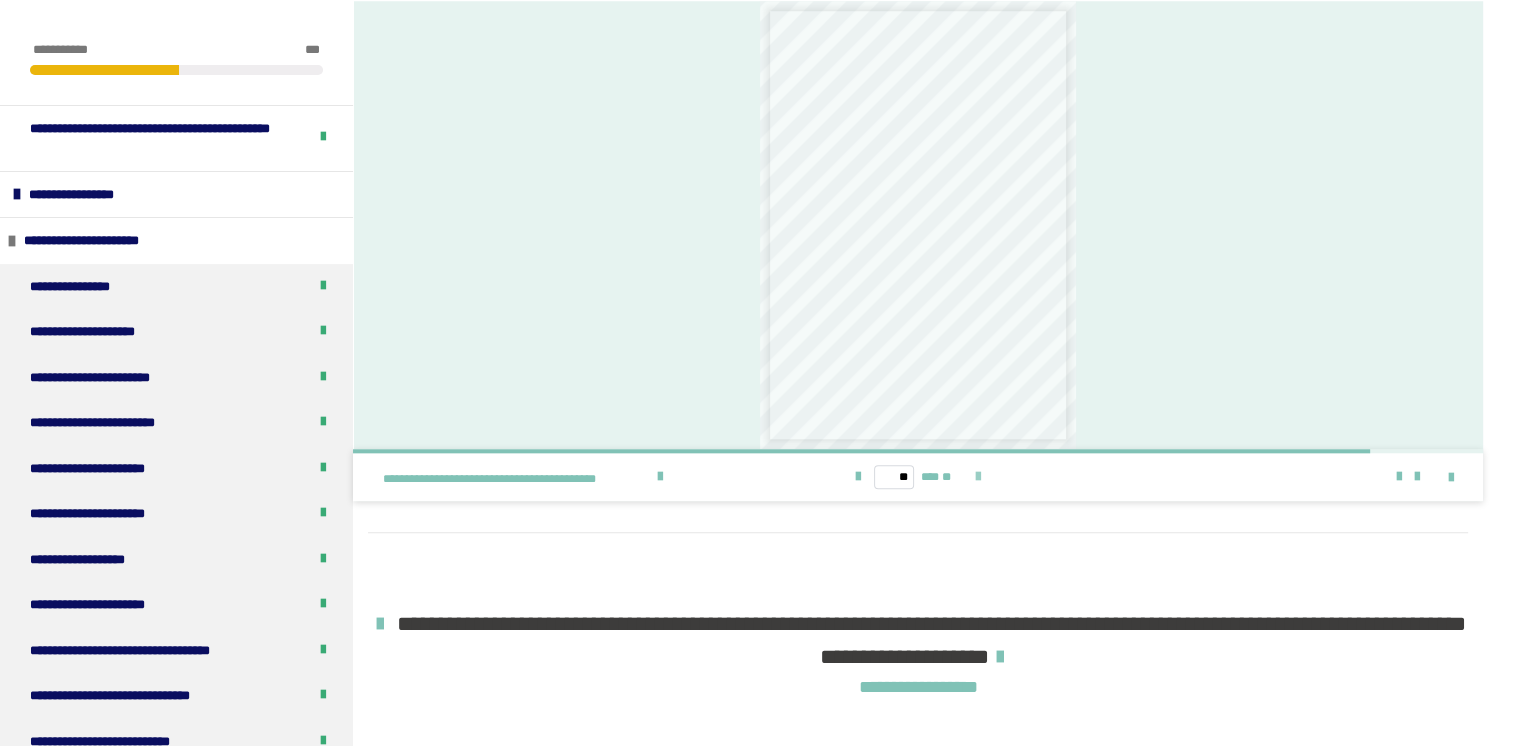click at bounding box center (978, 477) 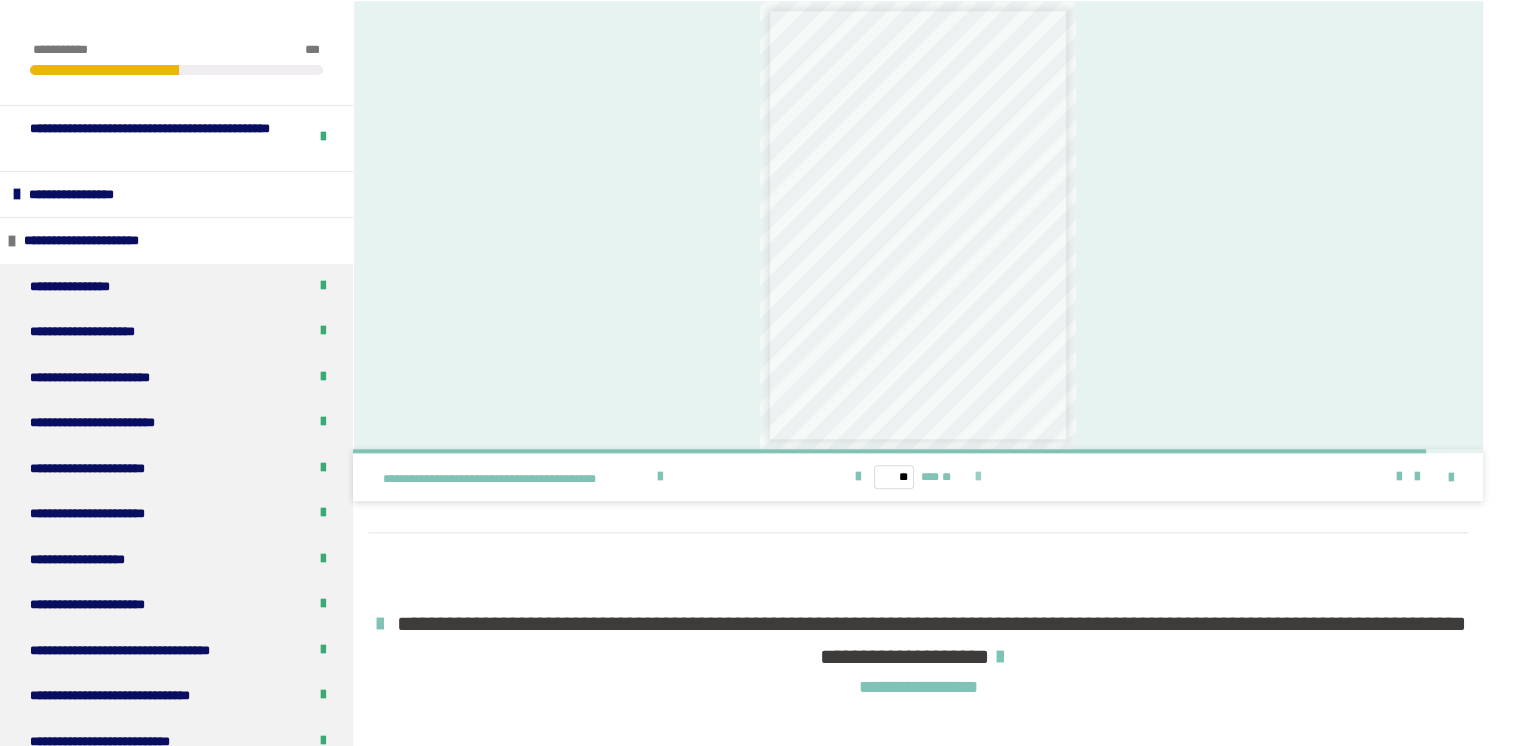 click at bounding box center (978, 477) 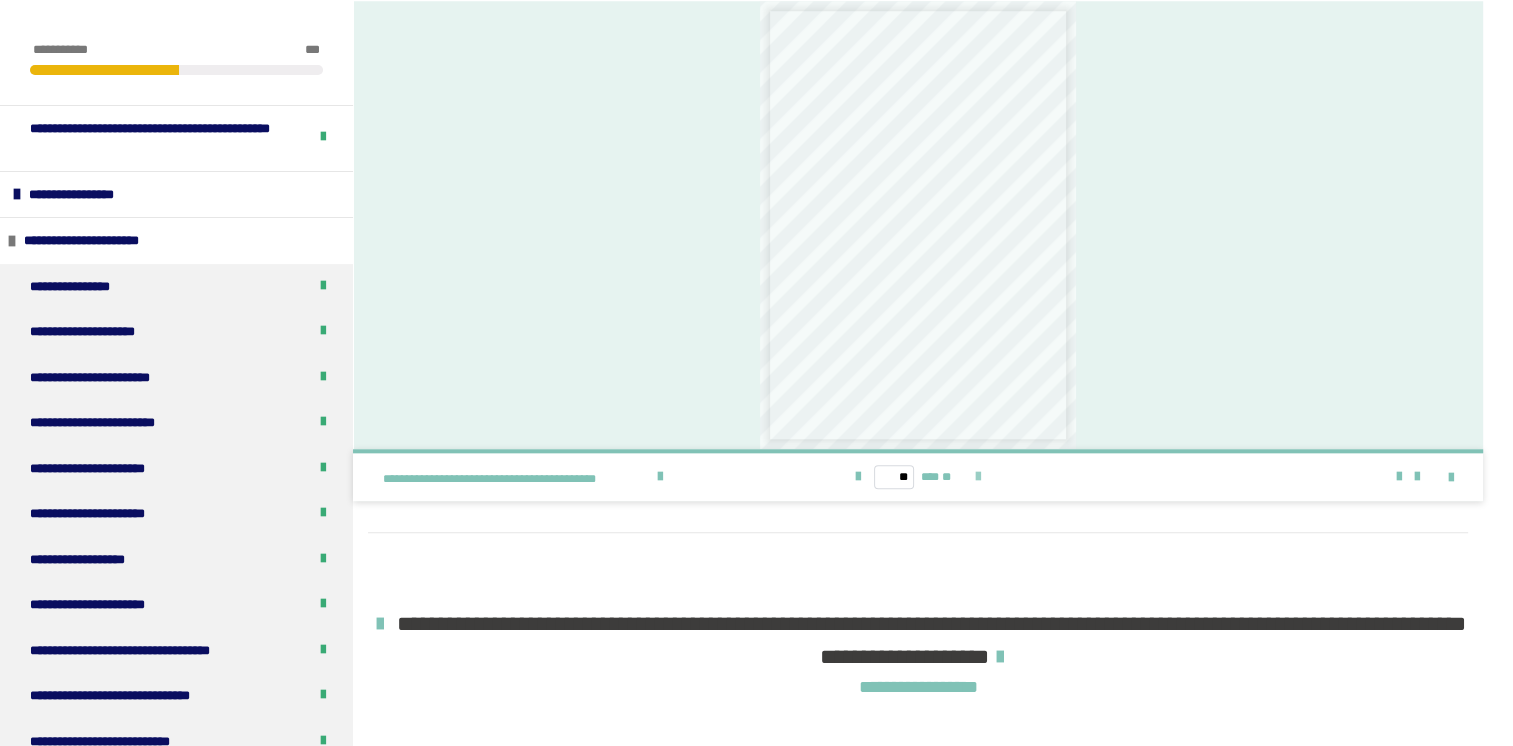 click on "** *** **" at bounding box center (918, 477) 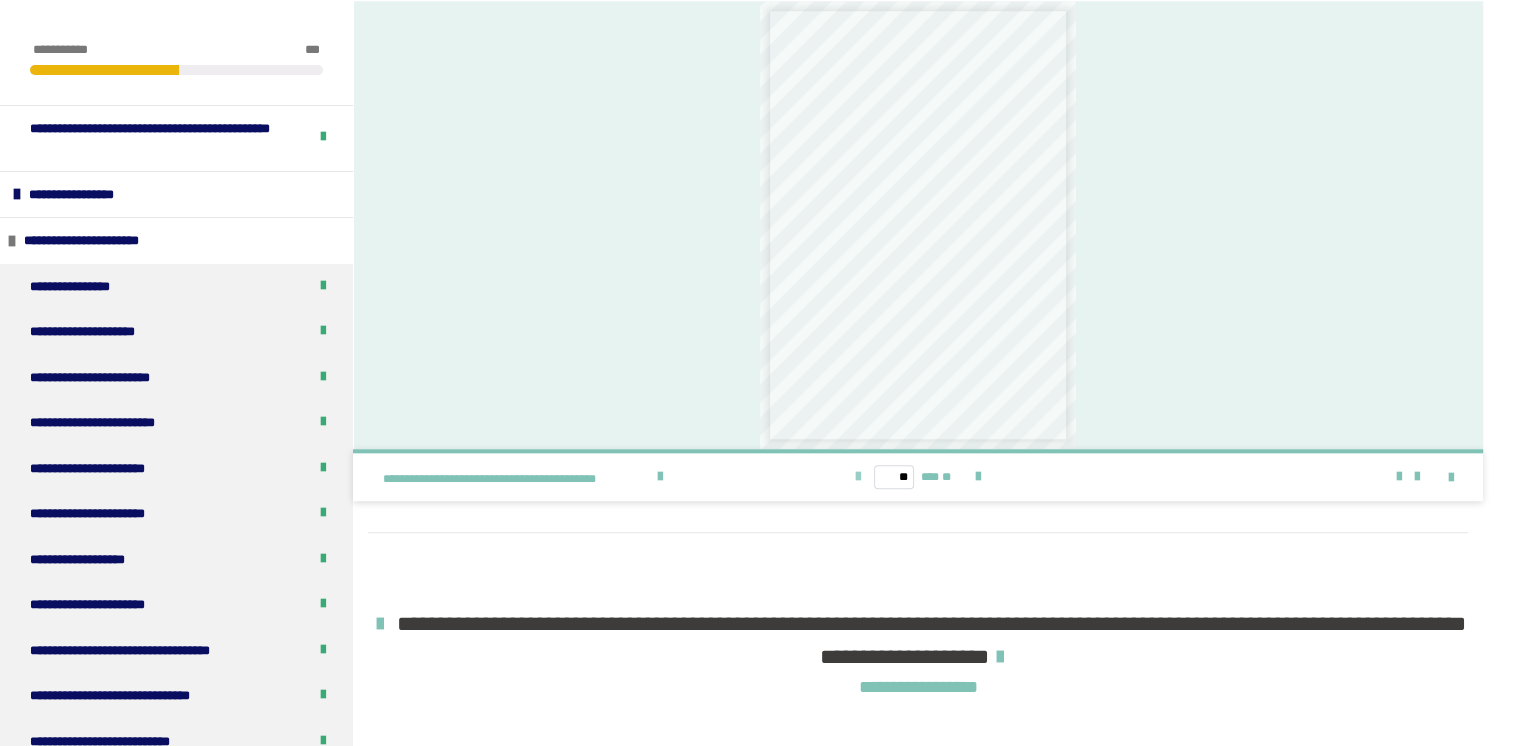 click at bounding box center (858, 477) 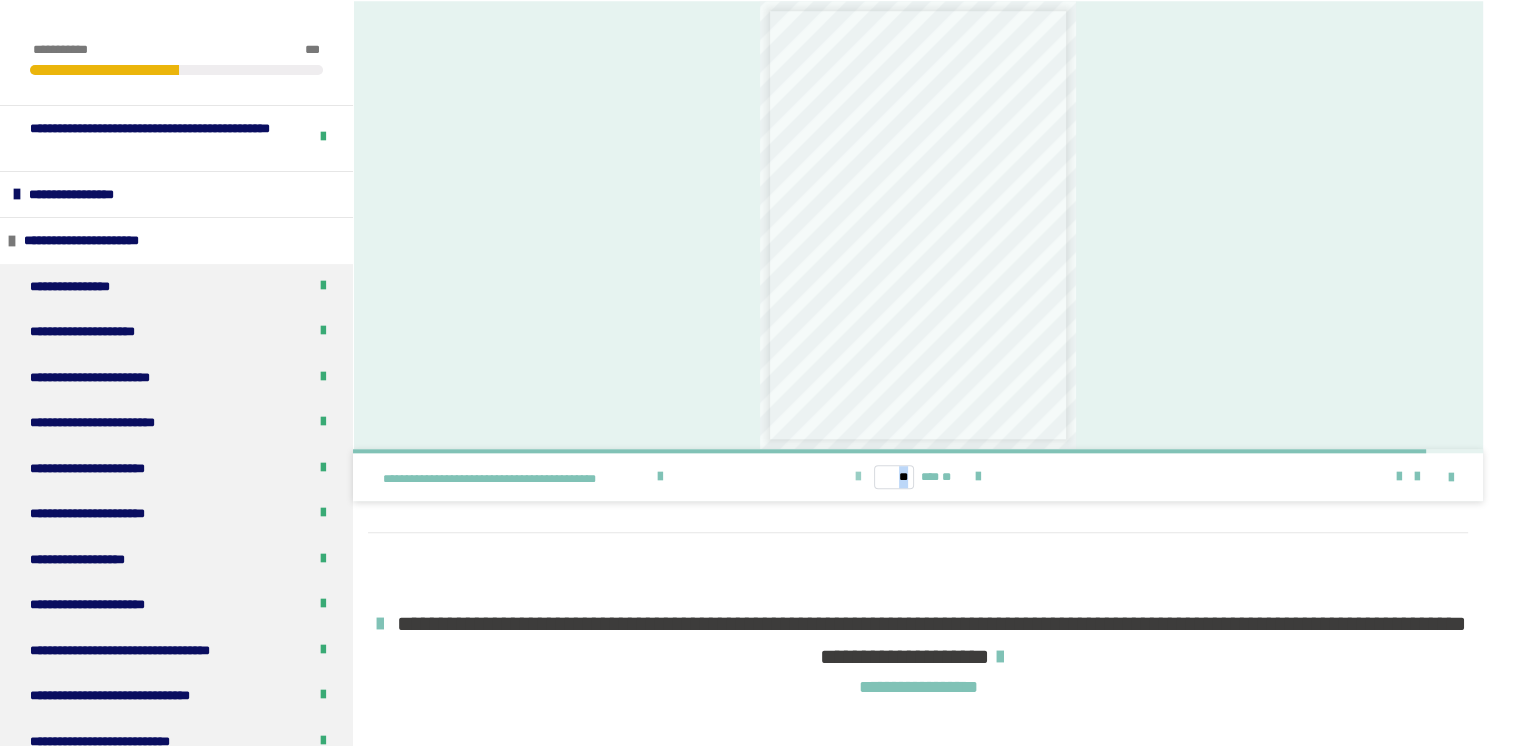 click at bounding box center [858, 477] 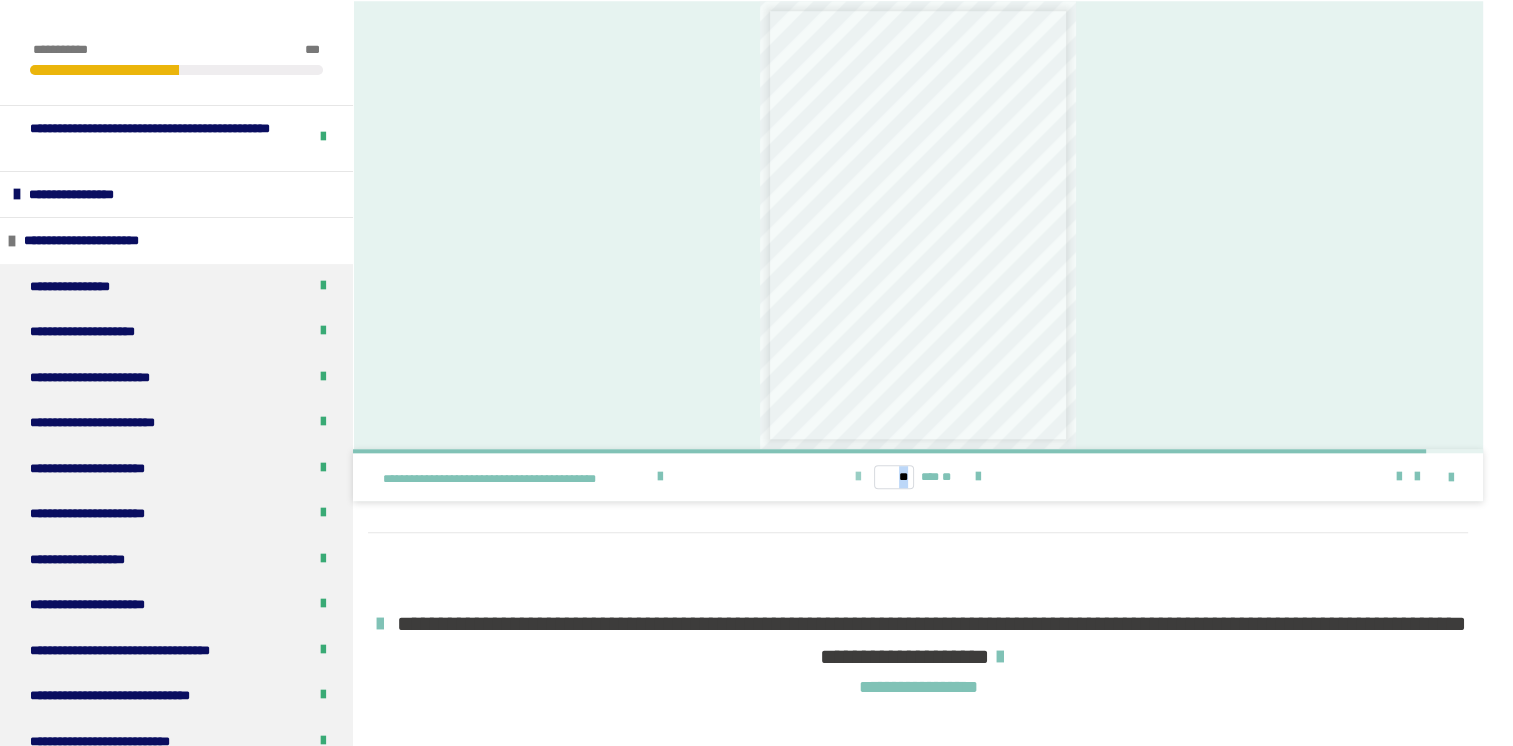 click at bounding box center [858, 477] 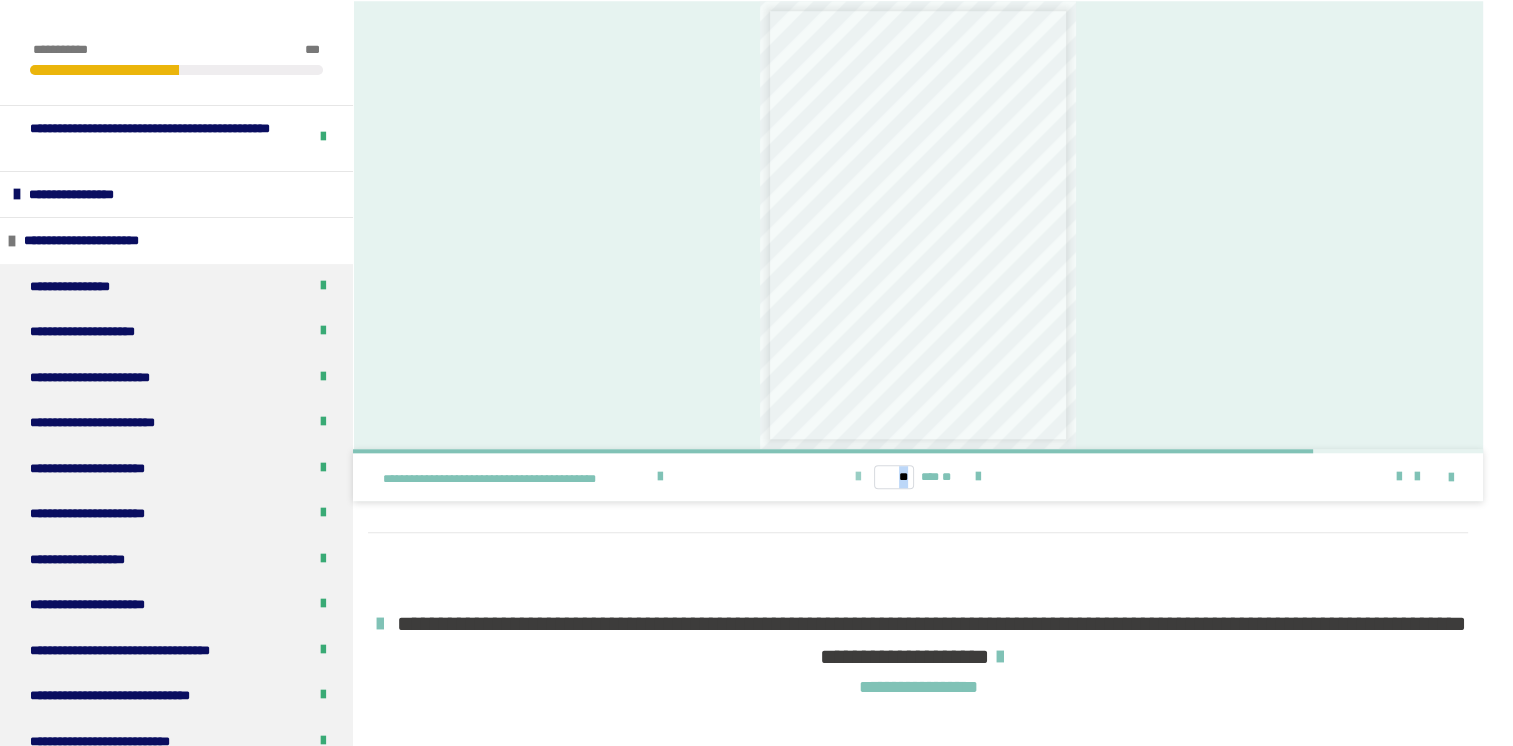 click at bounding box center [858, 477] 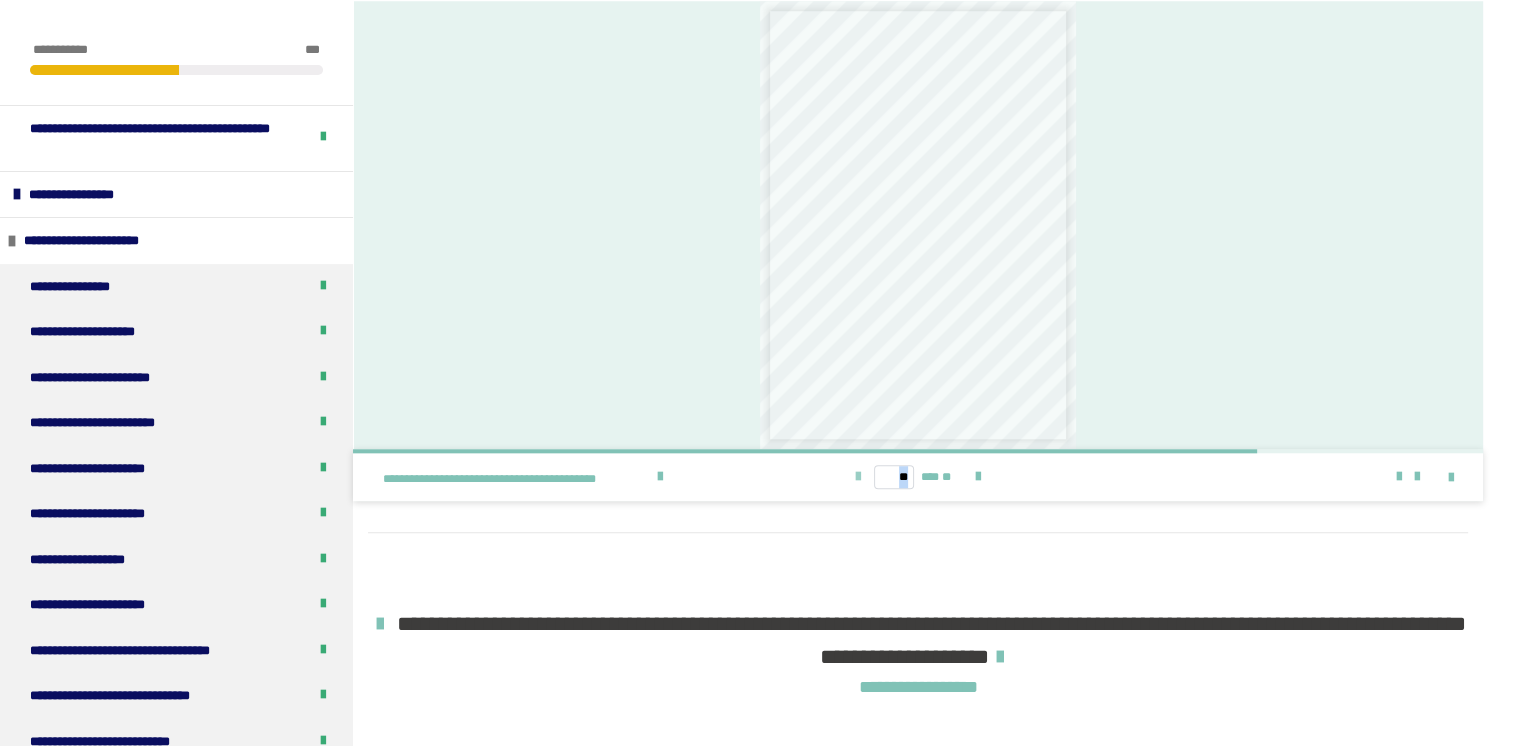 click at bounding box center (858, 477) 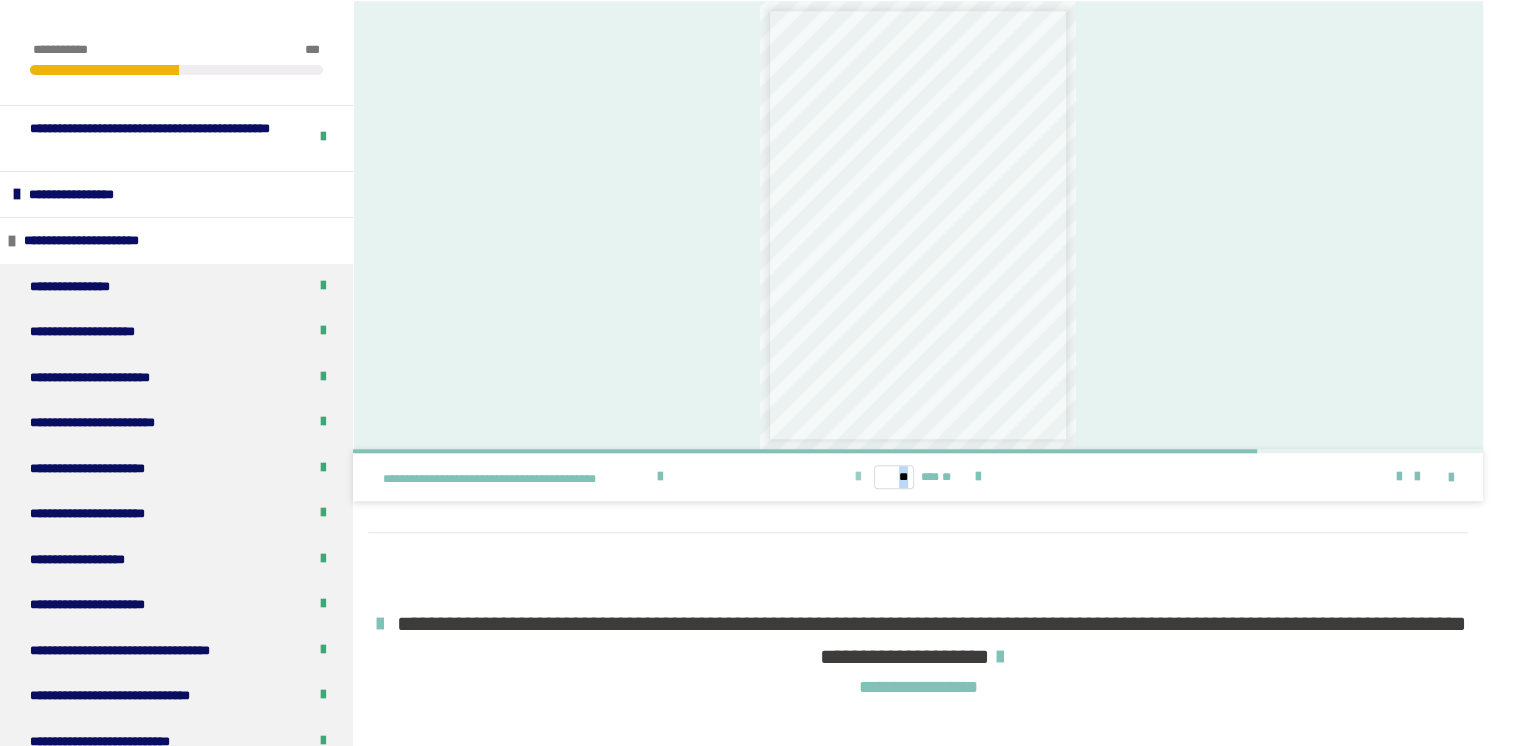 click at bounding box center (858, 477) 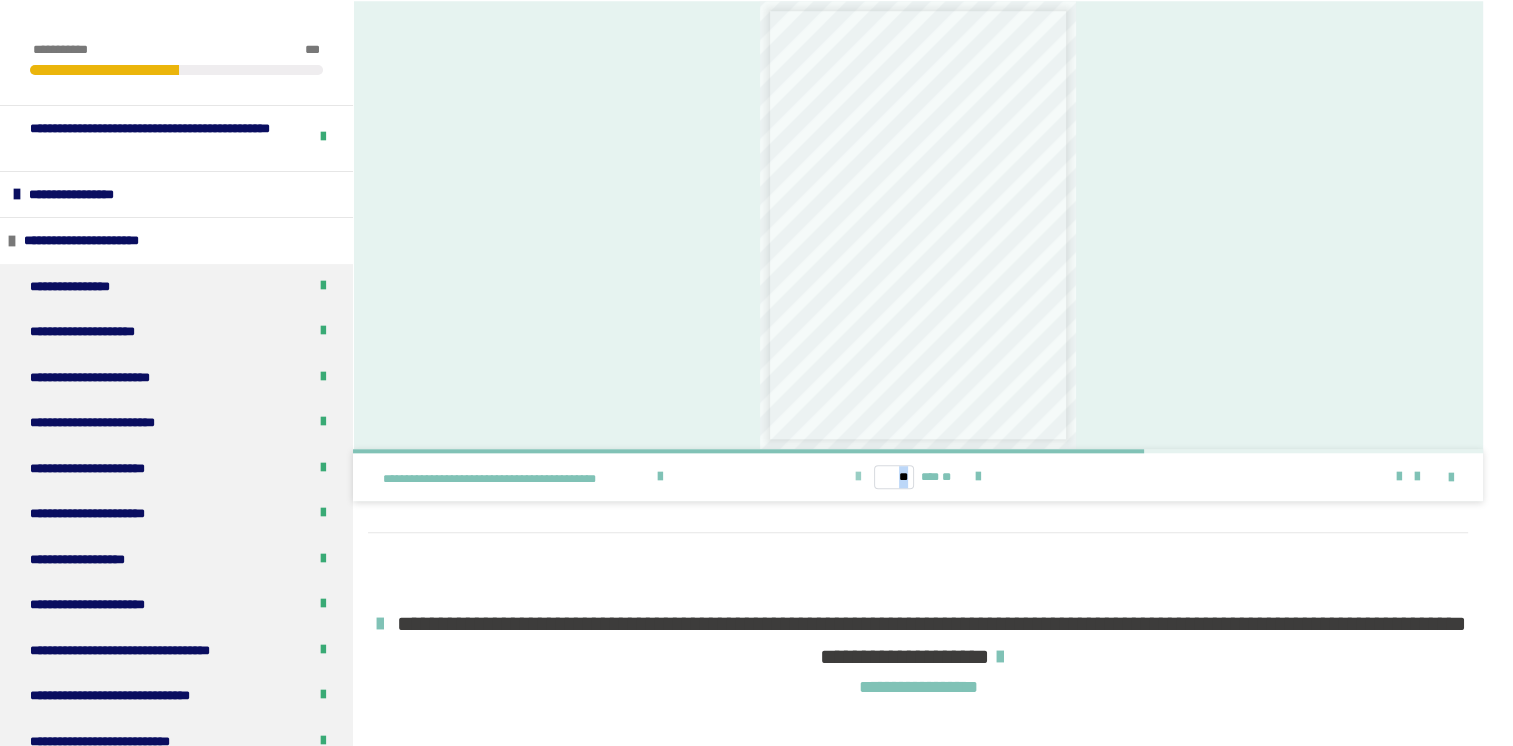 click at bounding box center [858, 477] 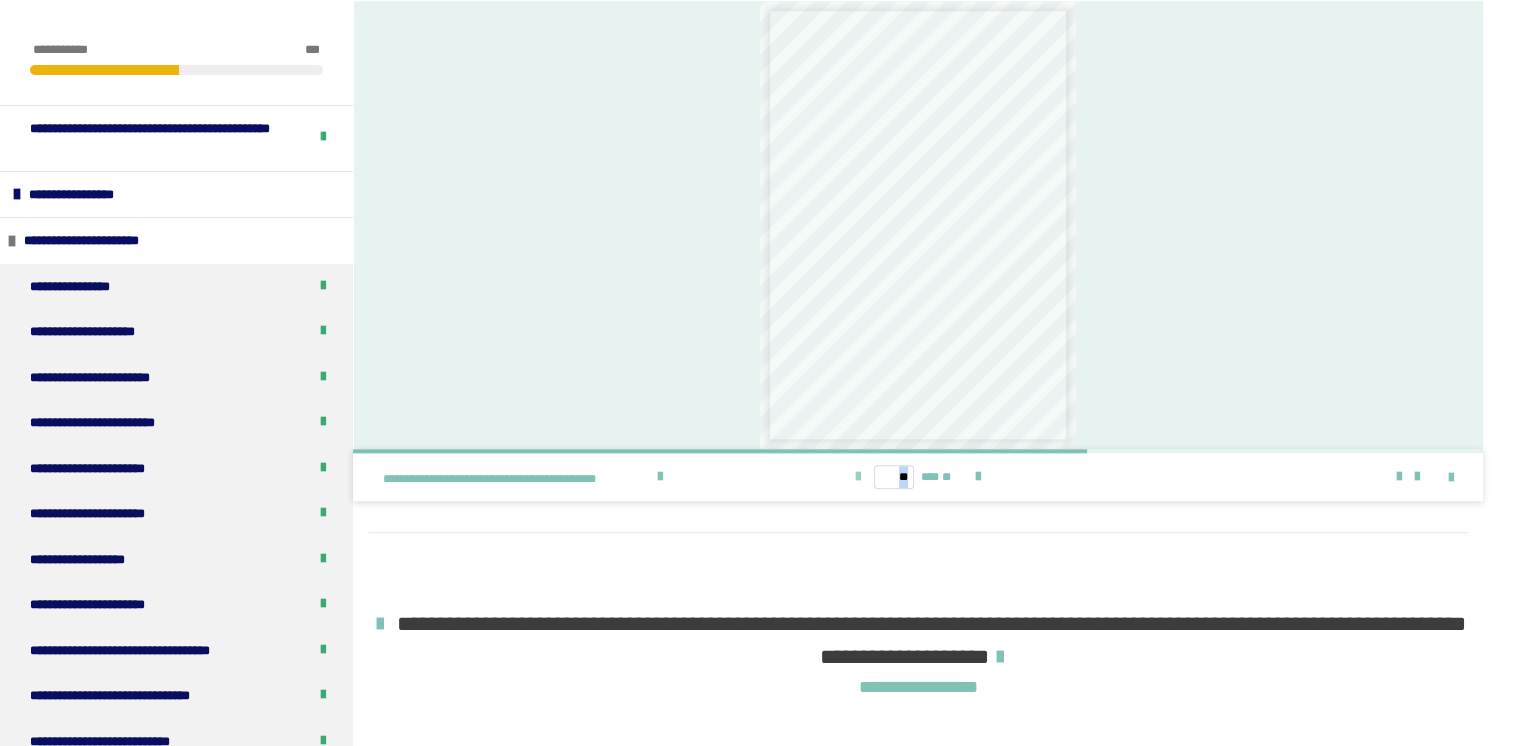 click at bounding box center [858, 477] 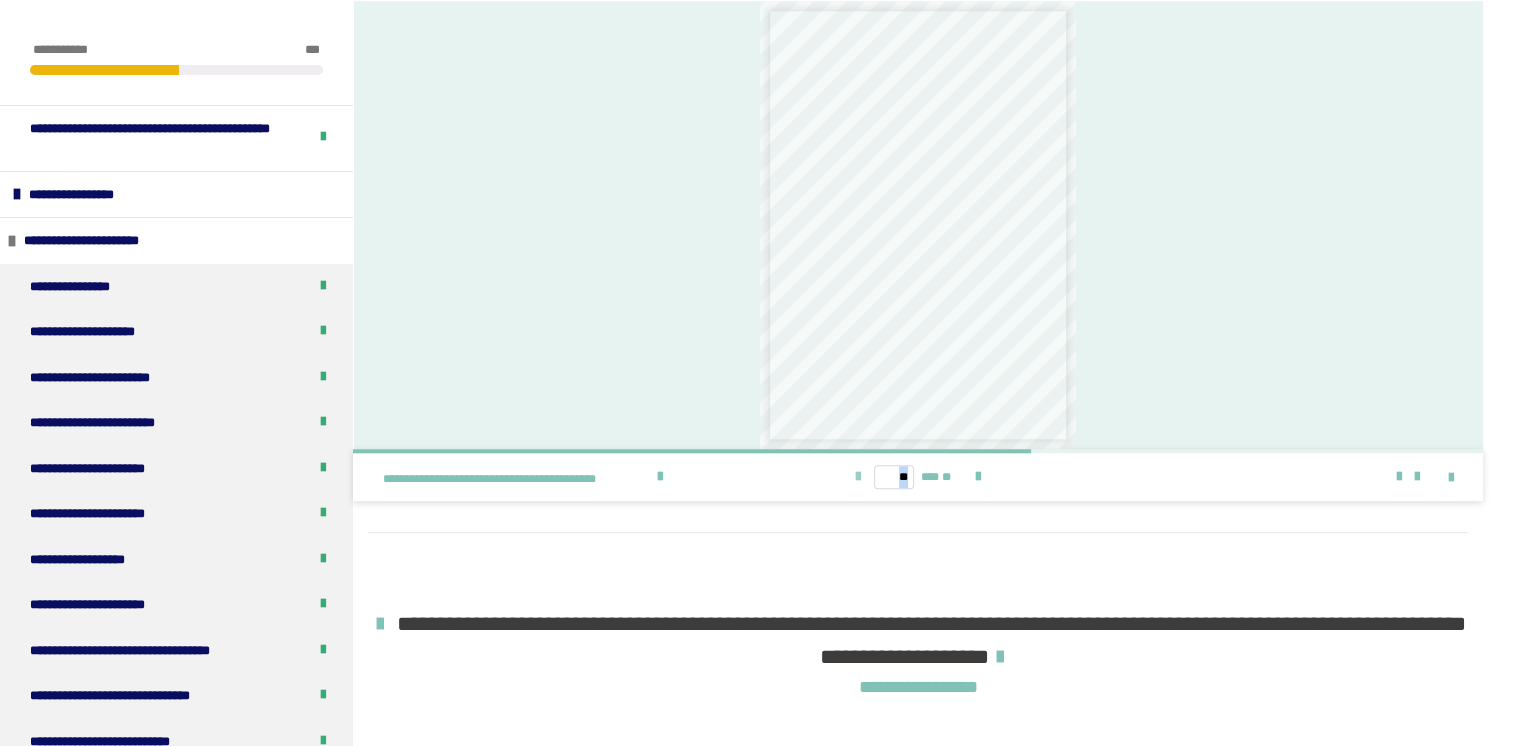 click at bounding box center [858, 477] 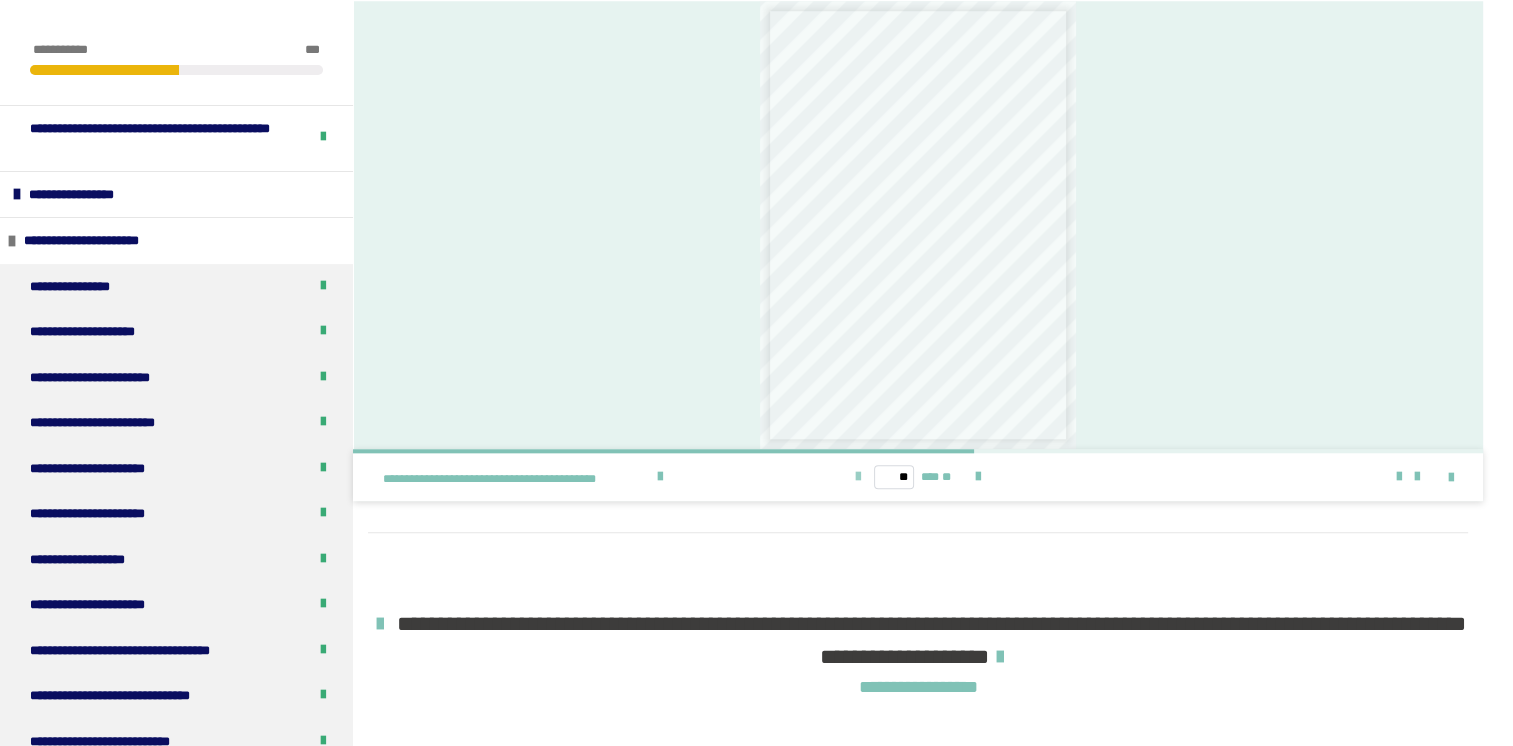 click at bounding box center [858, 477] 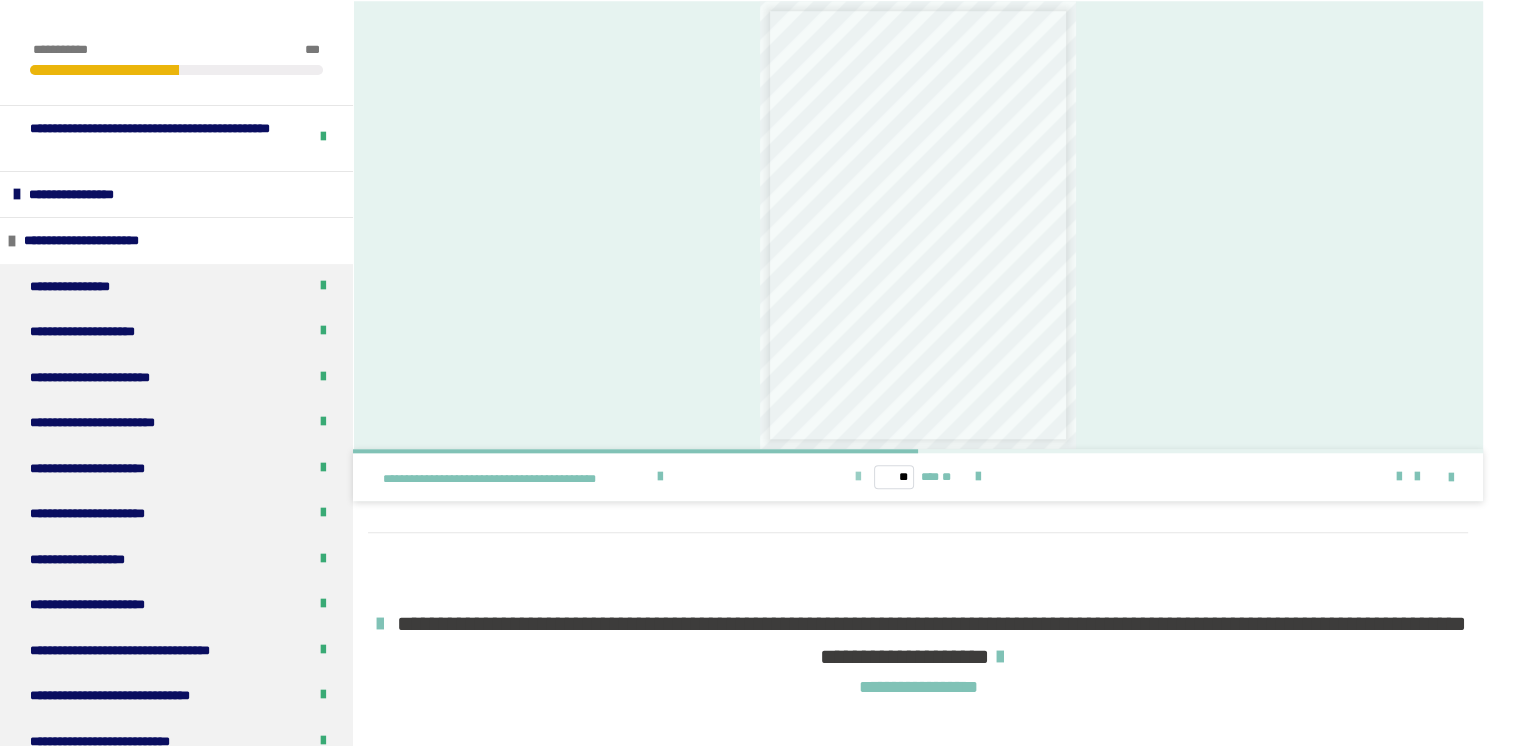 click at bounding box center [858, 477] 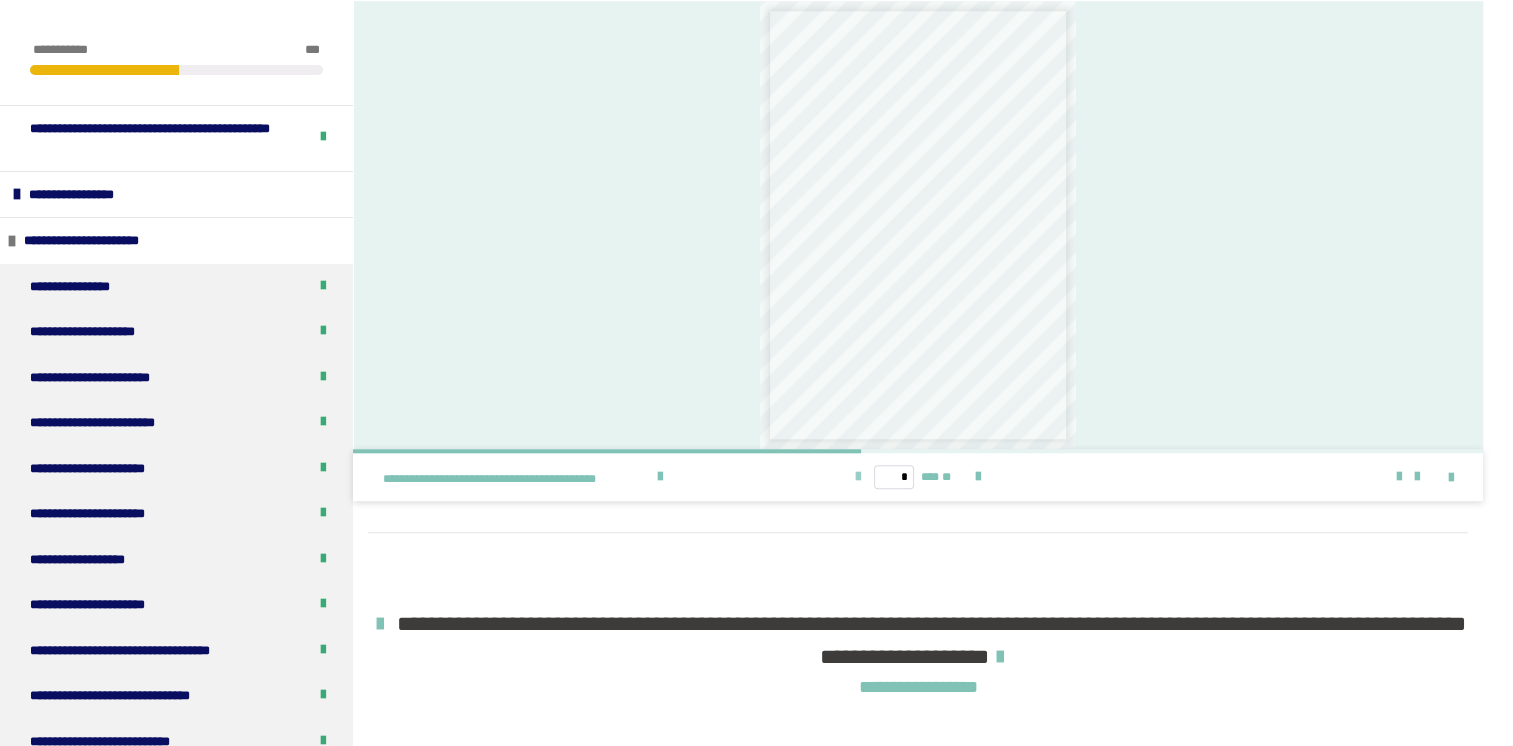 click at bounding box center (858, 477) 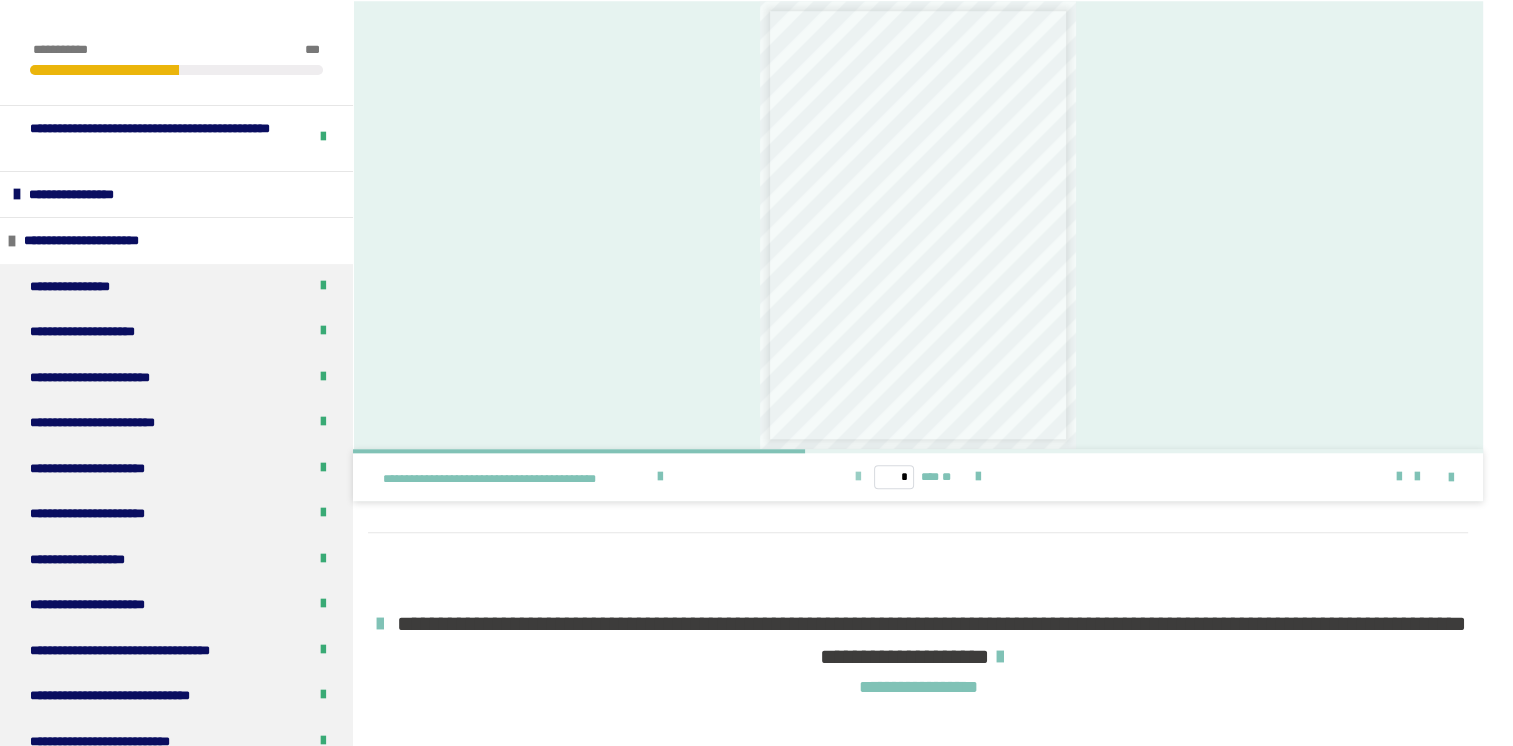 click at bounding box center (858, 477) 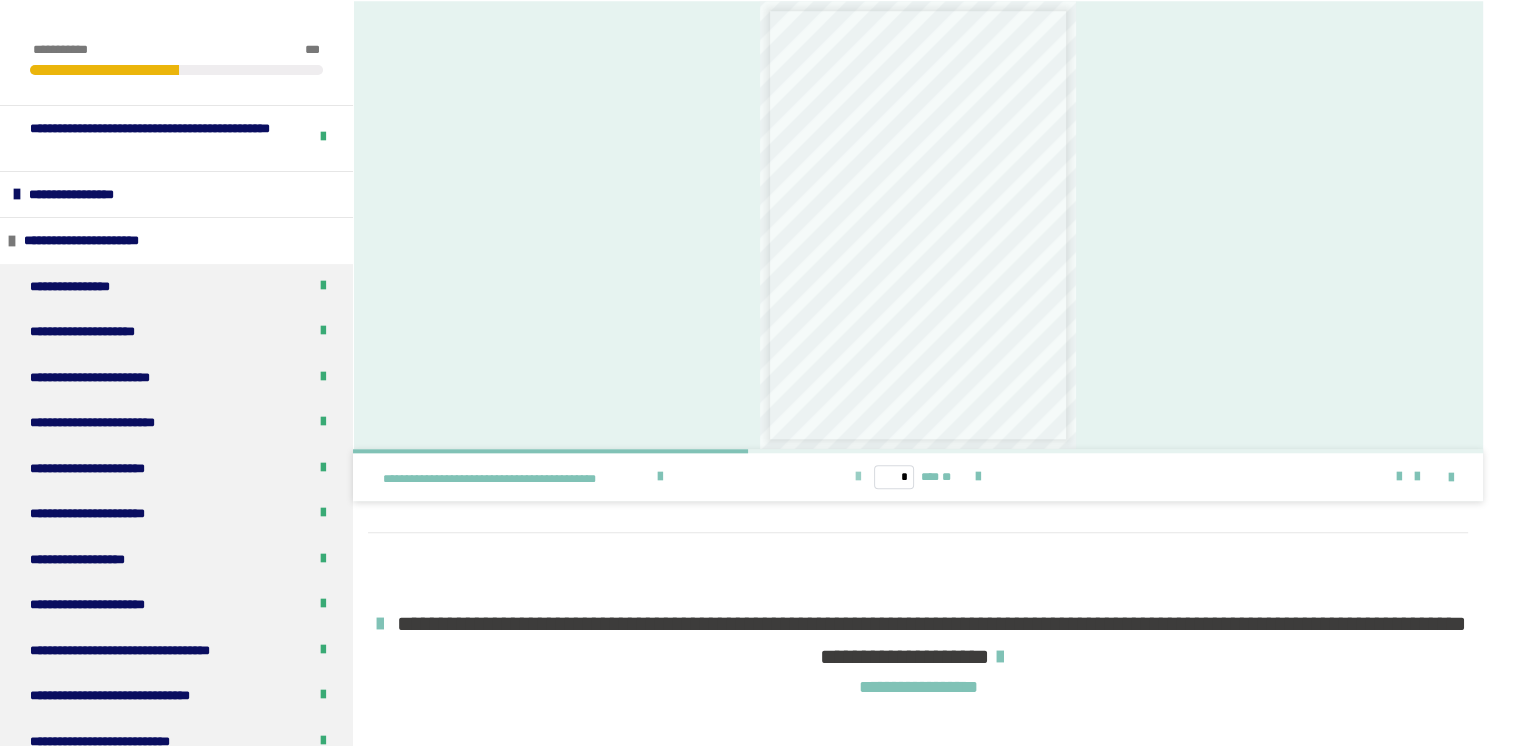click at bounding box center [858, 477] 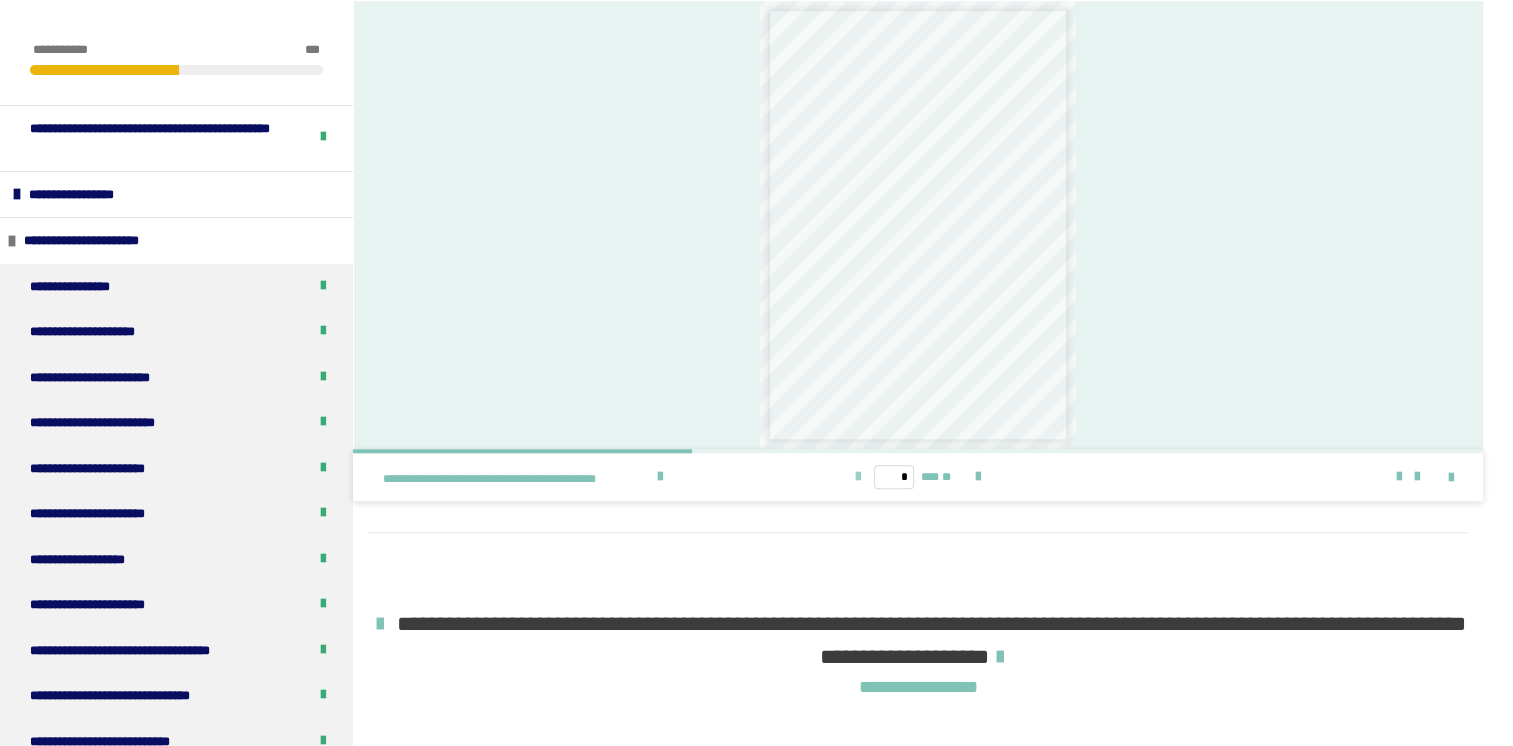 click at bounding box center (858, 477) 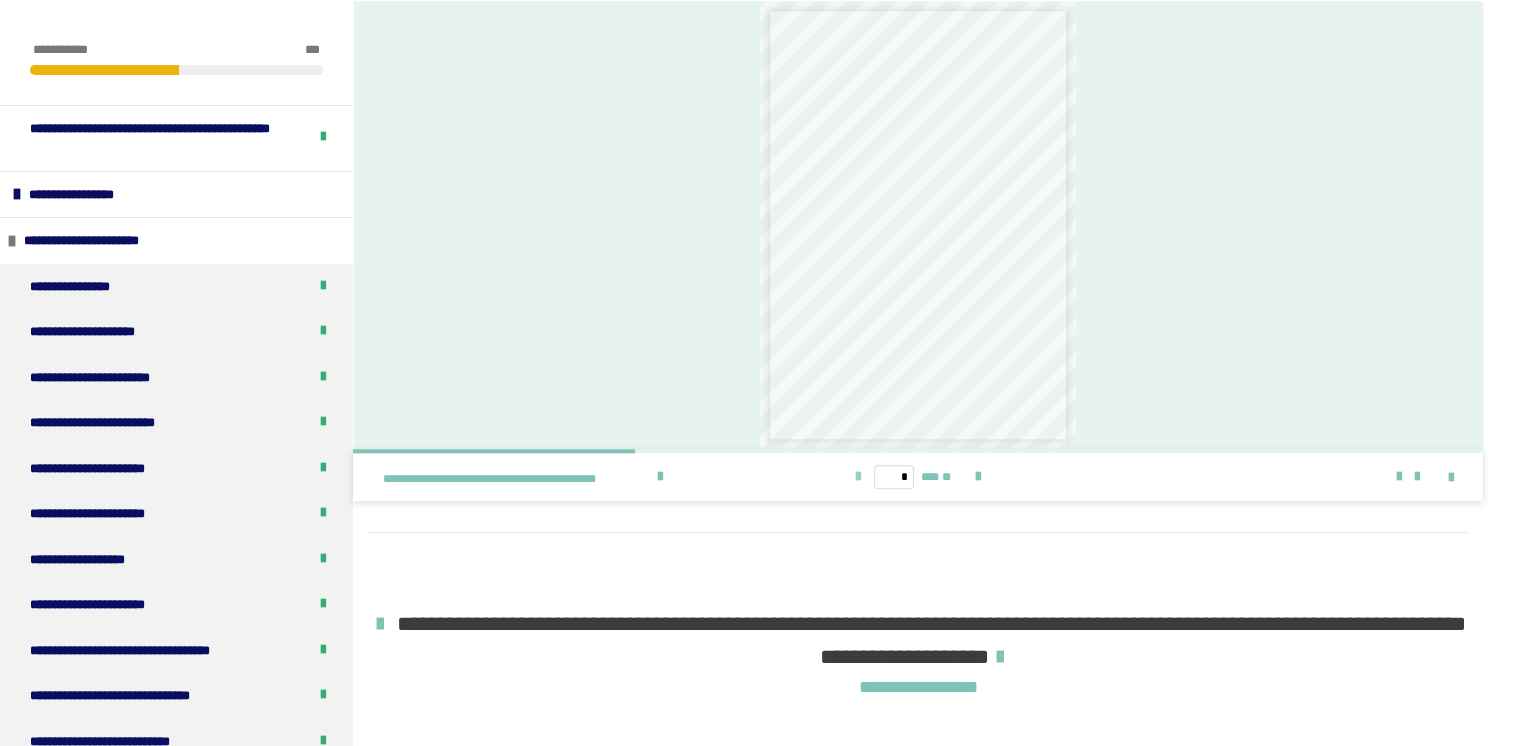 click at bounding box center [858, 477] 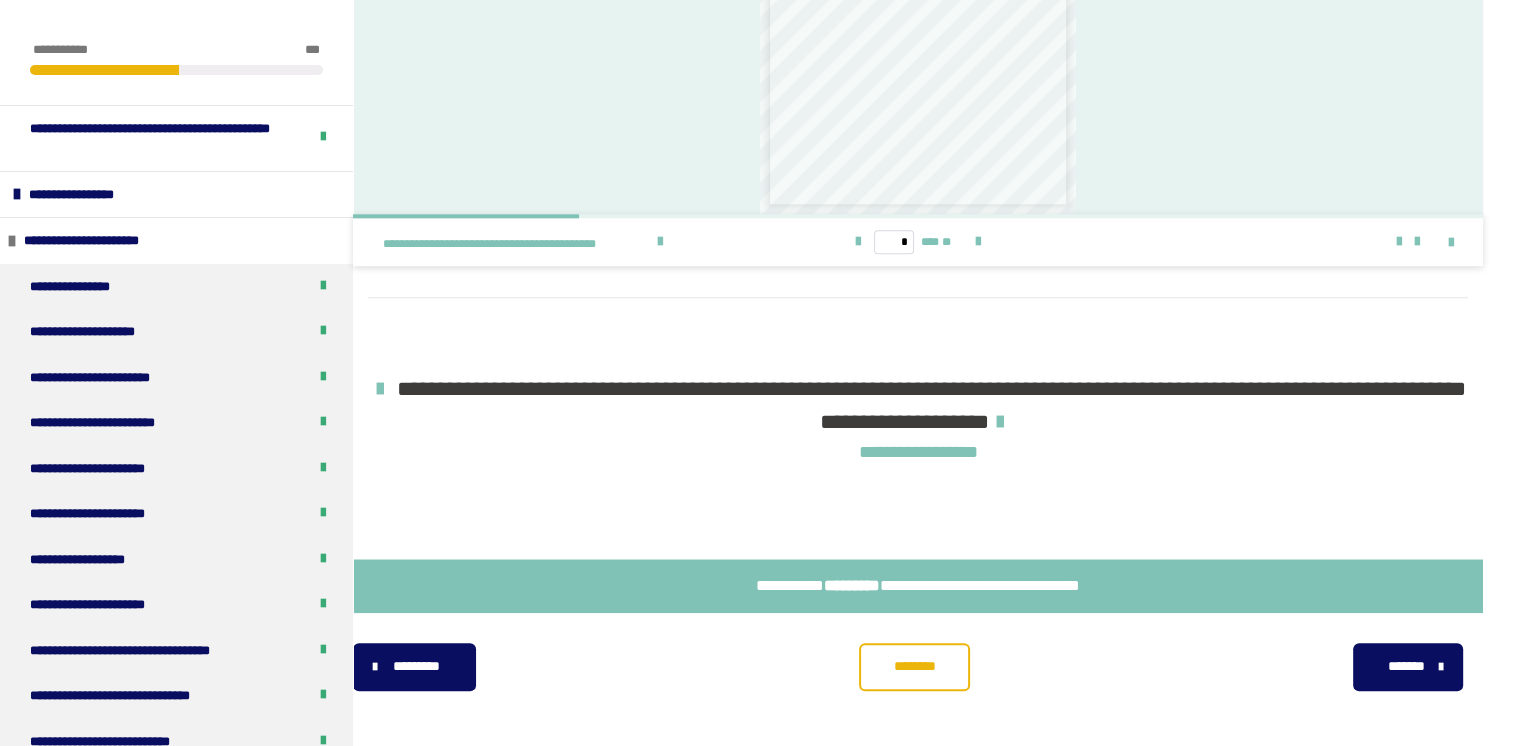 scroll, scrollTop: 2194, scrollLeft: 0, axis: vertical 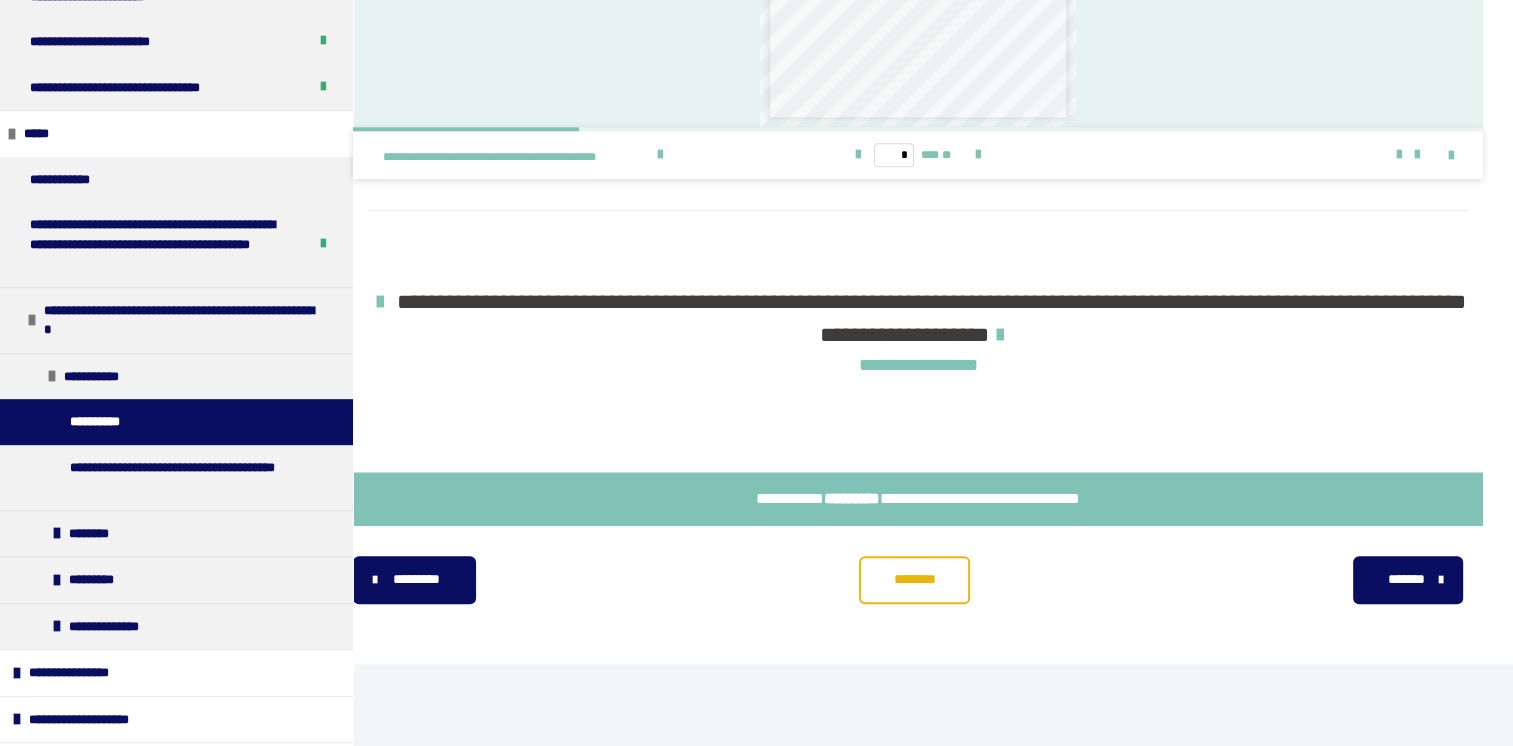click on "********" at bounding box center (914, 580) 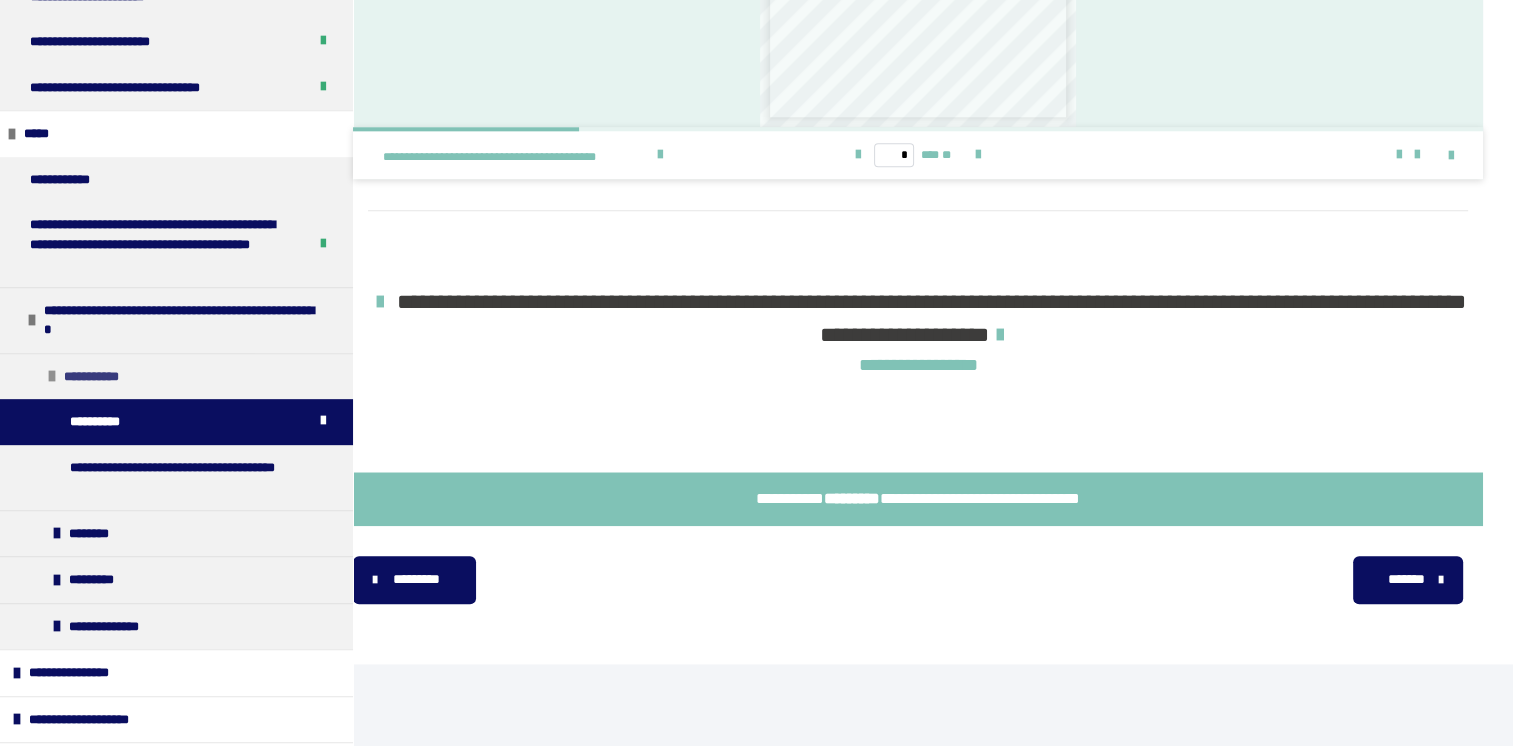 click on "**********" at bounding box center [176, 376] 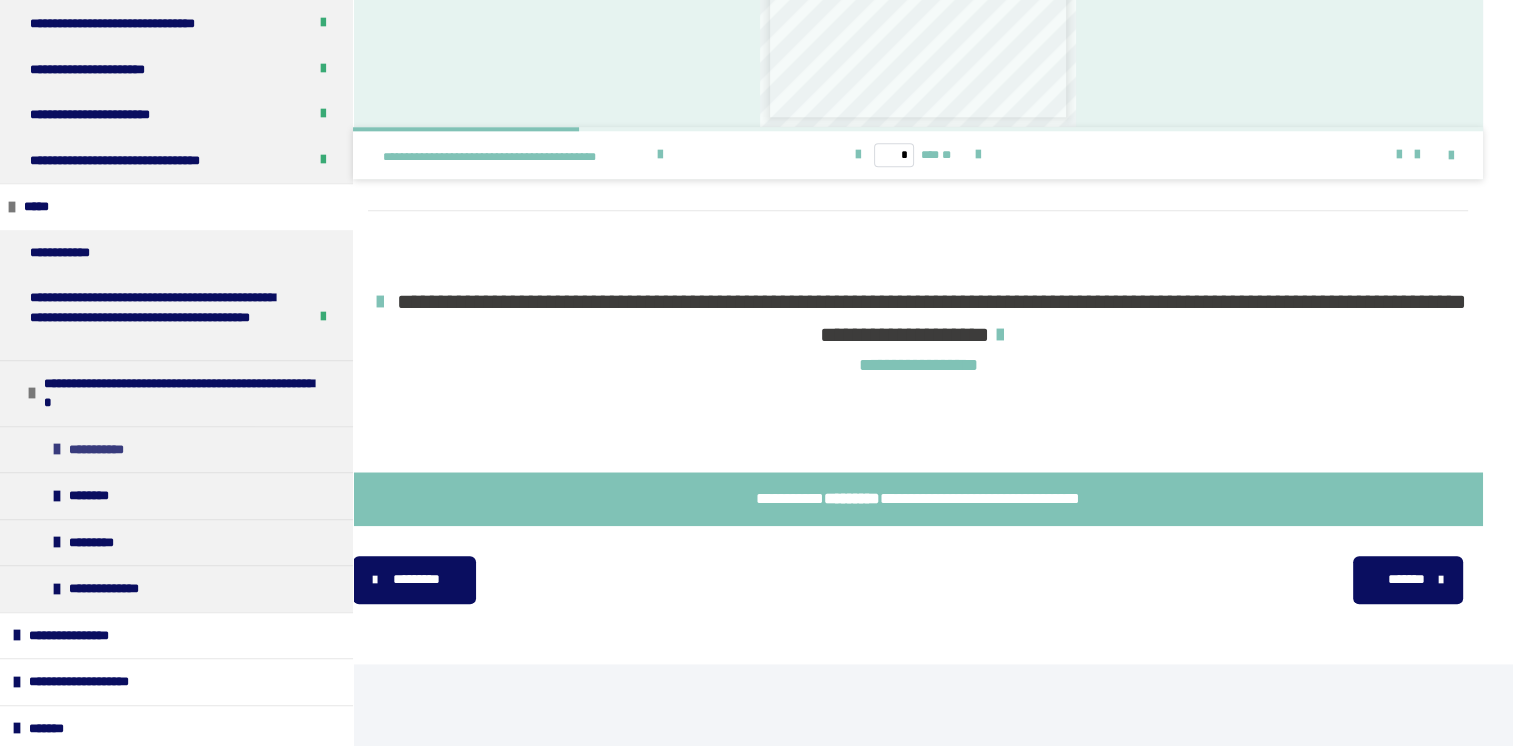 scroll, scrollTop: 760, scrollLeft: 0, axis: vertical 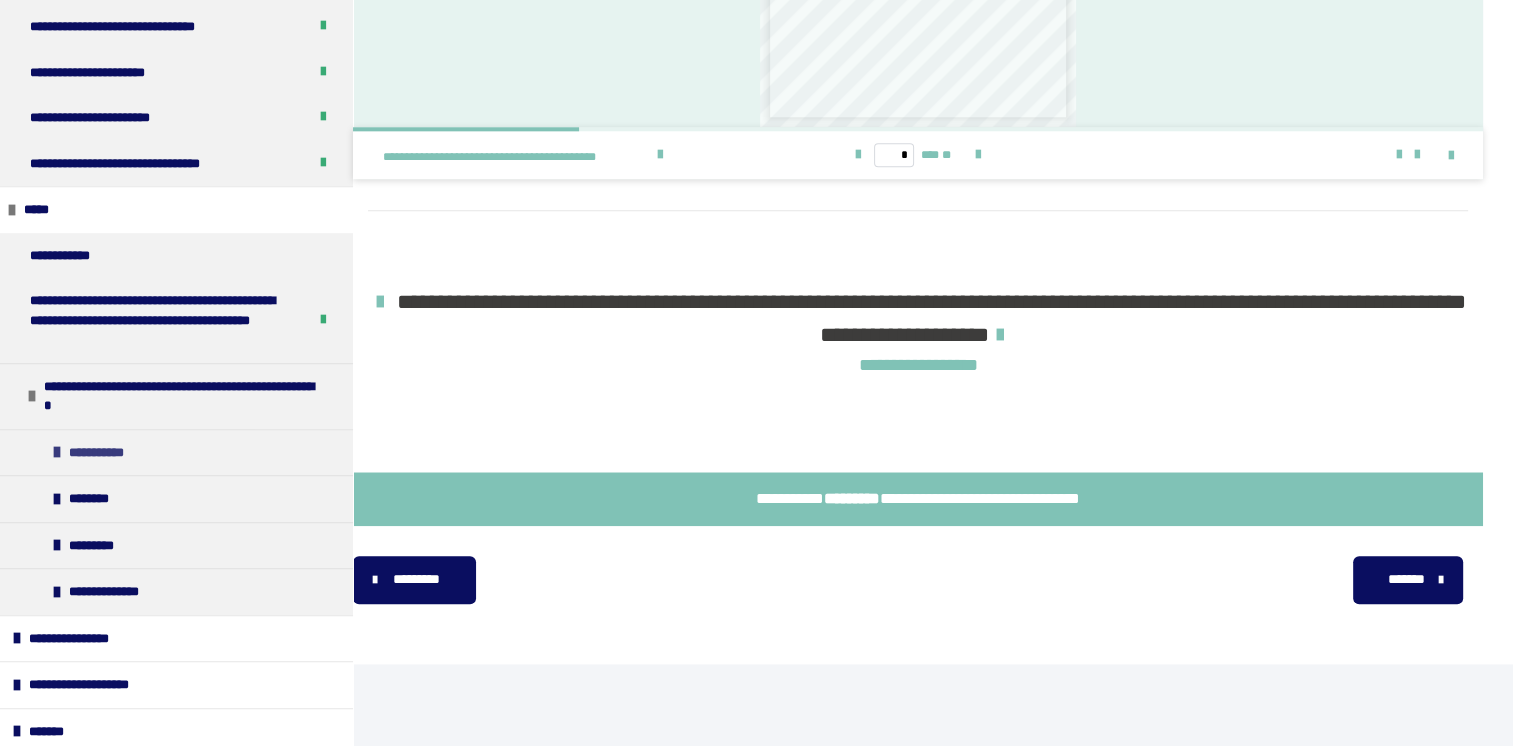 click on "**********" at bounding box center [183, 396] 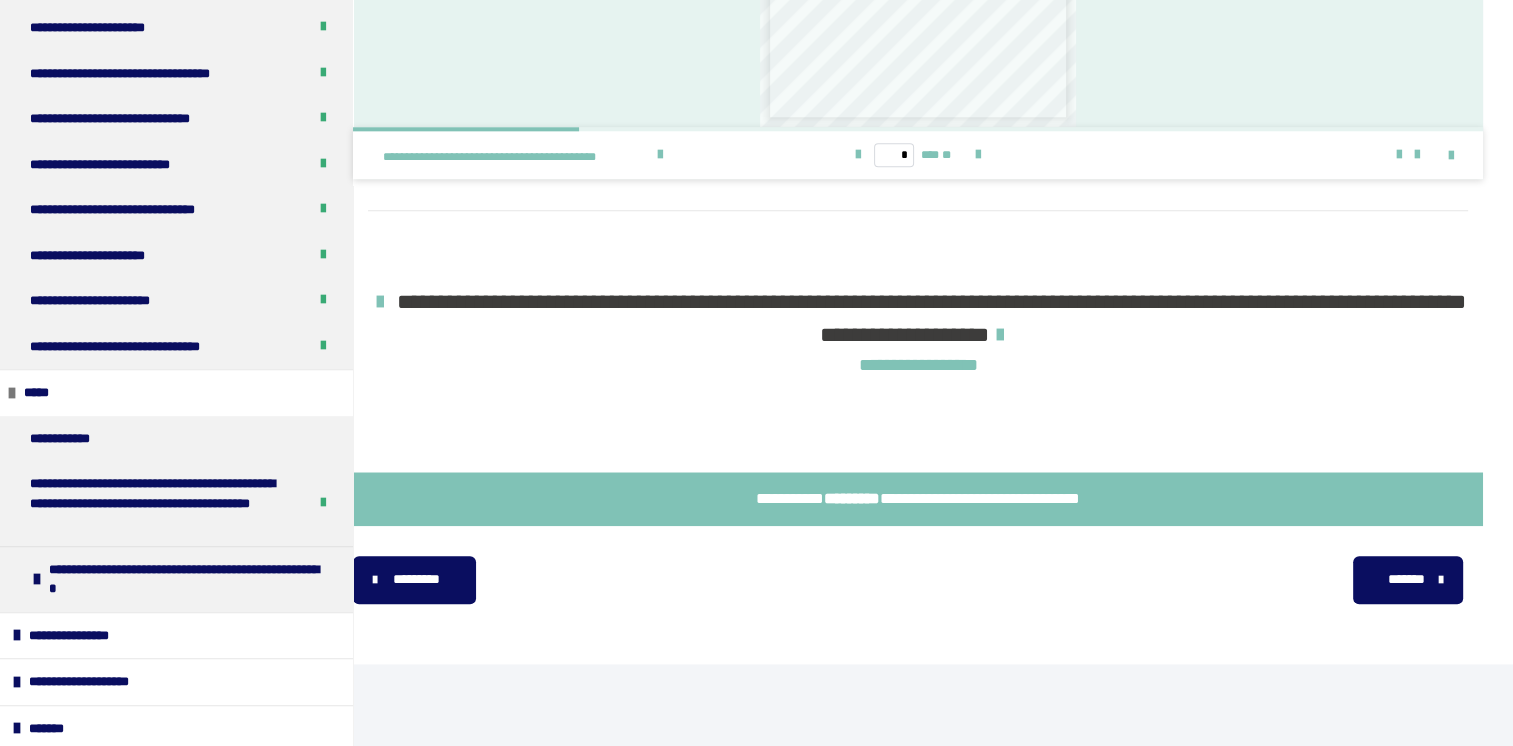 scroll, scrollTop: 575, scrollLeft: 0, axis: vertical 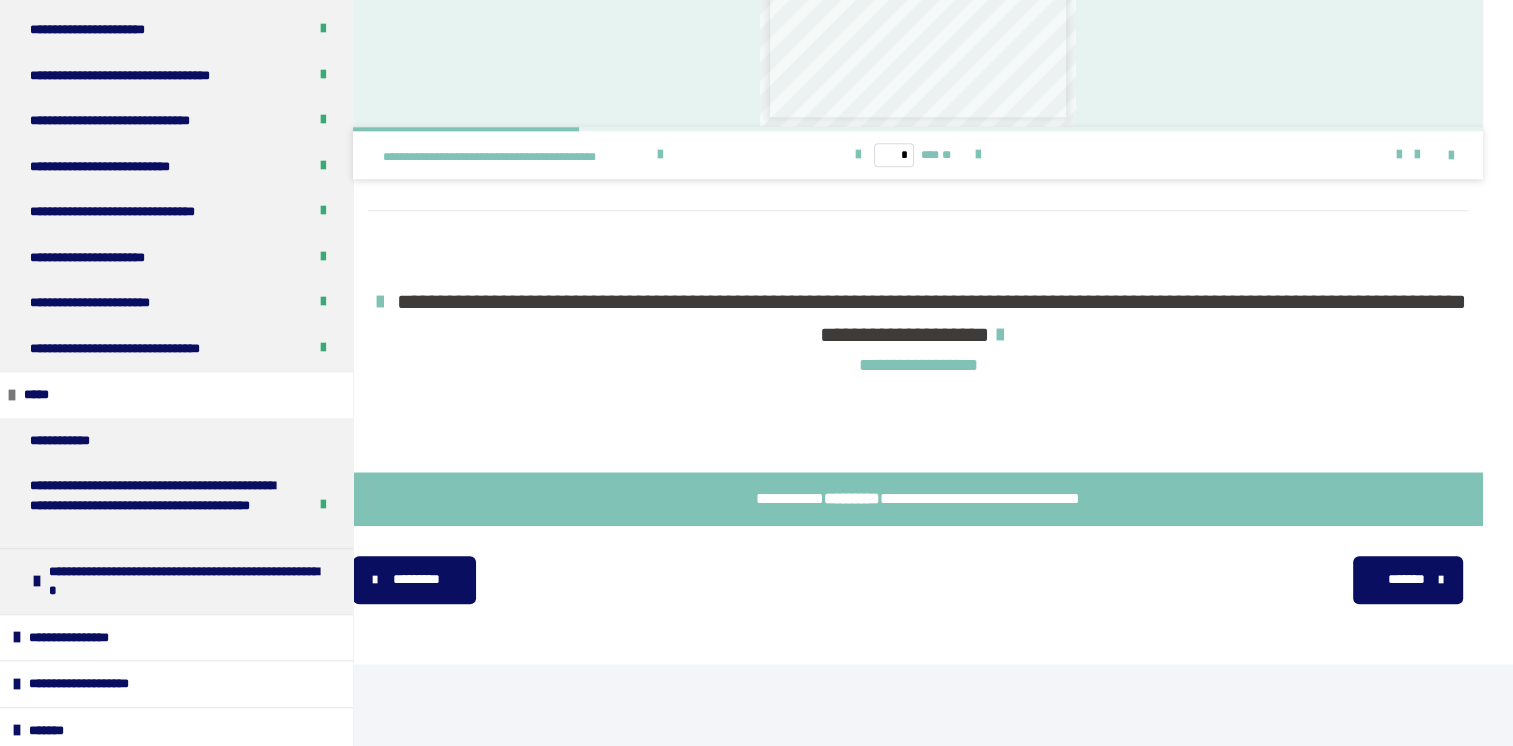 click on "*******" at bounding box center (1407, 580) 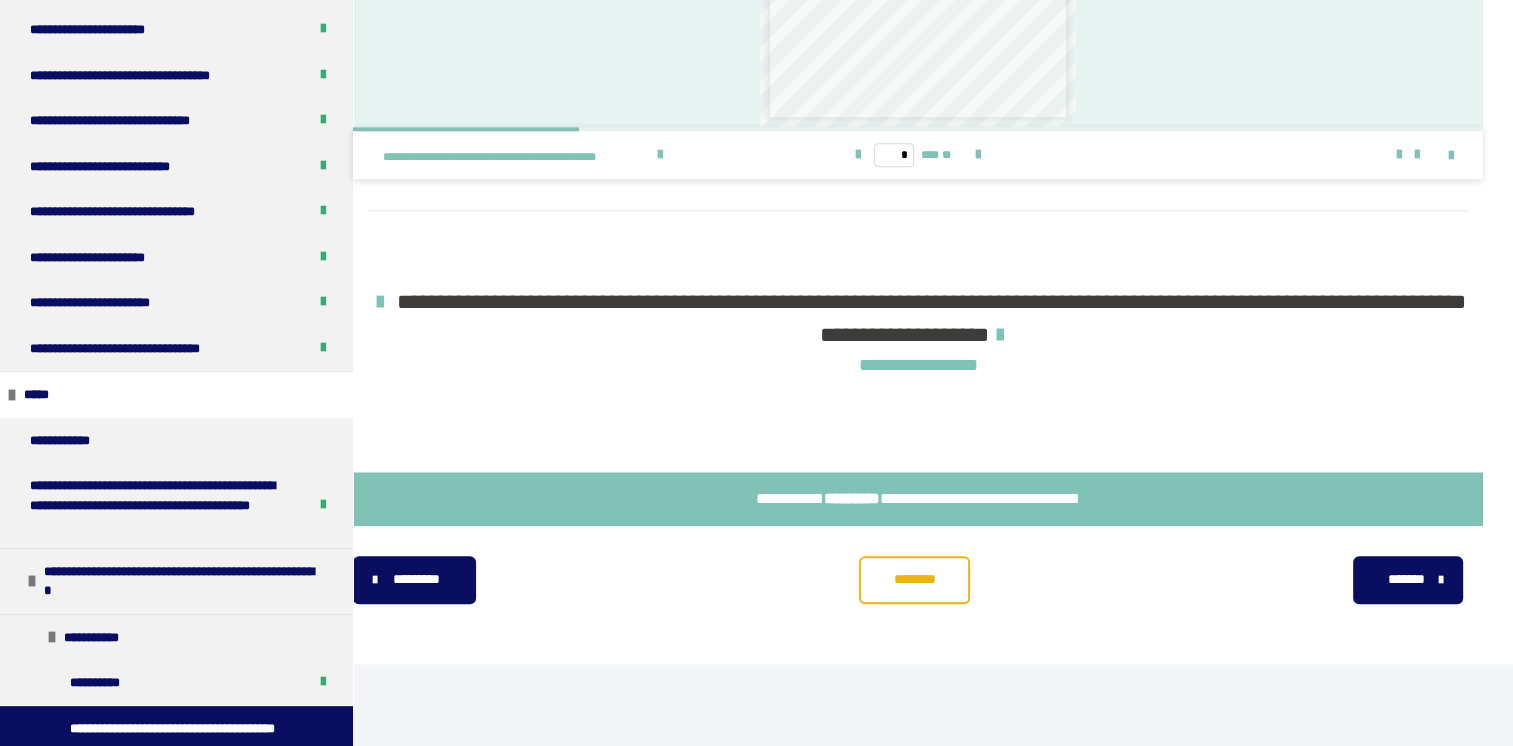 scroll, scrollTop: 836, scrollLeft: 0, axis: vertical 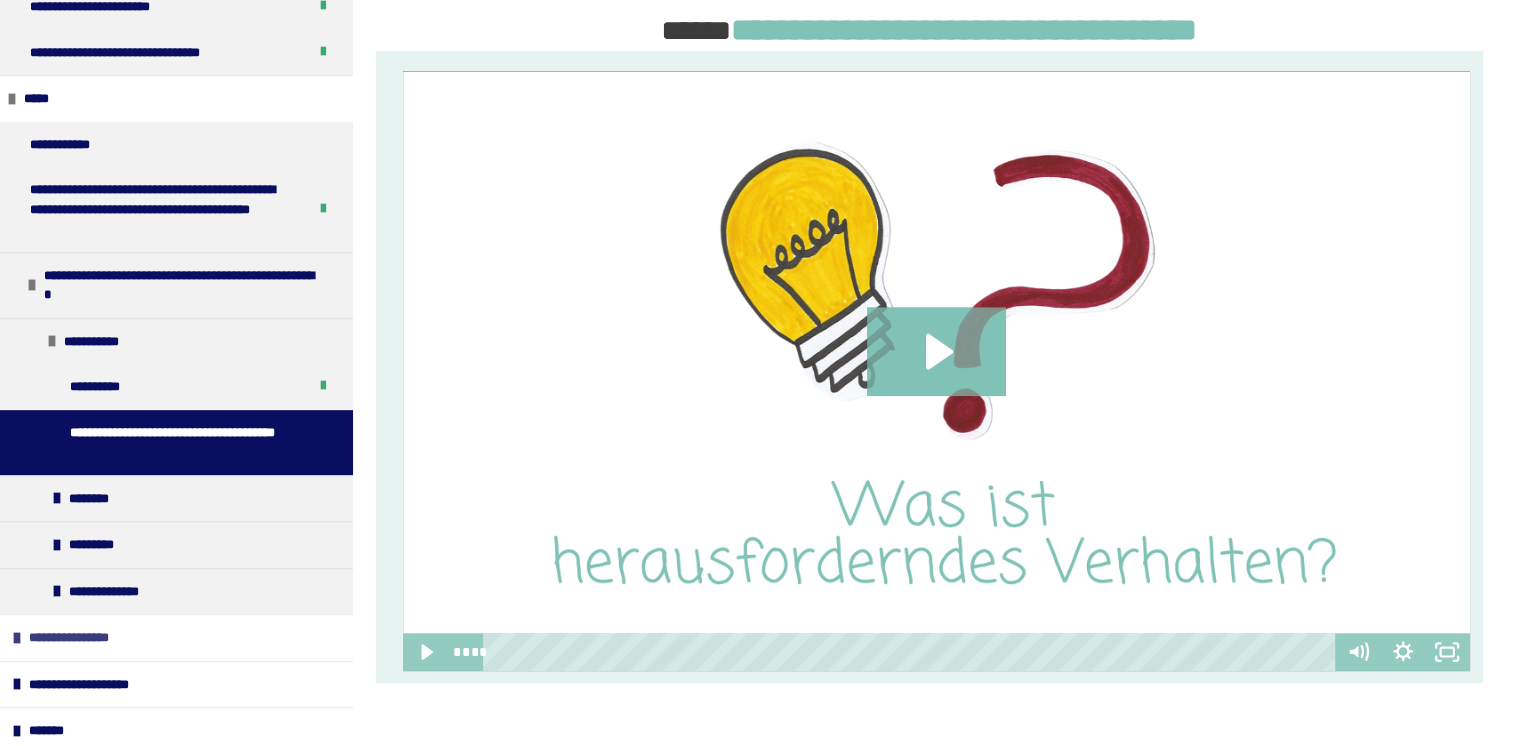 click on "**********" at bounding box center (176, 637) 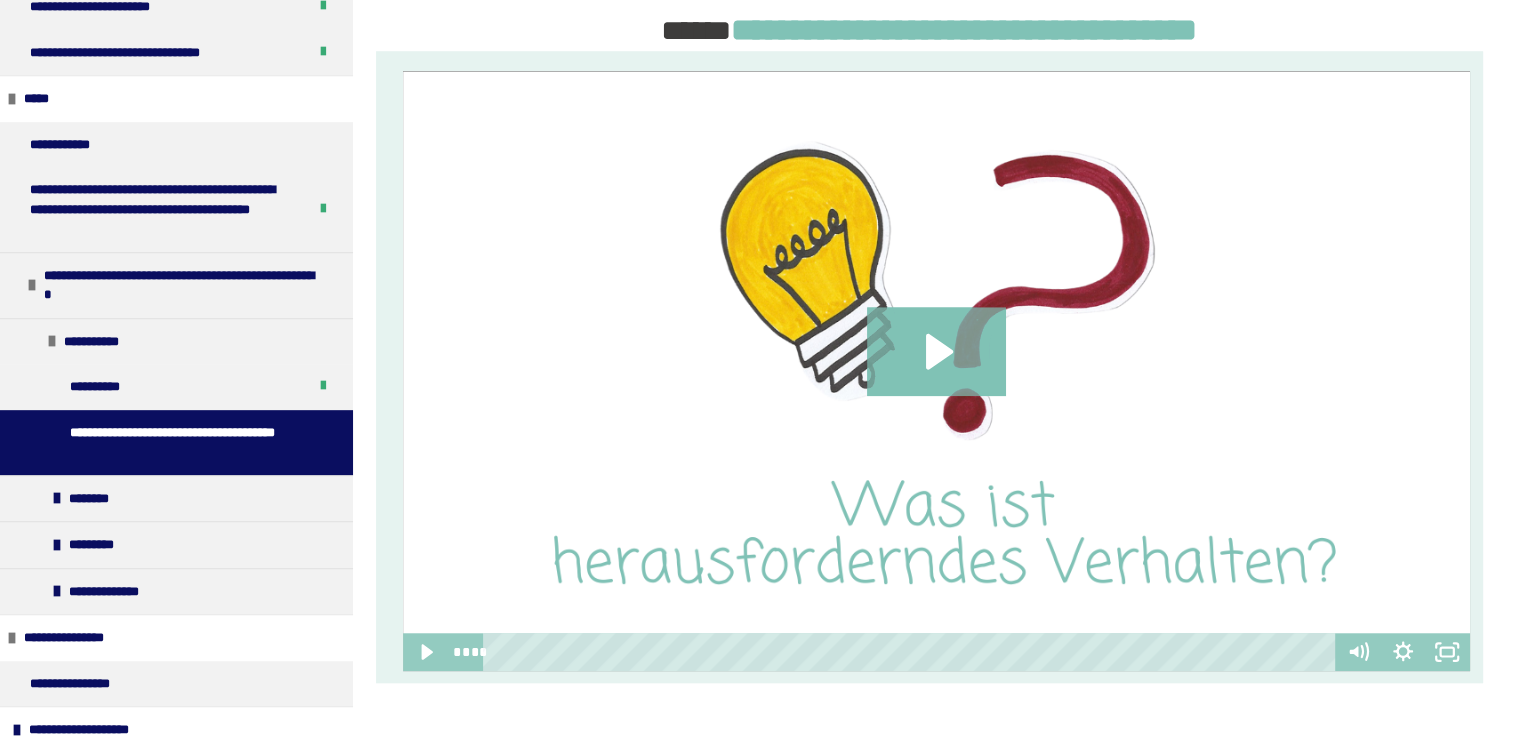 scroll, scrollTop: 2121, scrollLeft: 0, axis: vertical 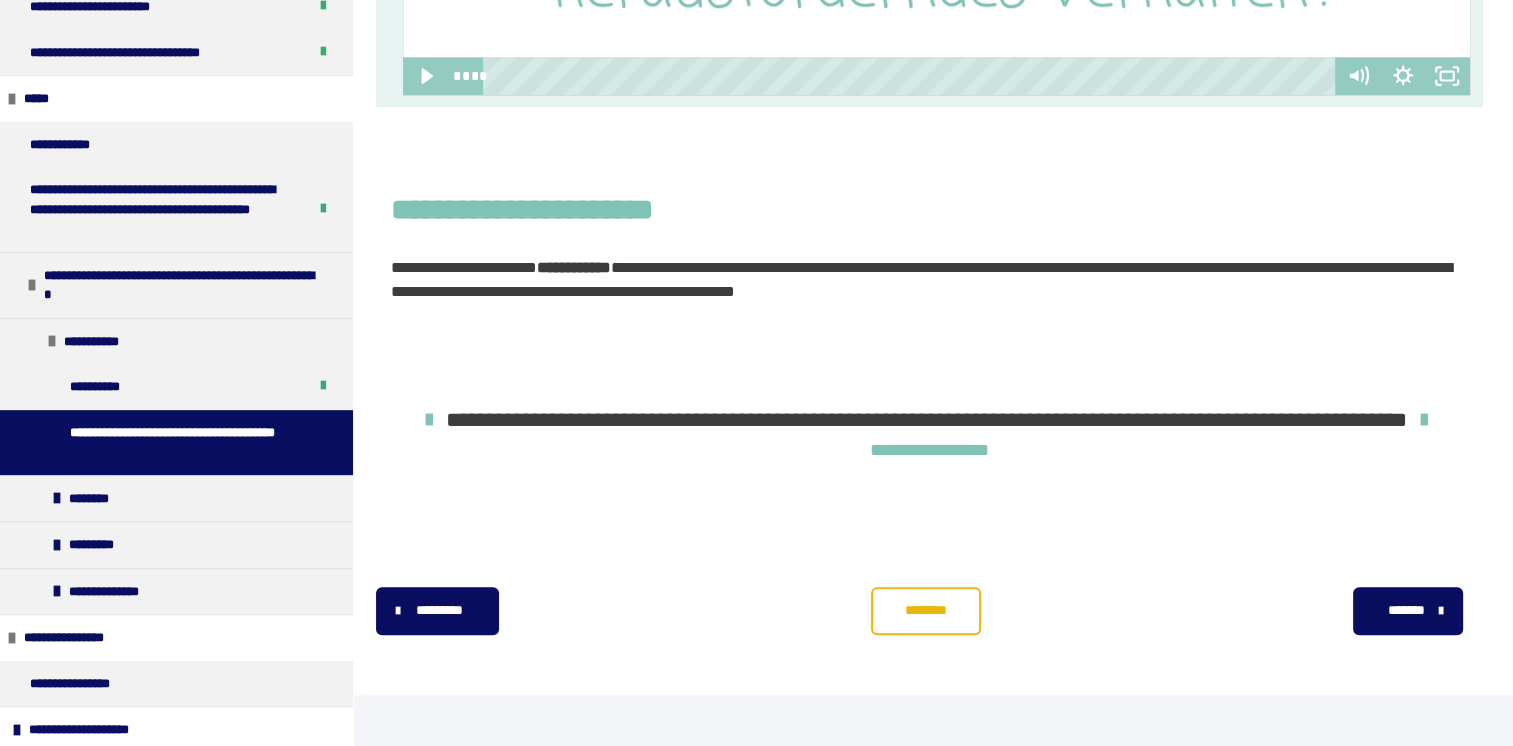 click on "*******" at bounding box center (1405, 610) 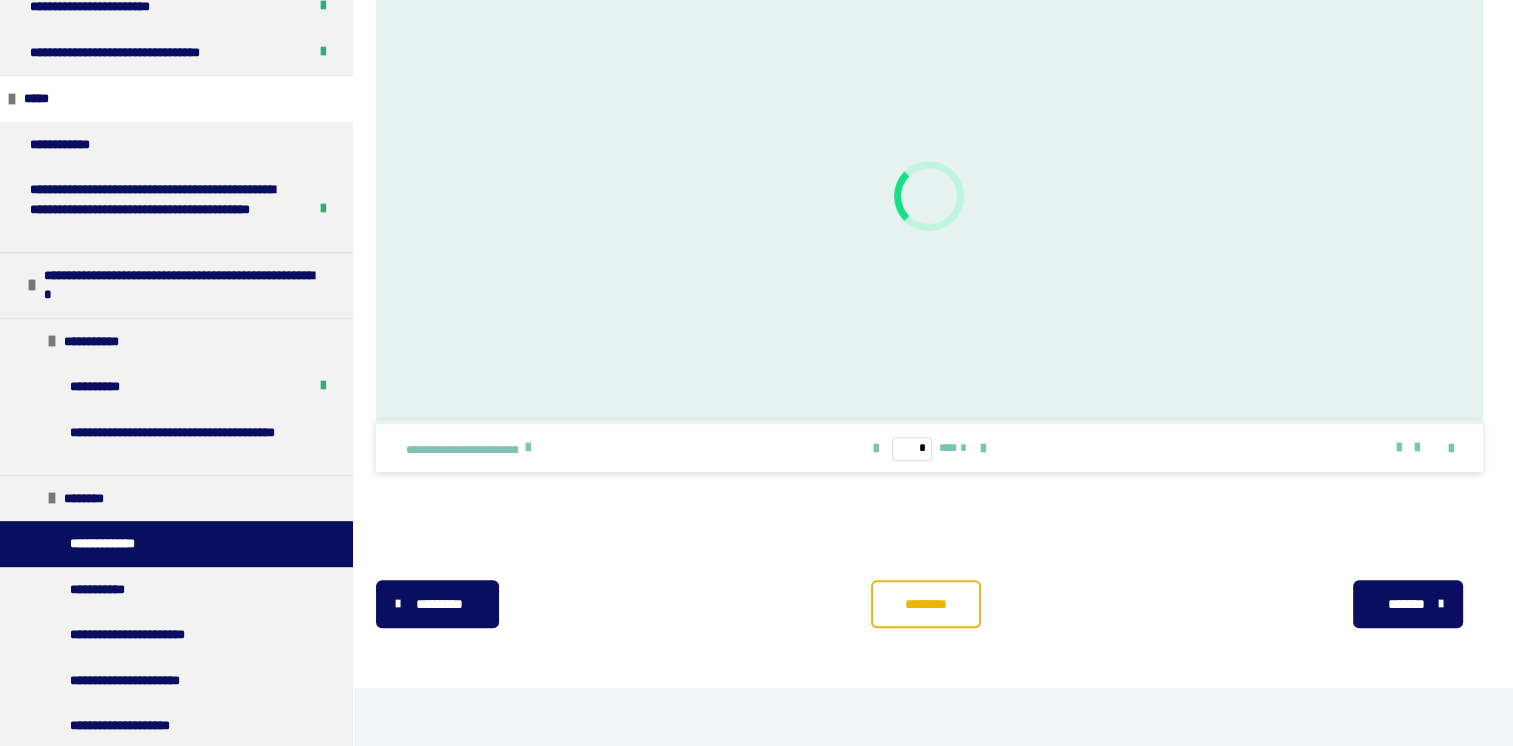 scroll, scrollTop: 1166, scrollLeft: 0, axis: vertical 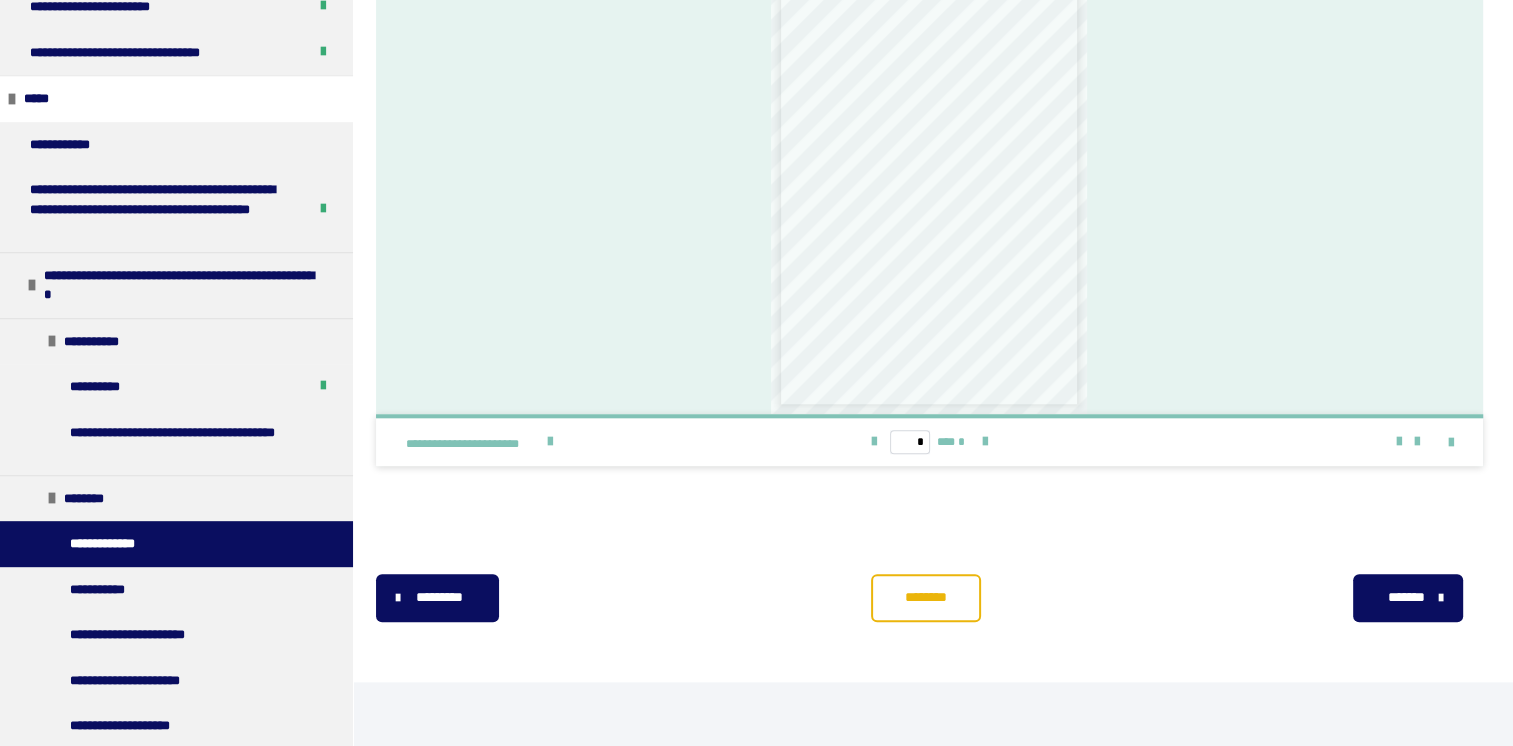 click on "*******" at bounding box center (1405, 597) 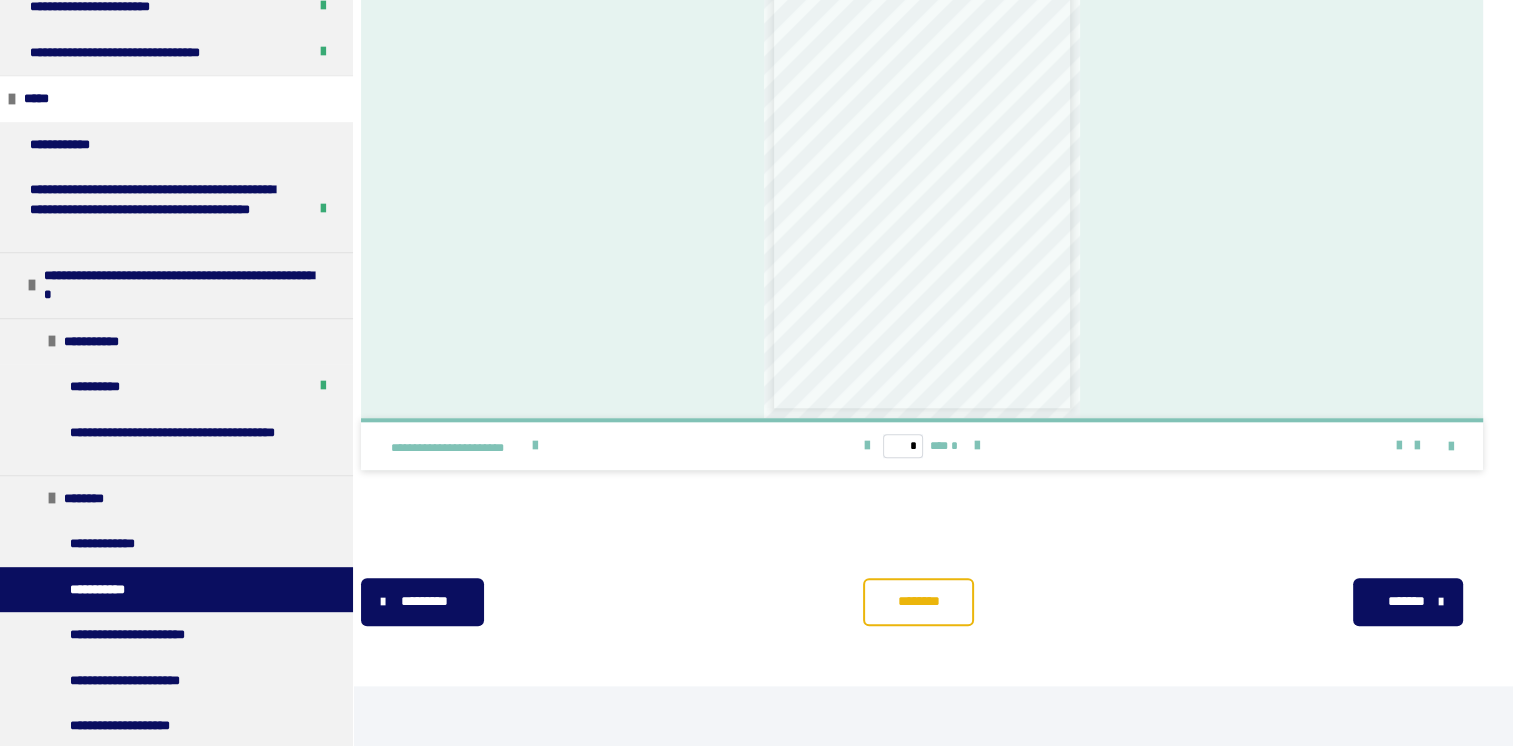 scroll, scrollTop: 1046, scrollLeft: 0, axis: vertical 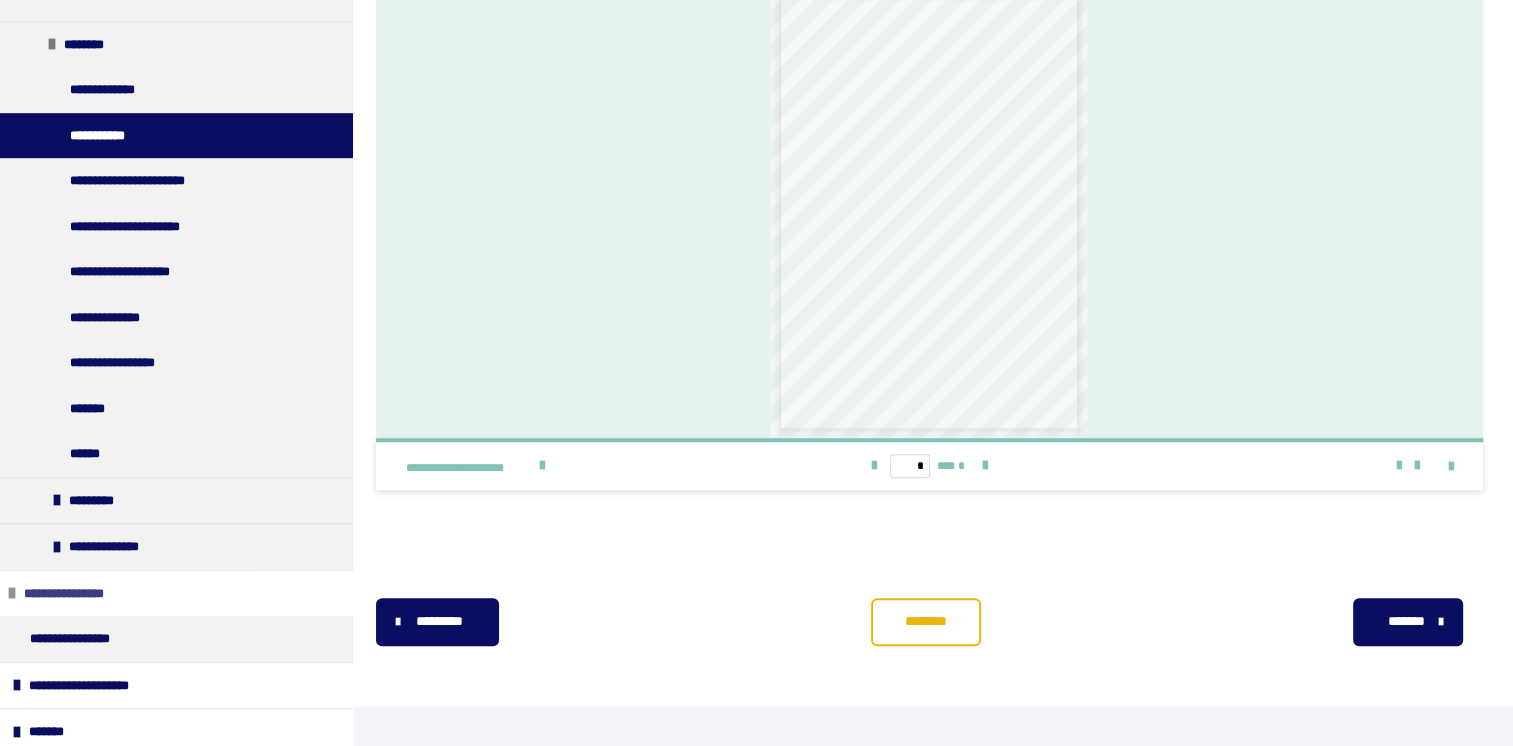 click on "**********" at bounding box center (176, 593) 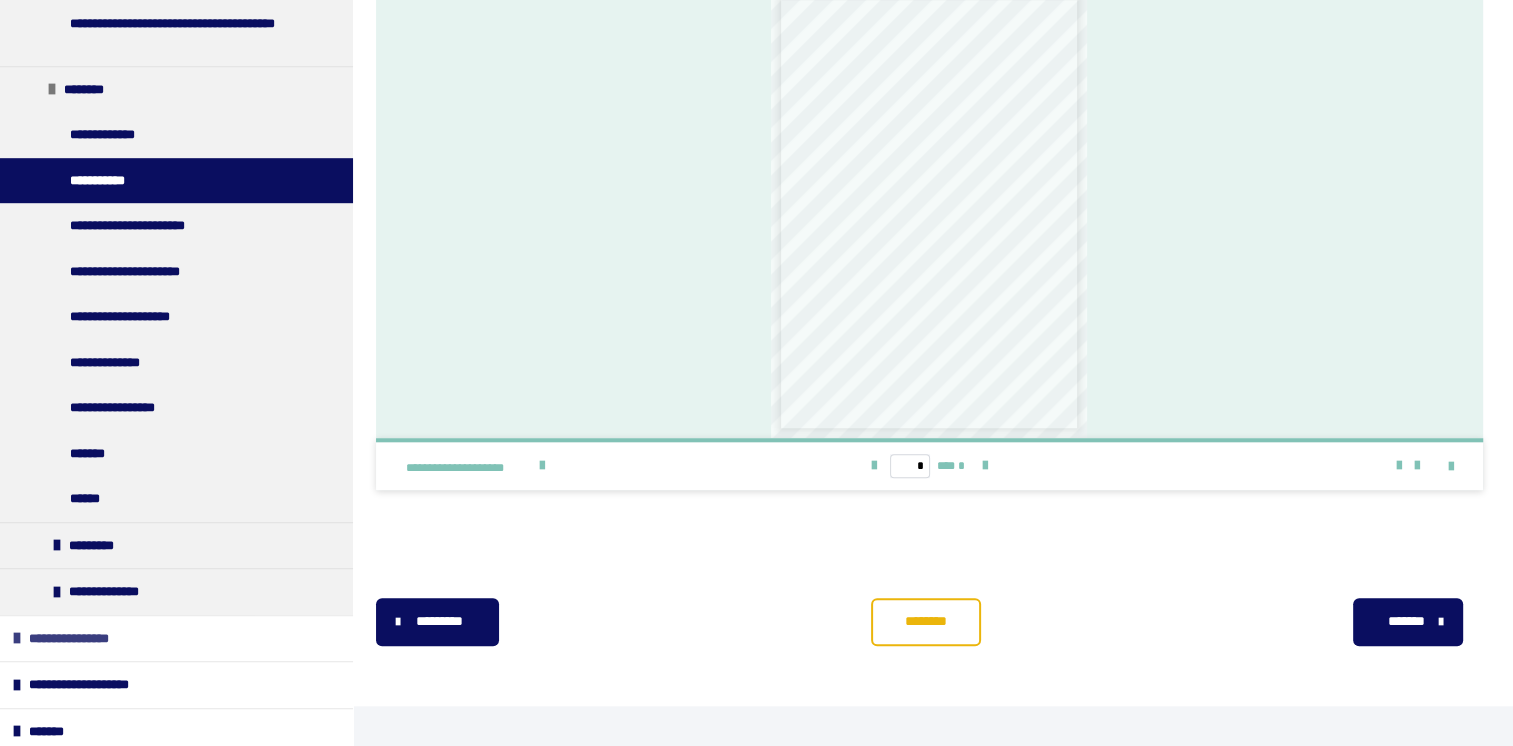 click on "**********" at bounding box center [176, 638] 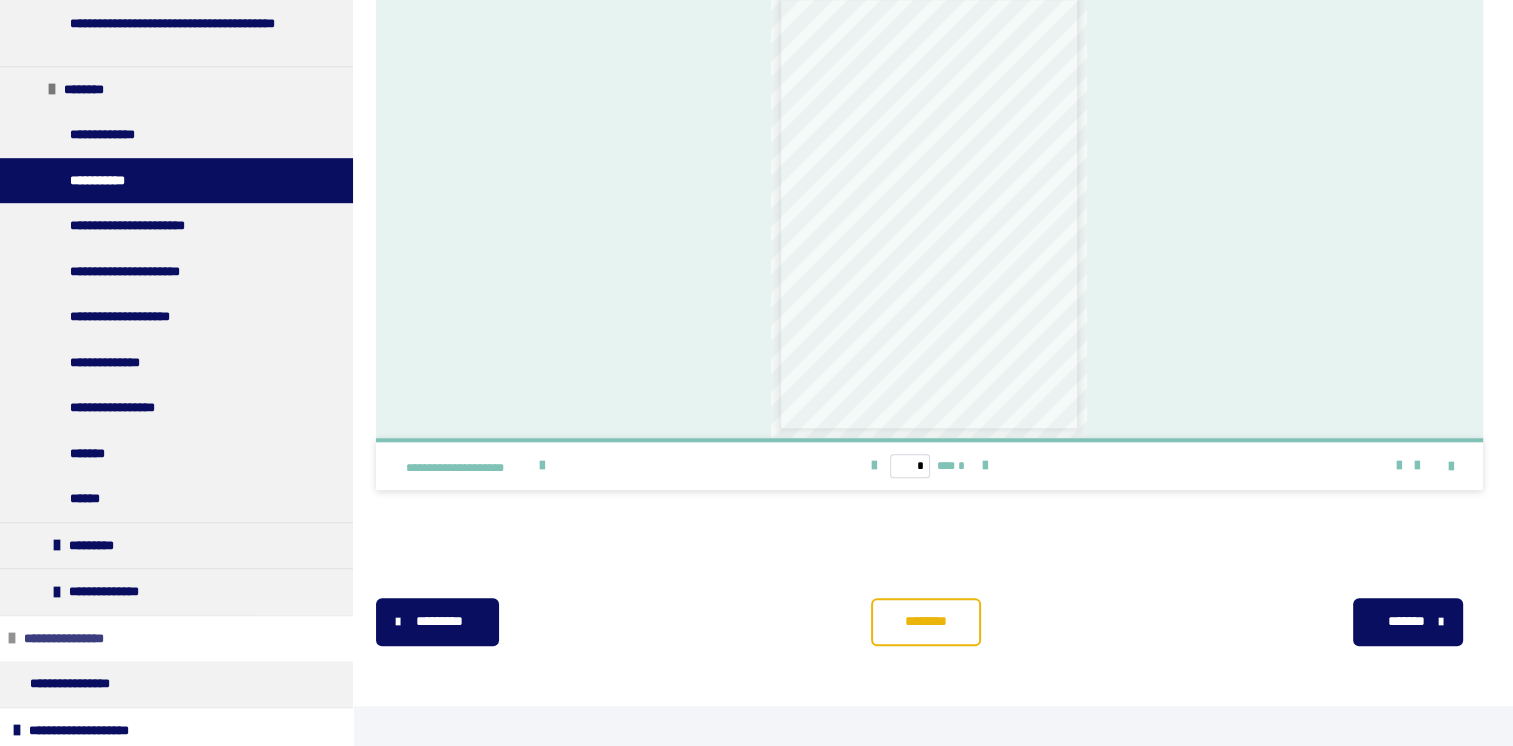 scroll, scrollTop: 1325, scrollLeft: 0, axis: vertical 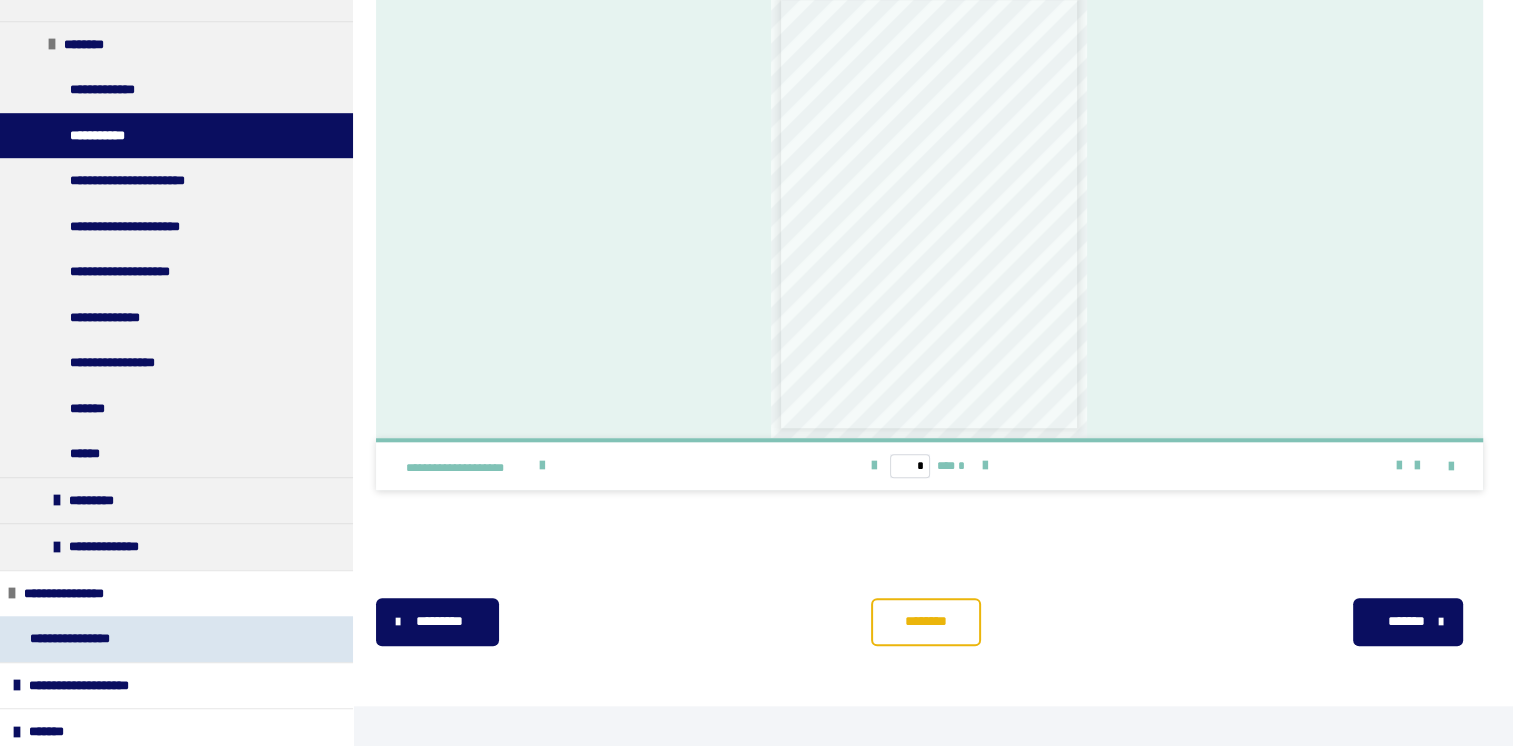 click on "**********" at bounding box center [81, 639] 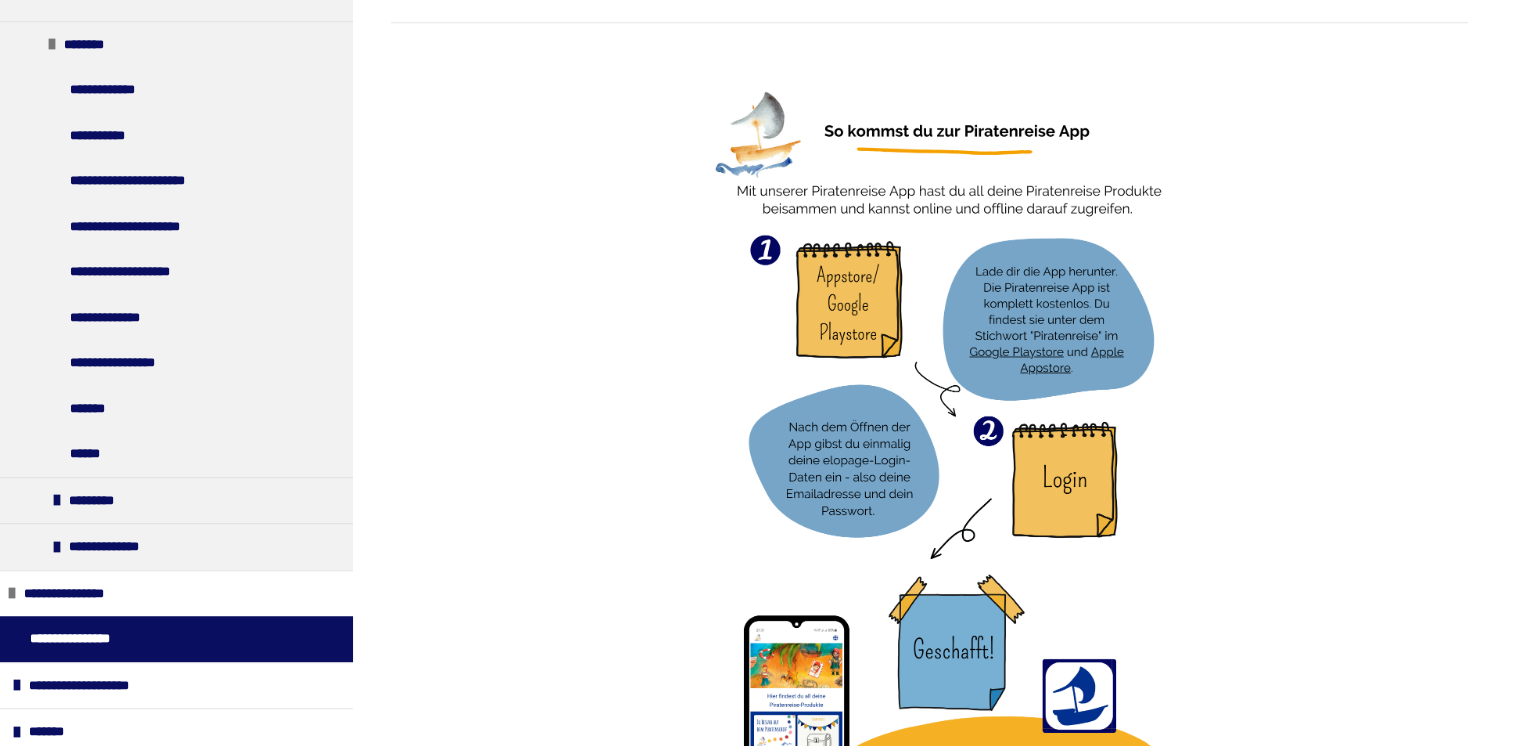 scroll, scrollTop: 1040, scrollLeft: 0, axis: vertical 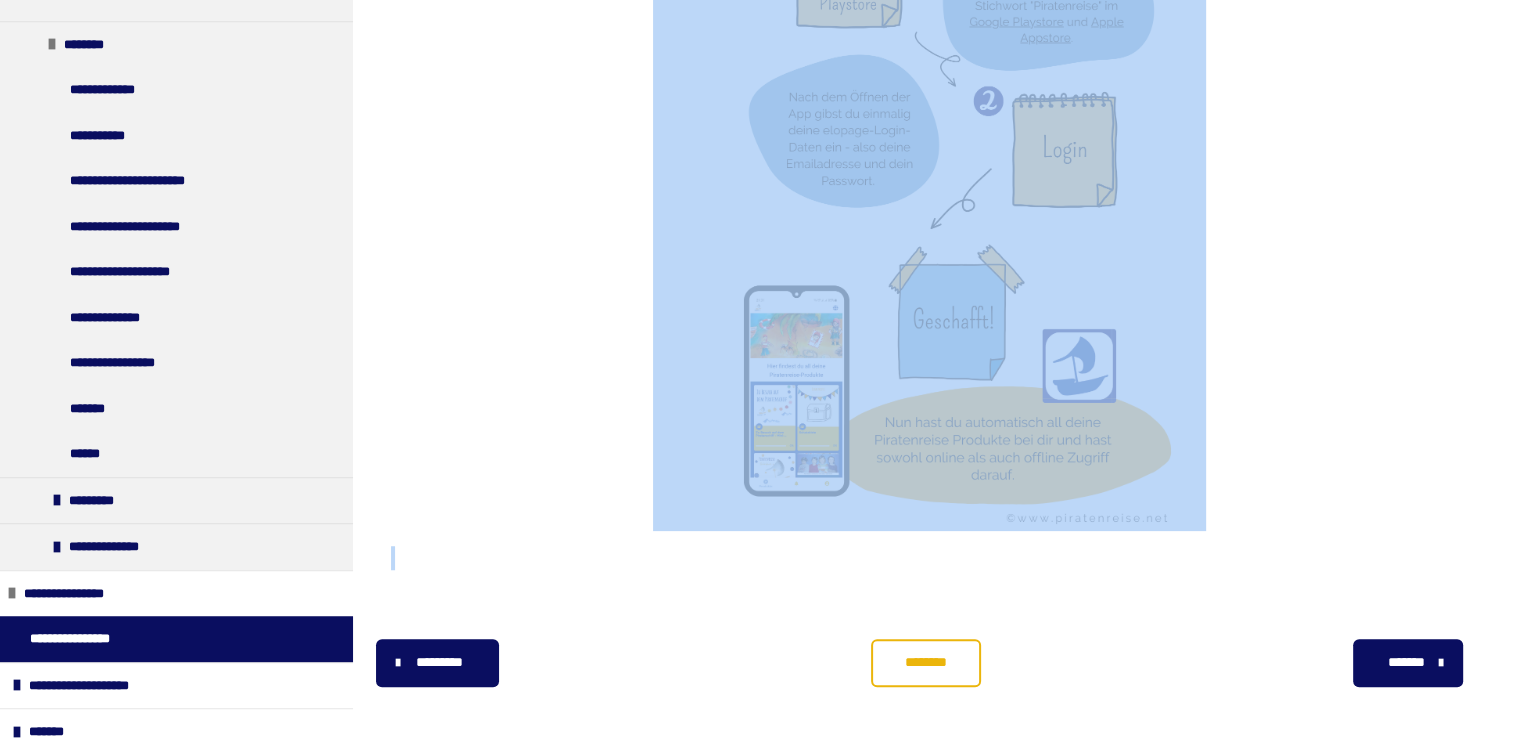 drag, startPoint x: 1510, startPoint y: 534, endPoint x: 1518, endPoint y: 524, distance: 12.806249 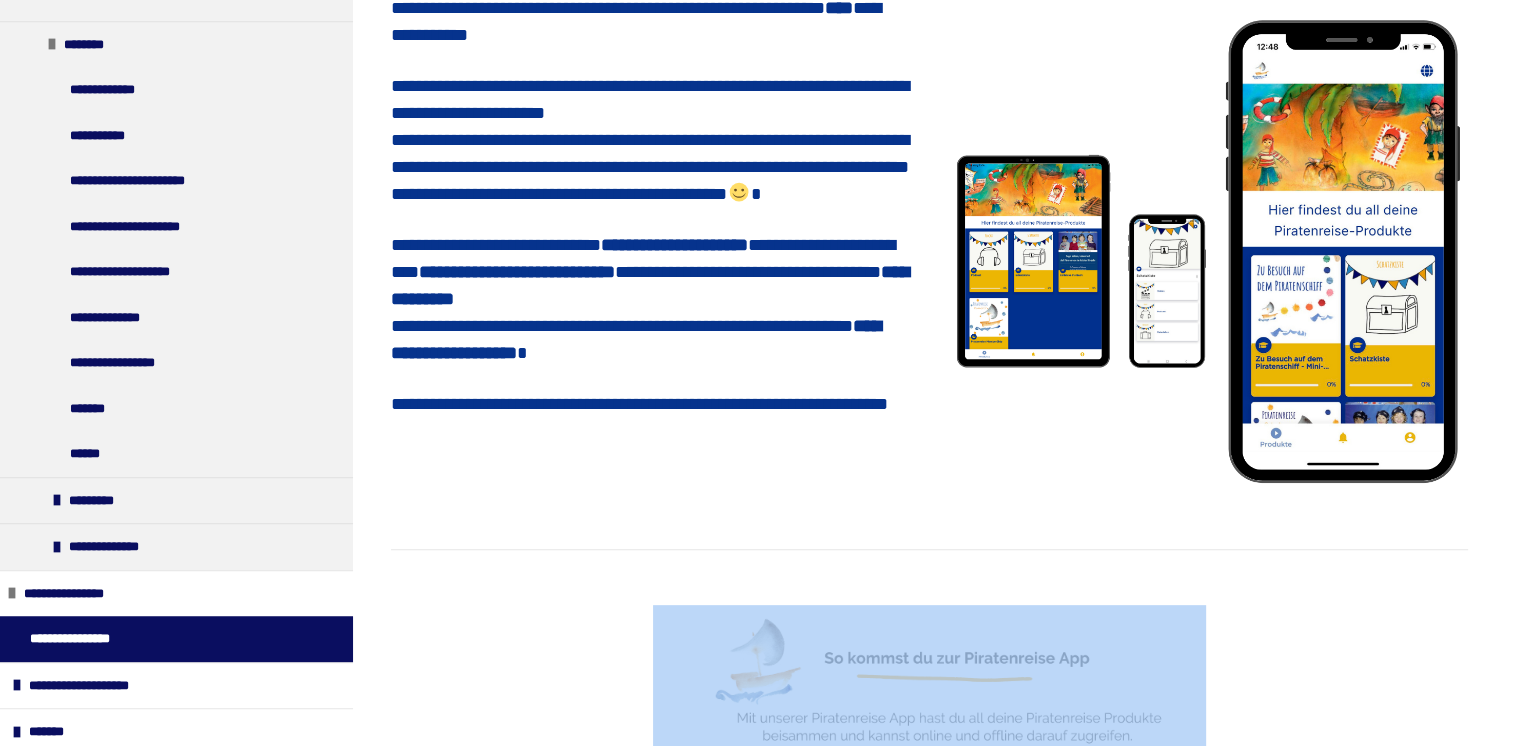 scroll, scrollTop: 494, scrollLeft: 0, axis: vertical 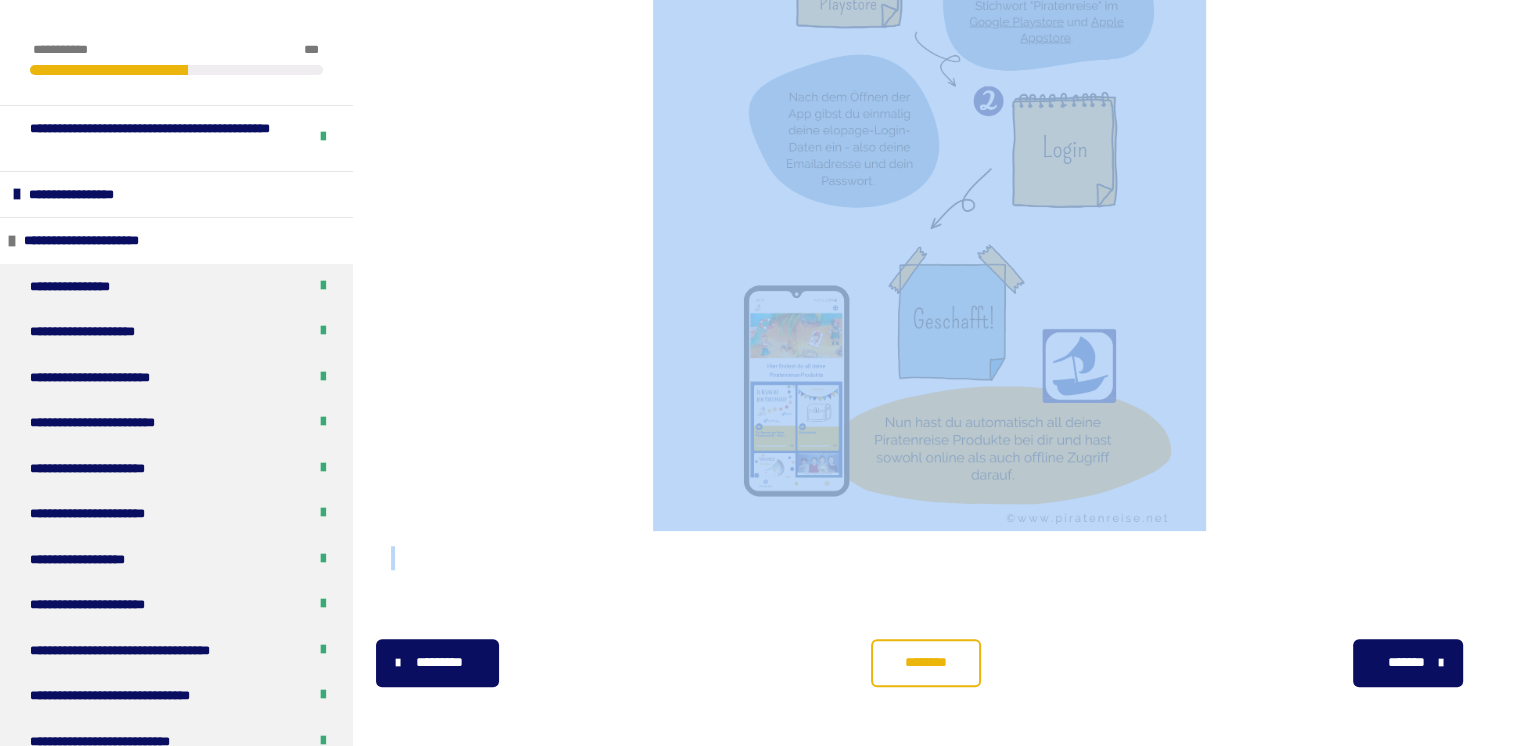 click on "********" at bounding box center [926, 662] 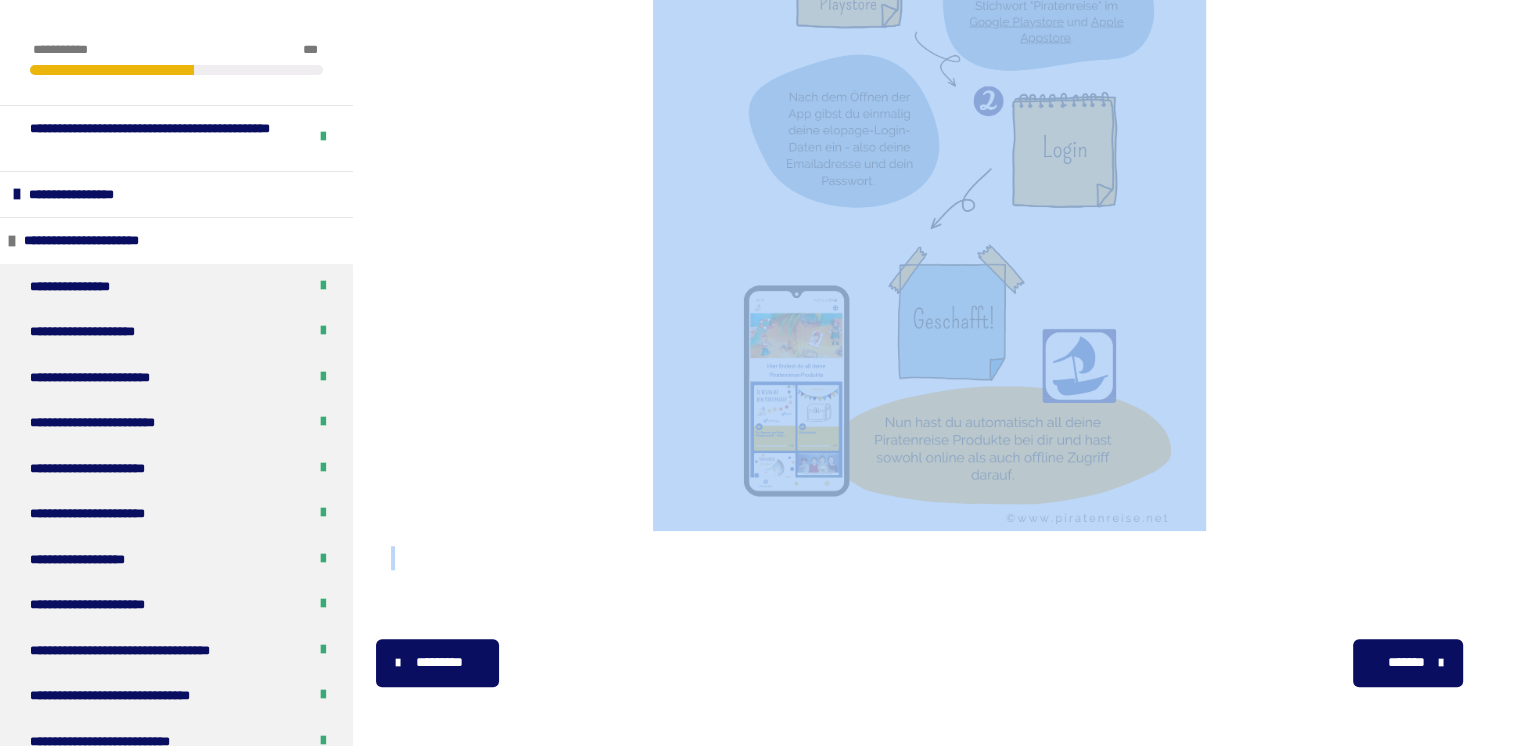 click on "*******" at bounding box center [1407, 663] 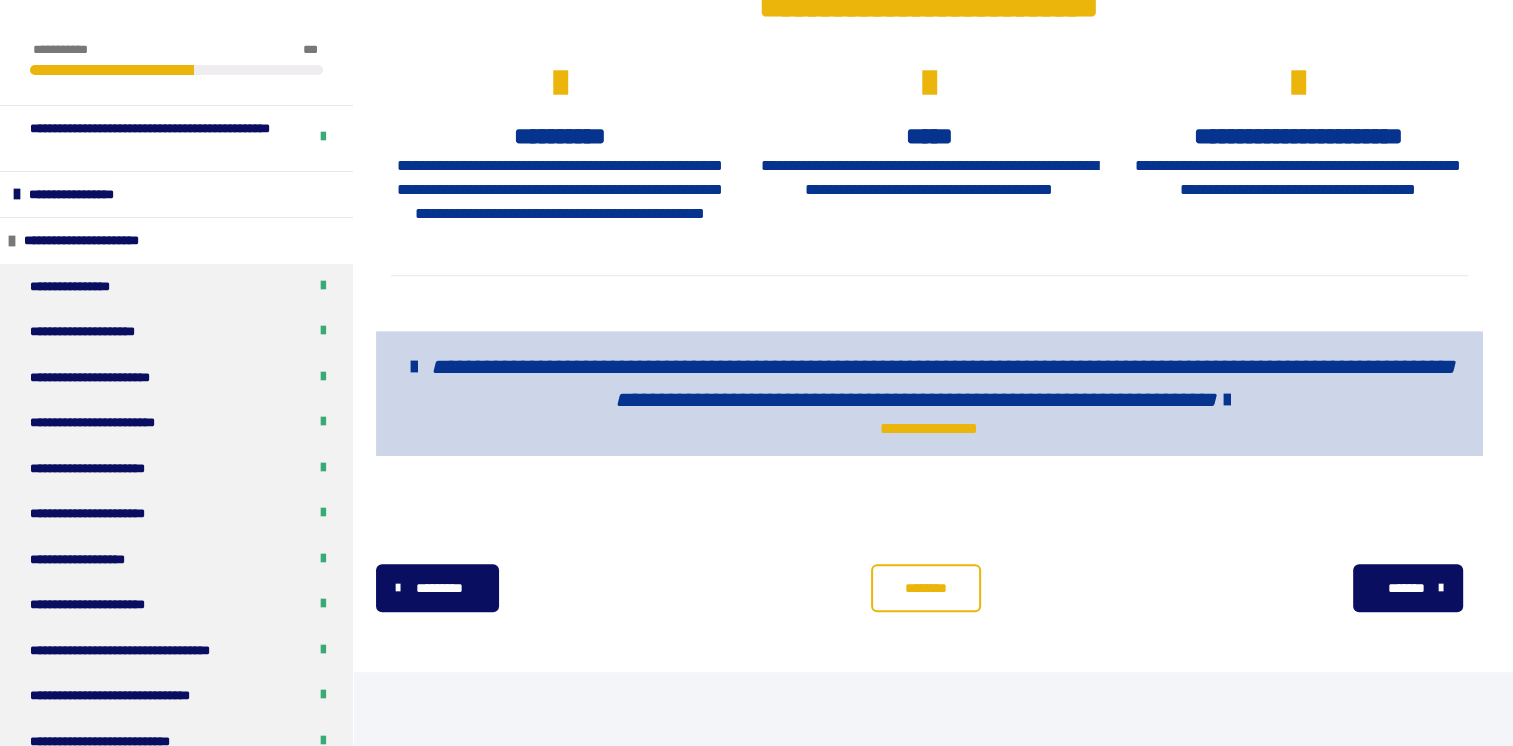 scroll, scrollTop: 809, scrollLeft: 0, axis: vertical 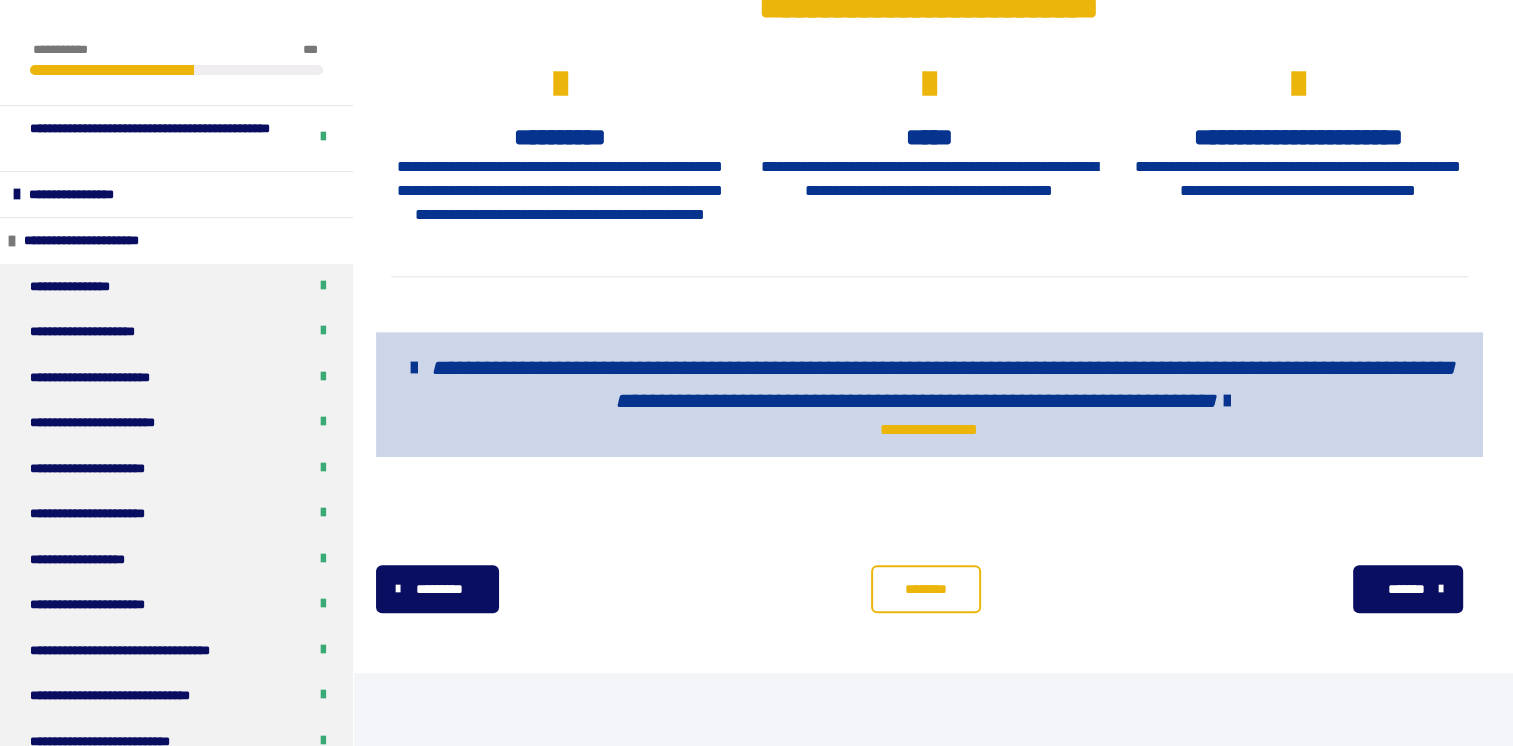 click on "********" at bounding box center [926, 589] 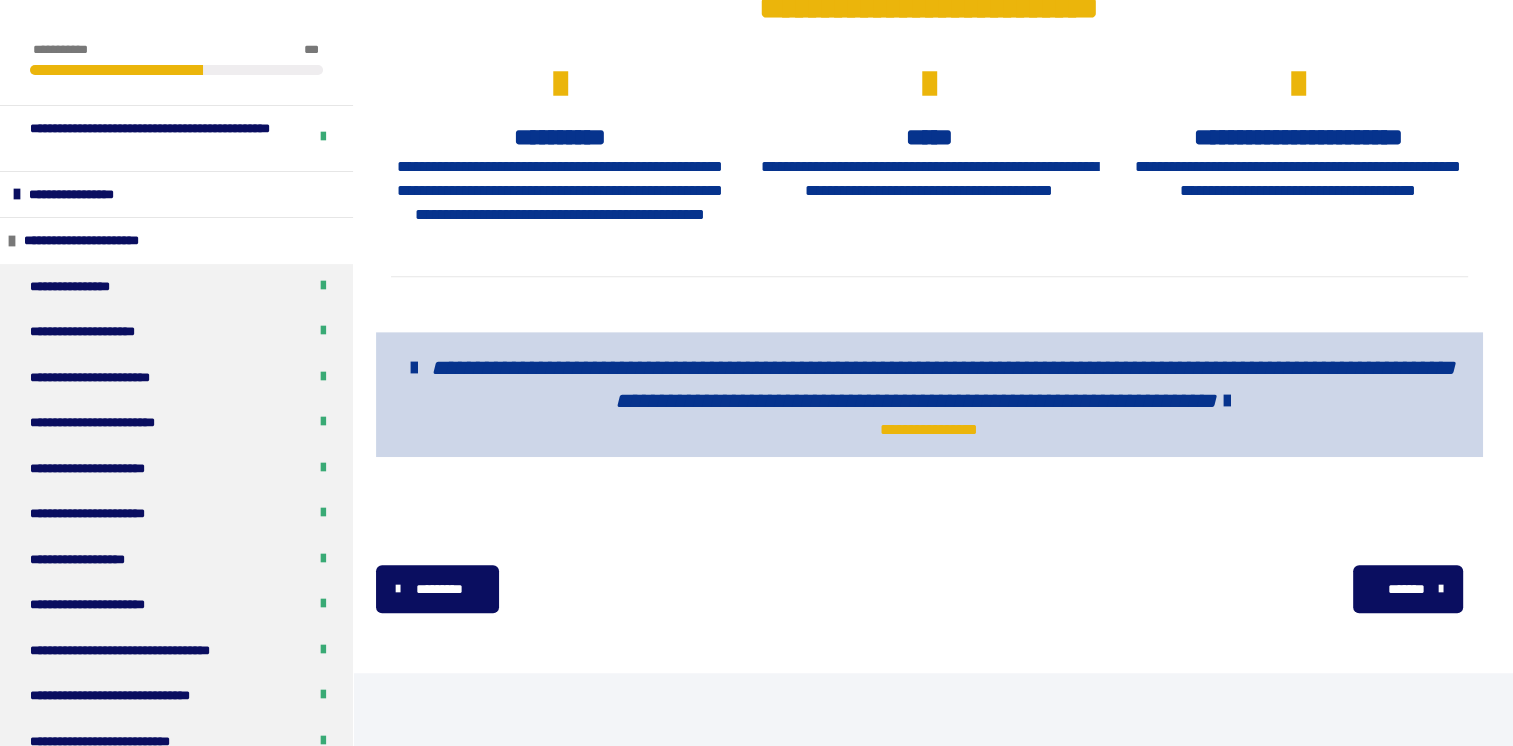 click on "*******" at bounding box center [1405, 589] 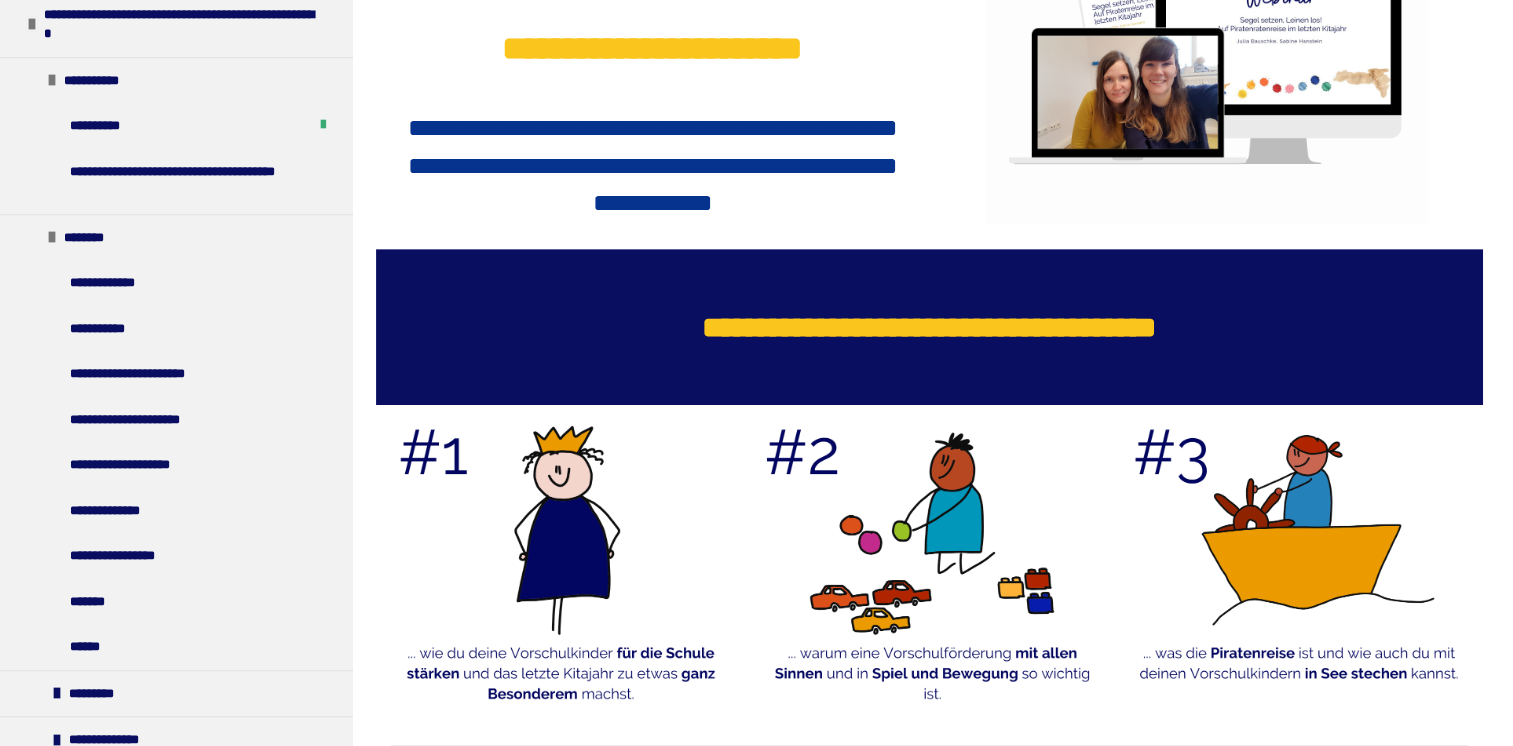 scroll, scrollTop: 1416, scrollLeft: 0, axis: vertical 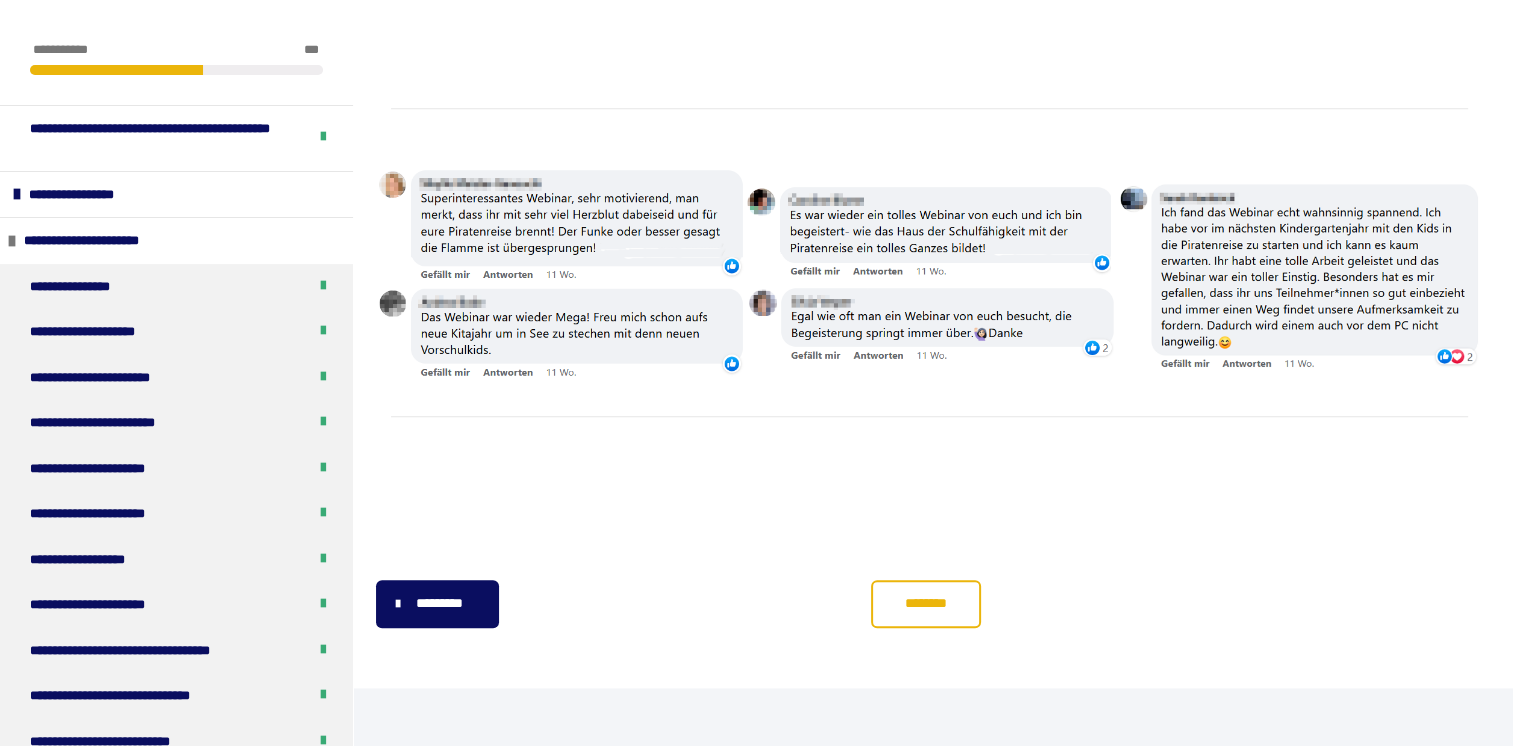 click on "********" at bounding box center (926, 603) 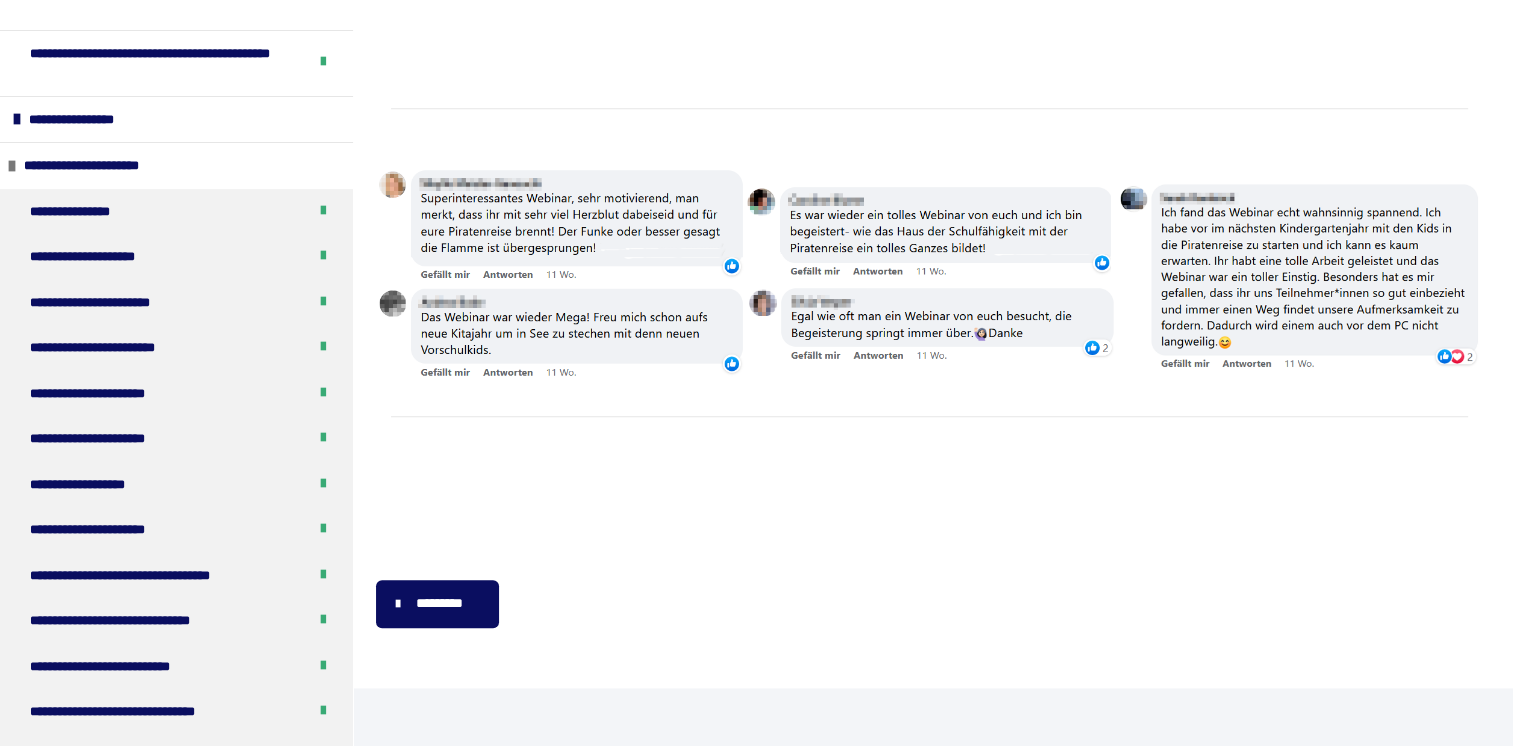 scroll, scrollTop: 0, scrollLeft: 0, axis: both 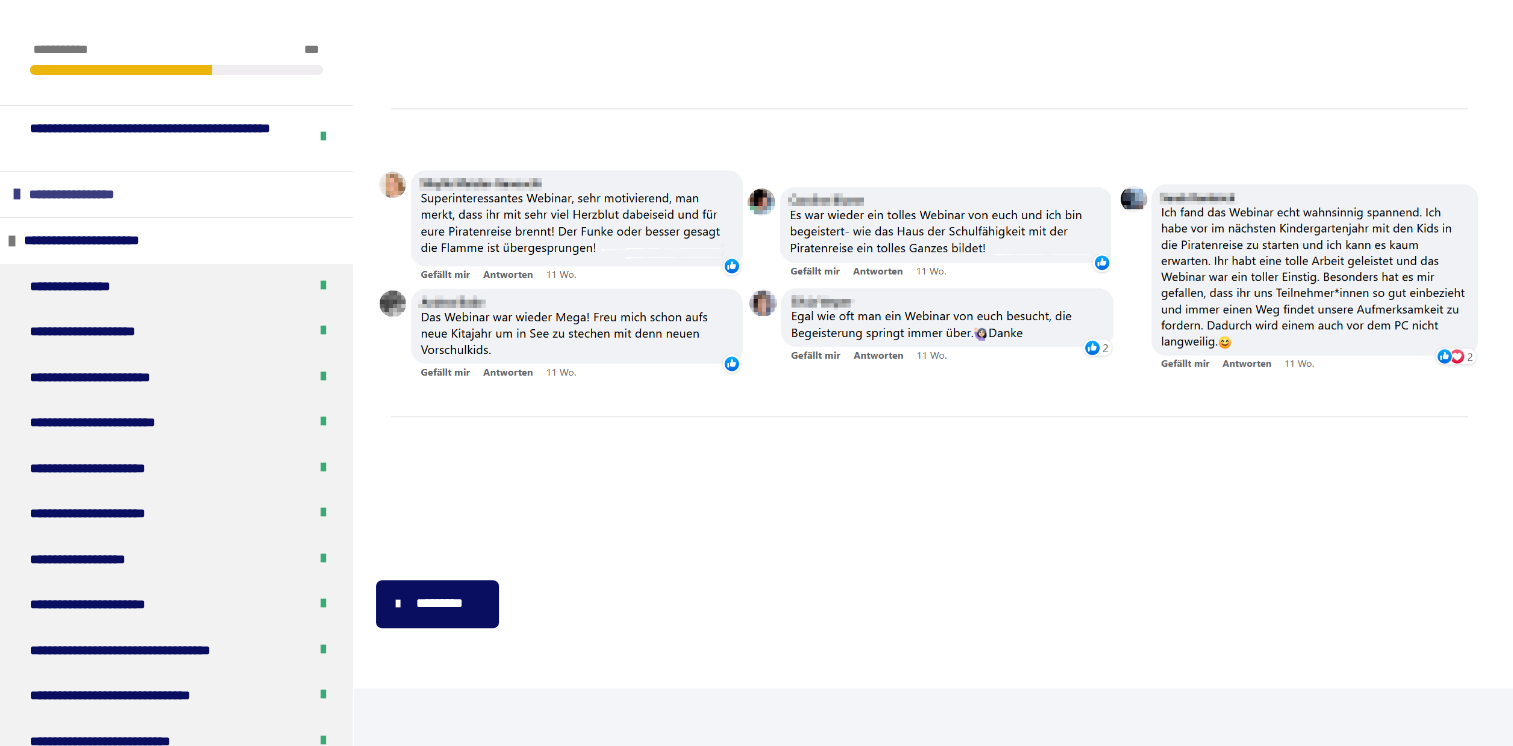 click on "**********" at bounding box center (176, 194) 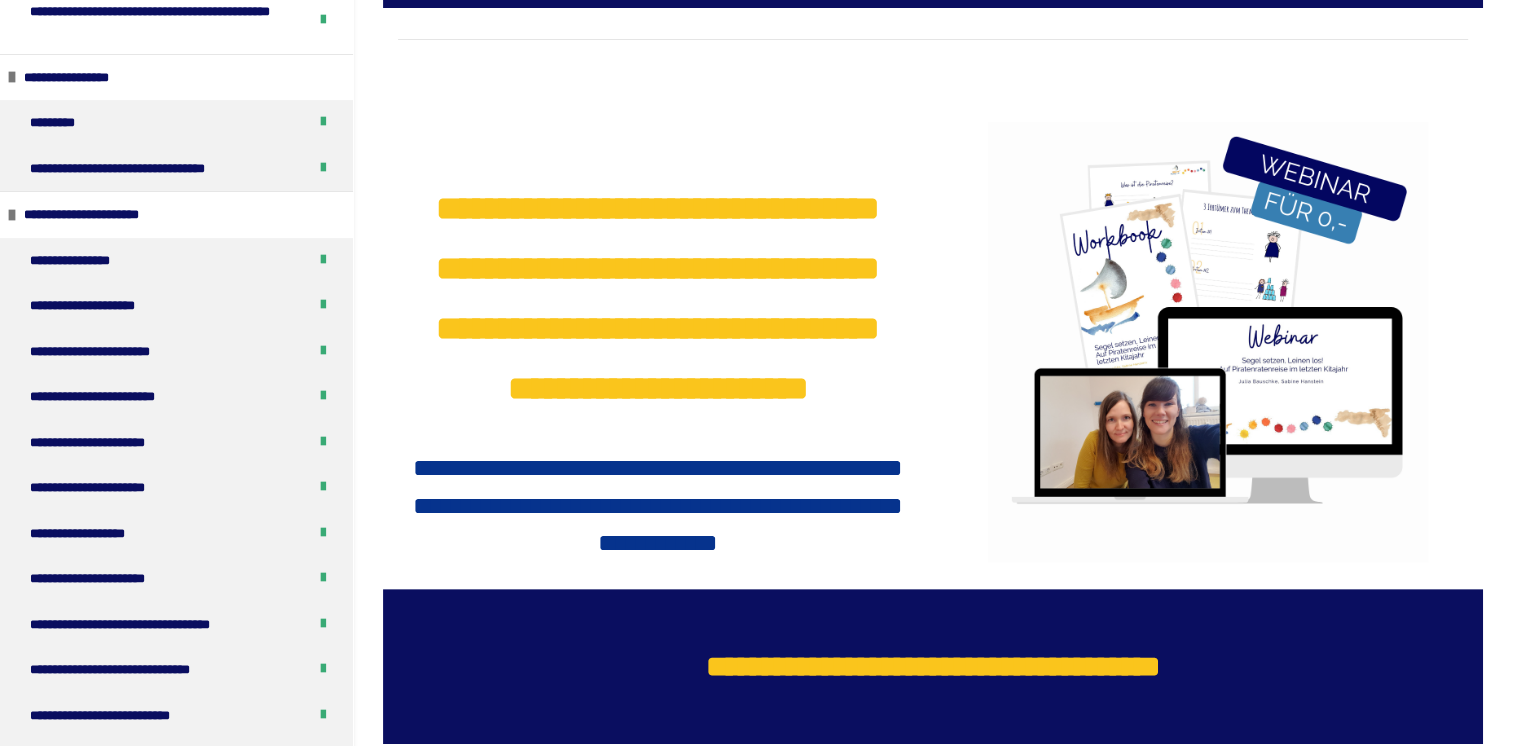 scroll, scrollTop: 0, scrollLeft: 0, axis: both 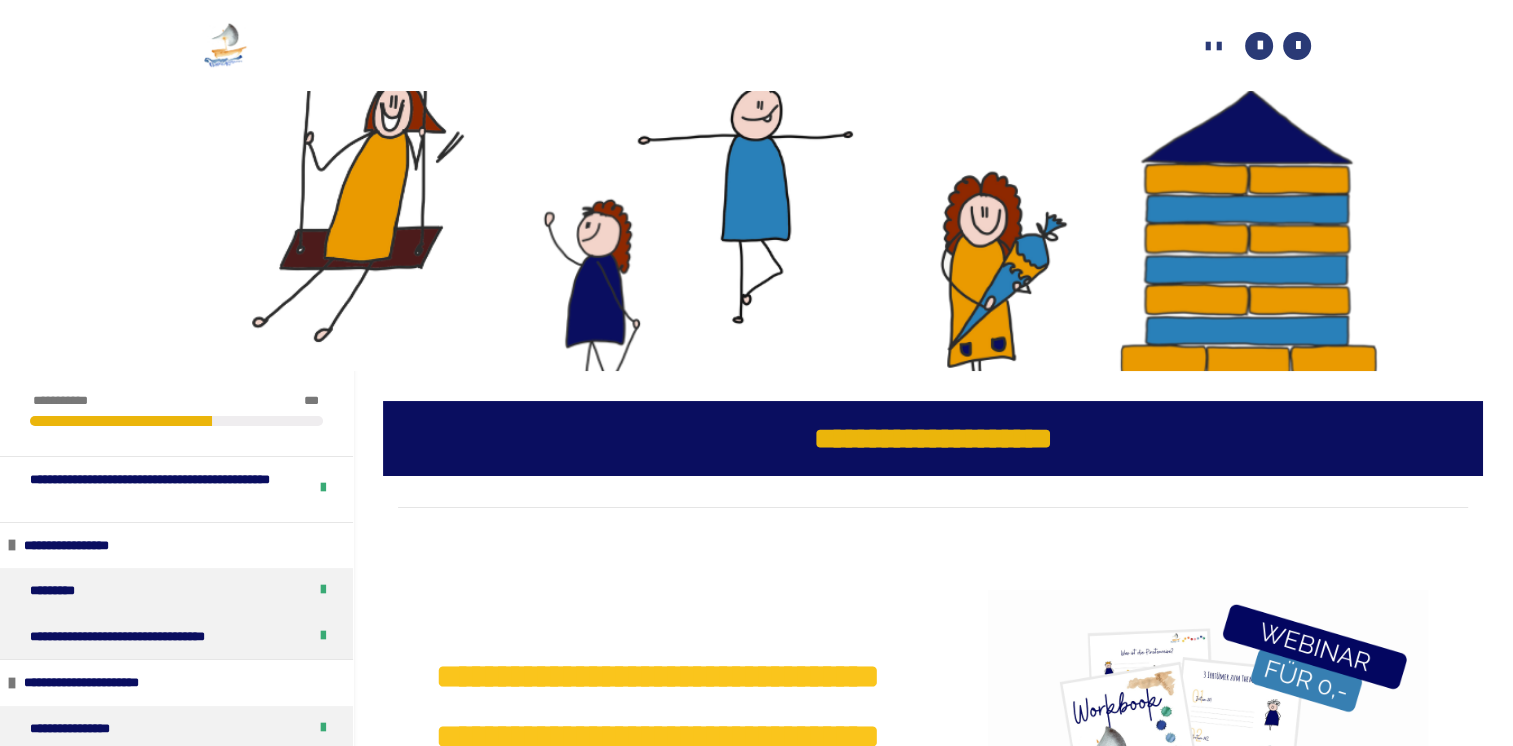 click on "**********" at bounding box center [1250, 46] 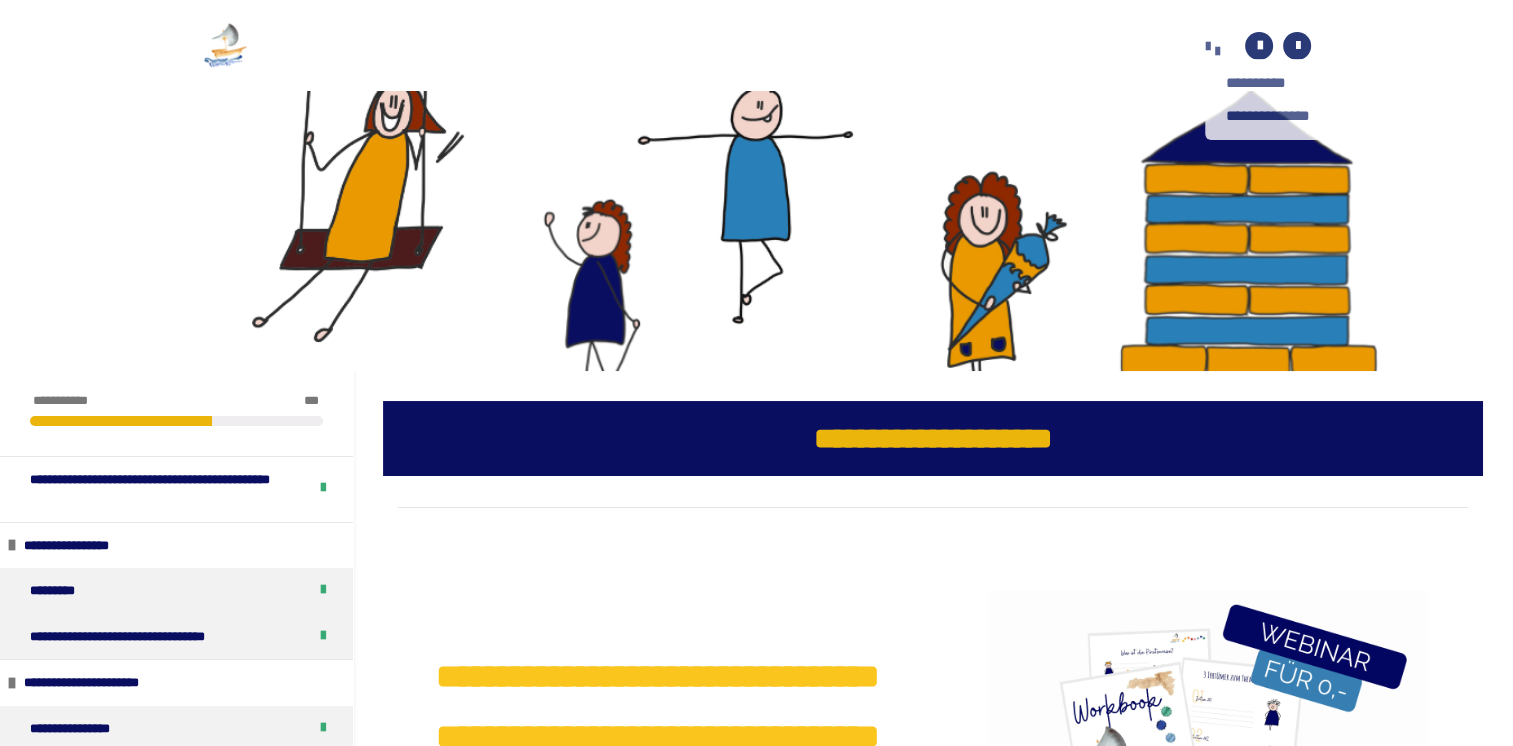 click at bounding box center [1207, 45] 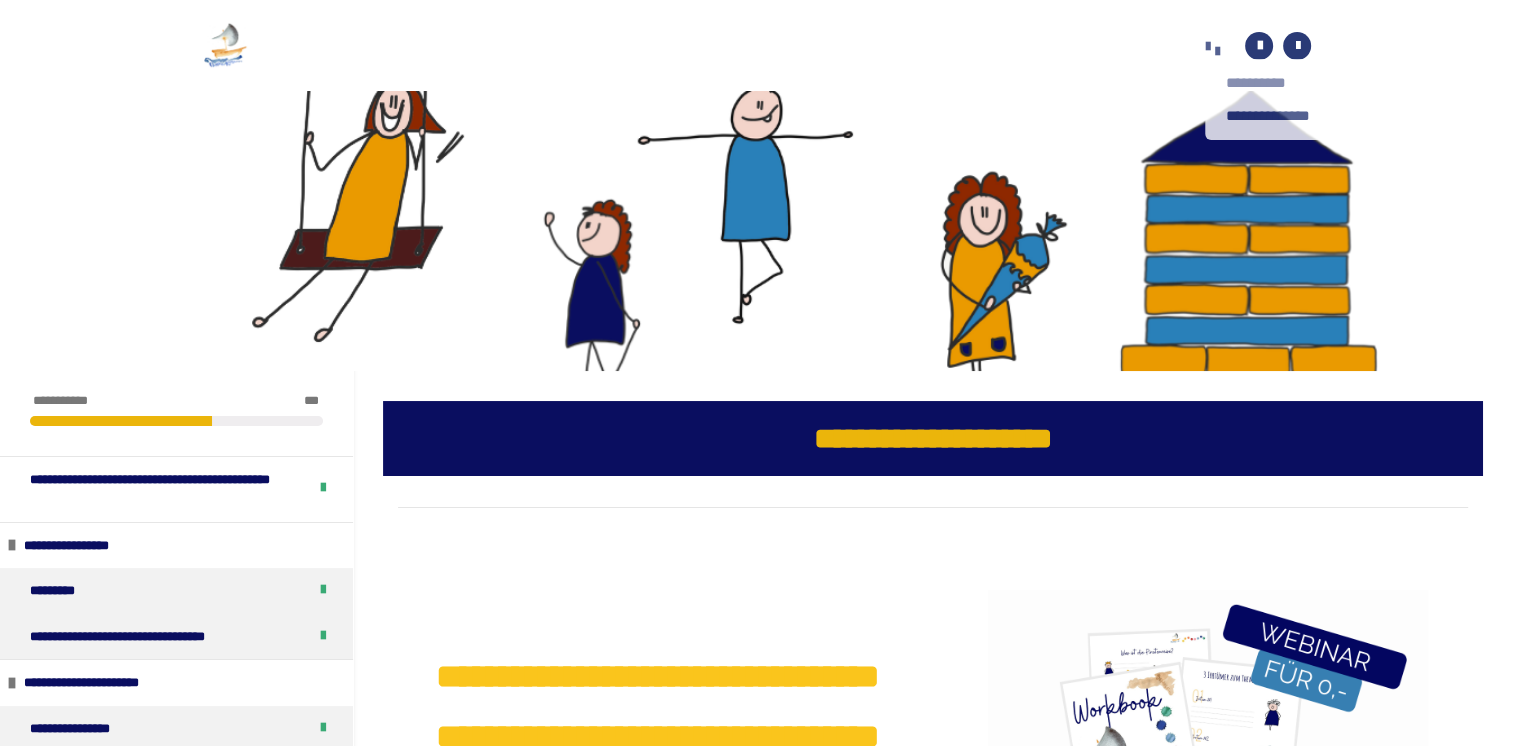 click on "**********" at bounding box center [1280, 83] 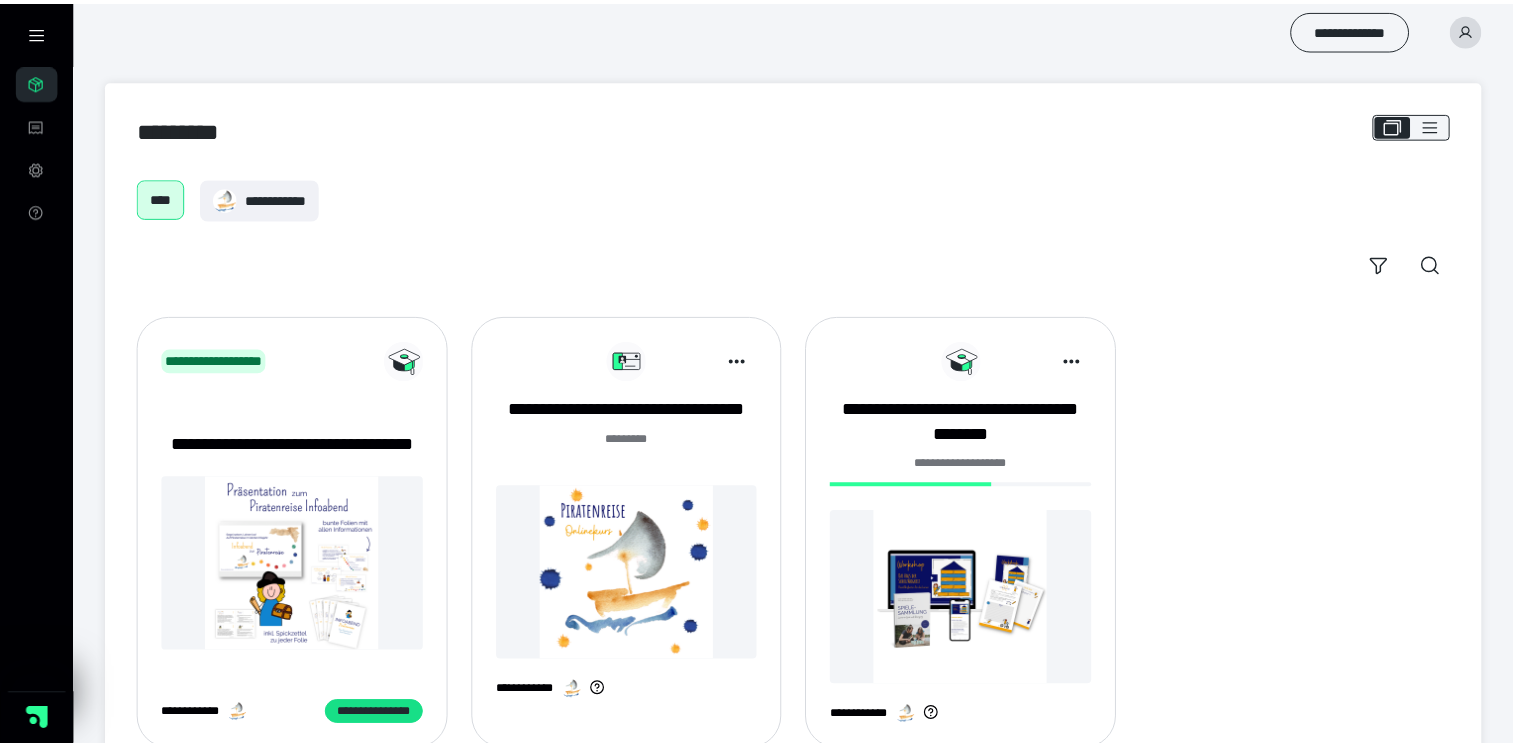 scroll, scrollTop: 0, scrollLeft: 0, axis: both 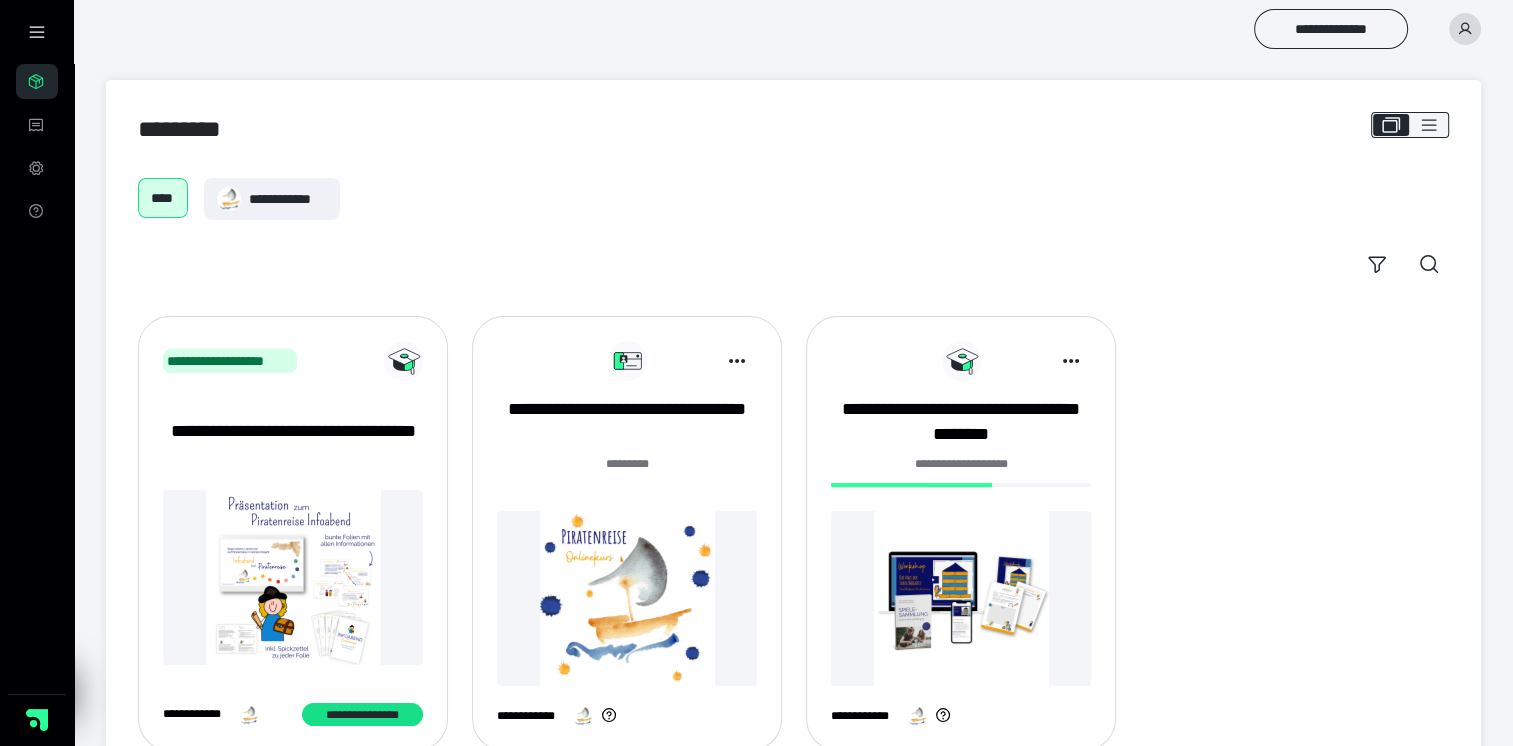 click at bounding box center [627, 598] 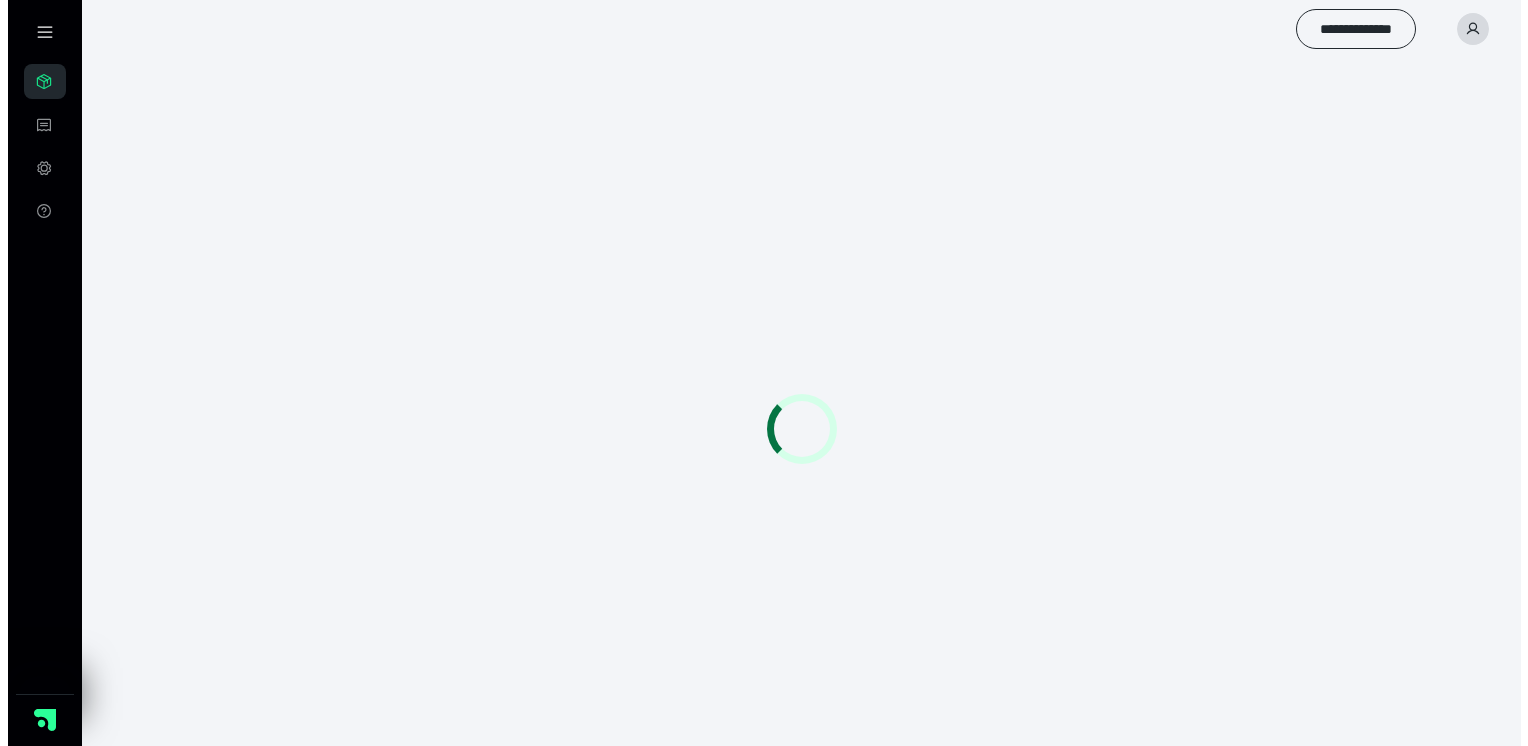 scroll, scrollTop: 0, scrollLeft: 0, axis: both 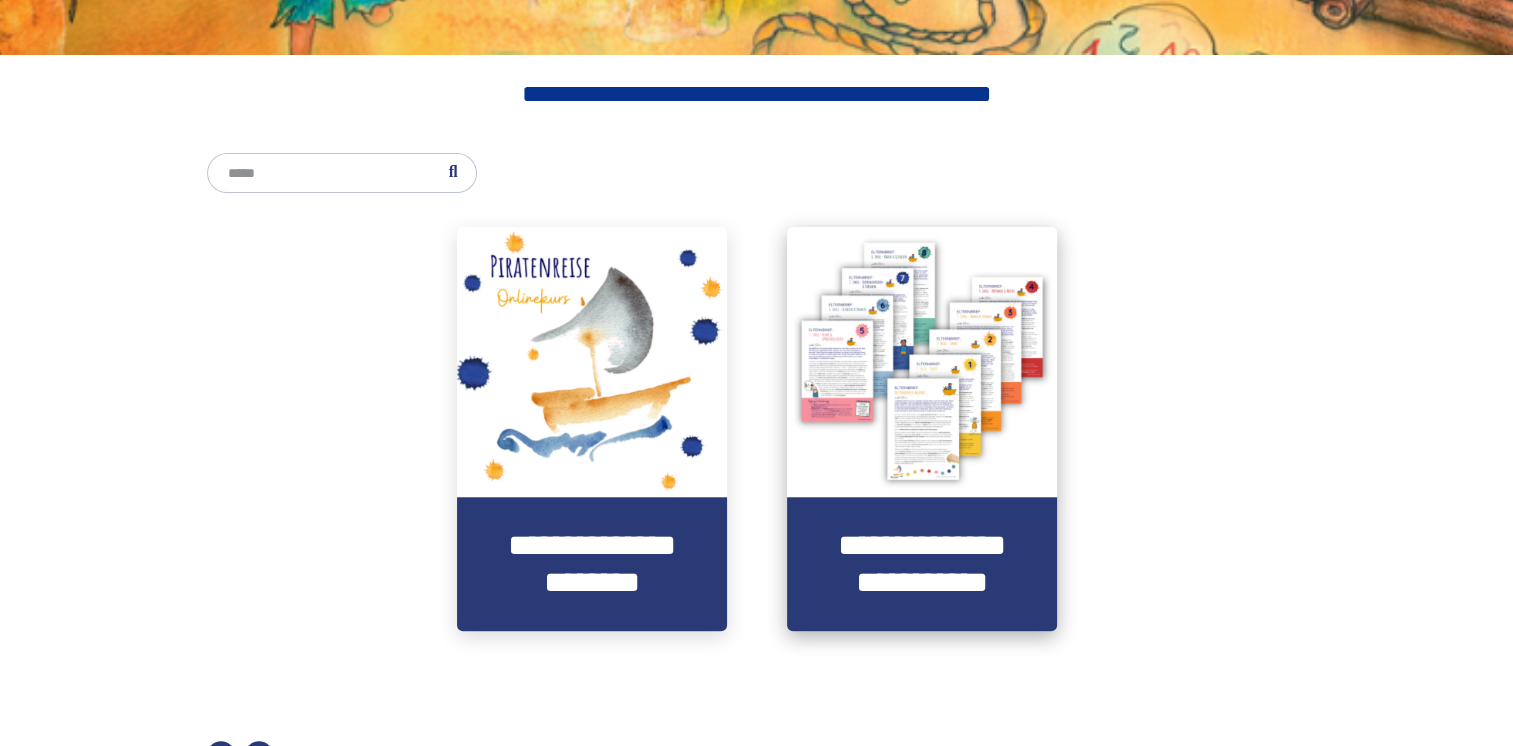click at bounding box center [922, 362] 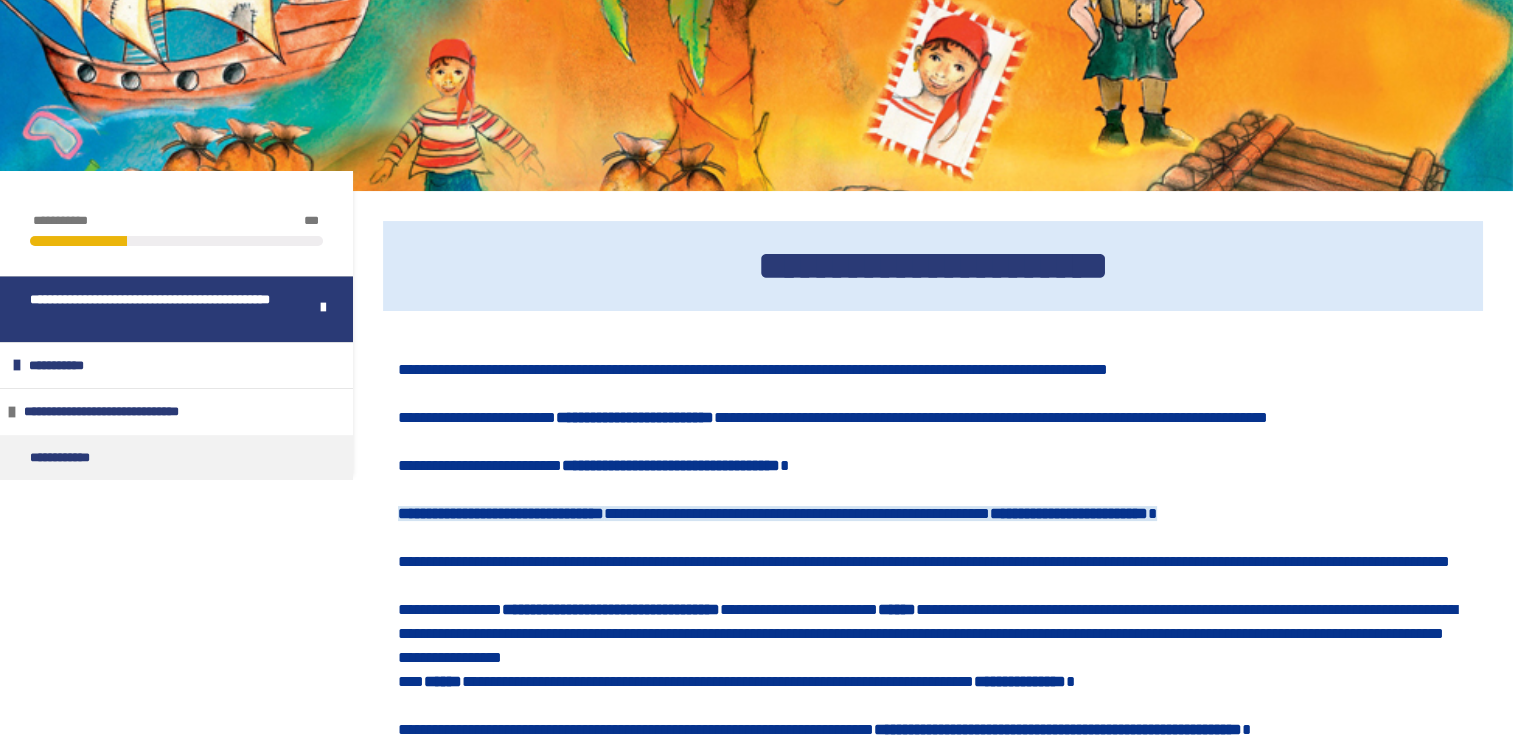scroll, scrollTop: 220, scrollLeft: 0, axis: vertical 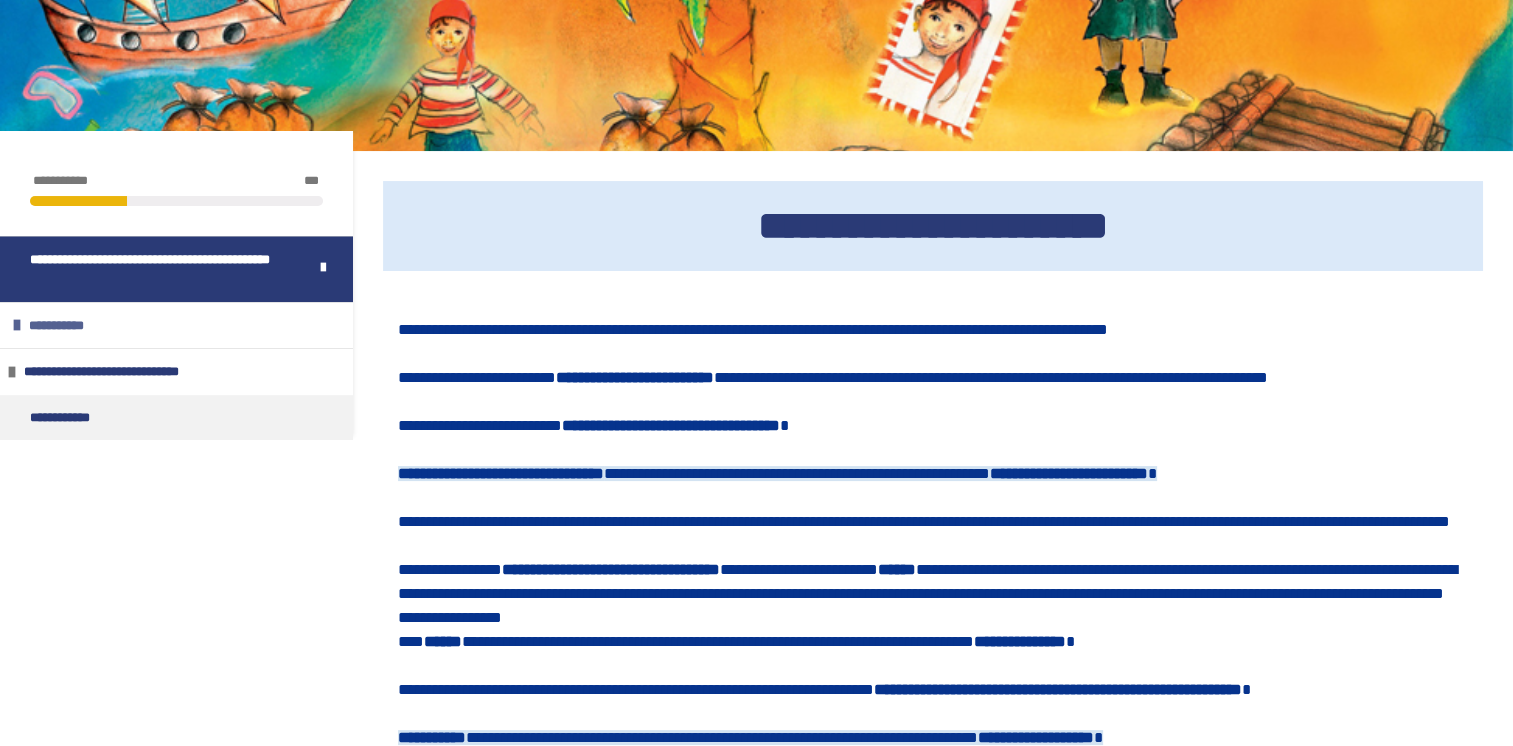 click on "**********" at bounding box center (176, 325) 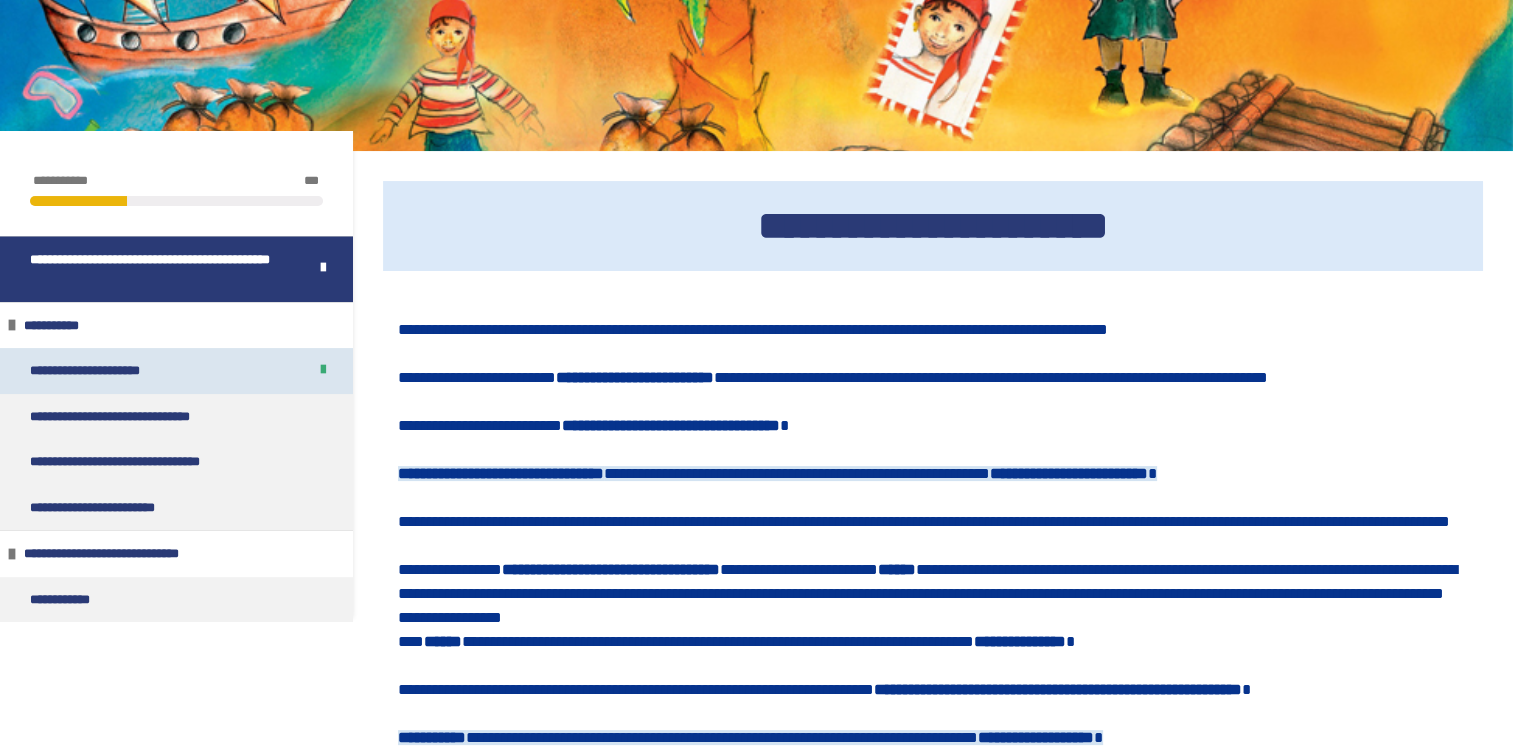 click on "**********" at bounding box center [176, 371] 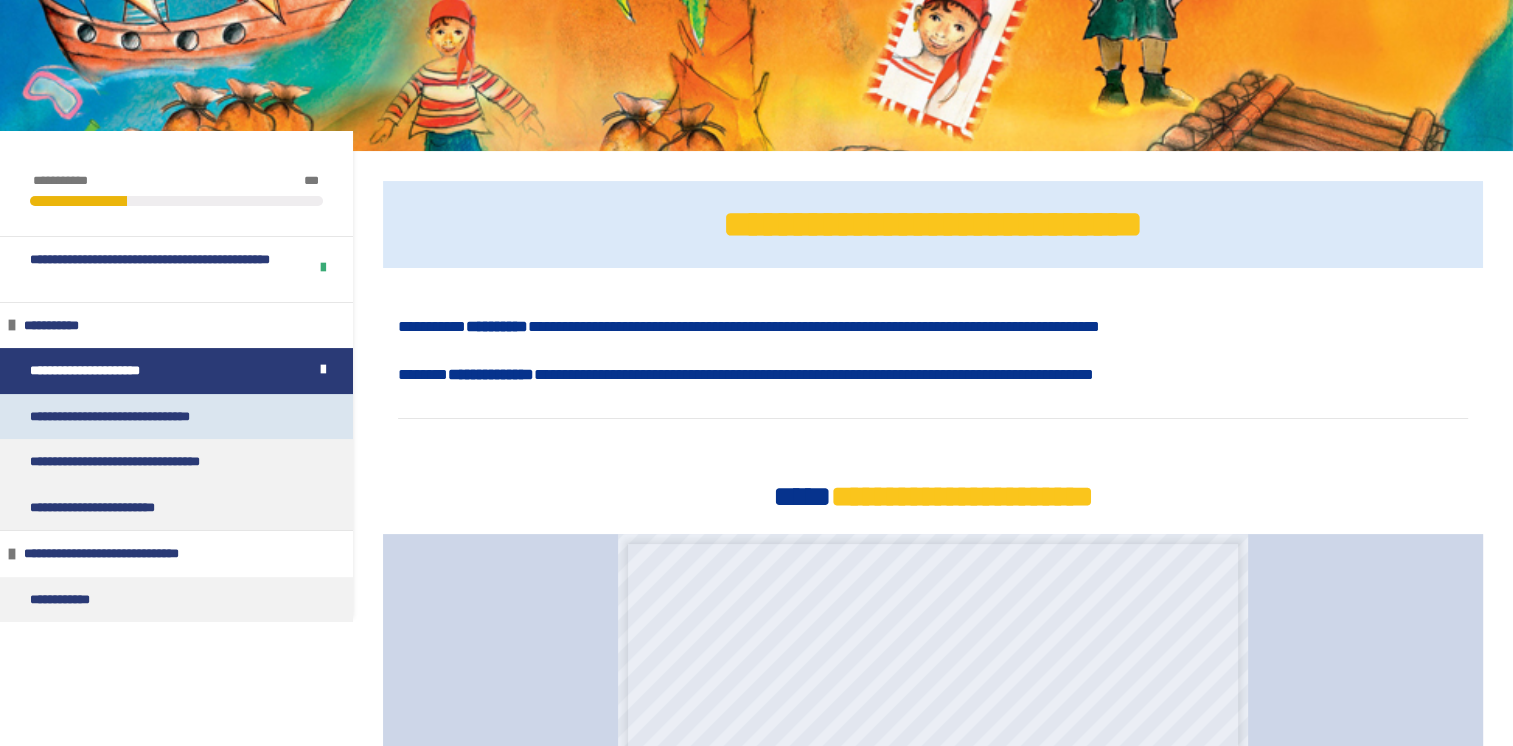 click on "**********" at bounding box center [176, 417] 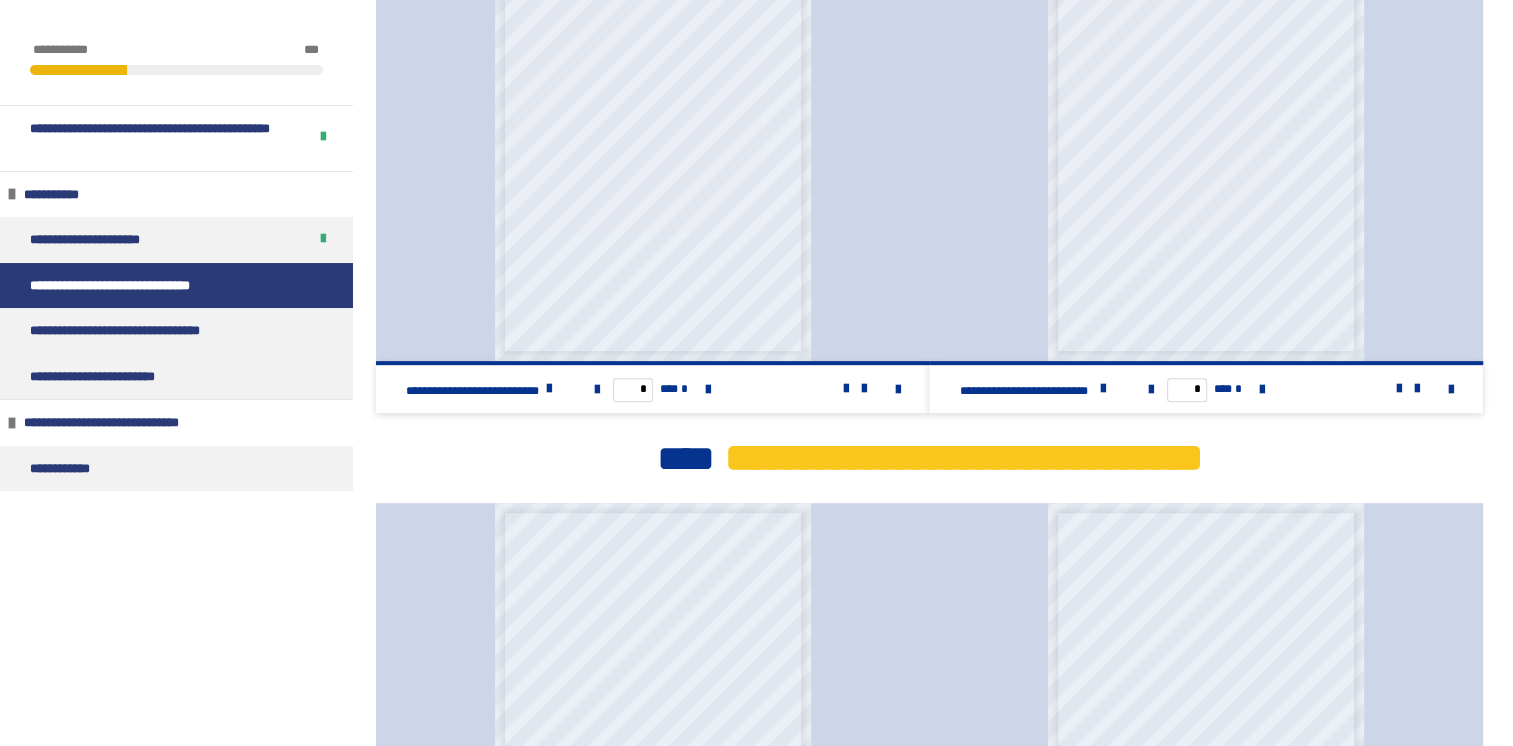 scroll, scrollTop: 647, scrollLeft: 0, axis: vertical 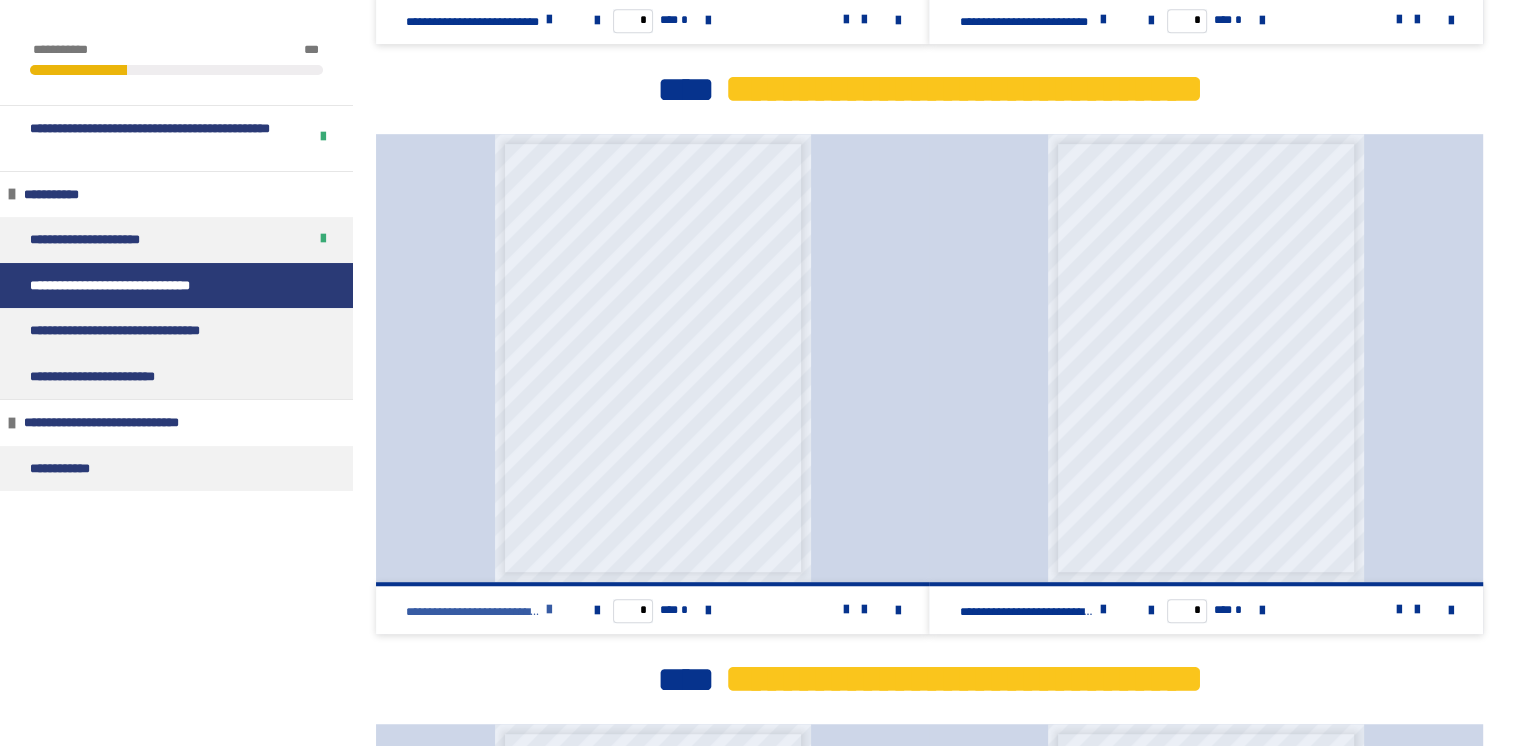 click on "**********" at bounding box center [484, 610] 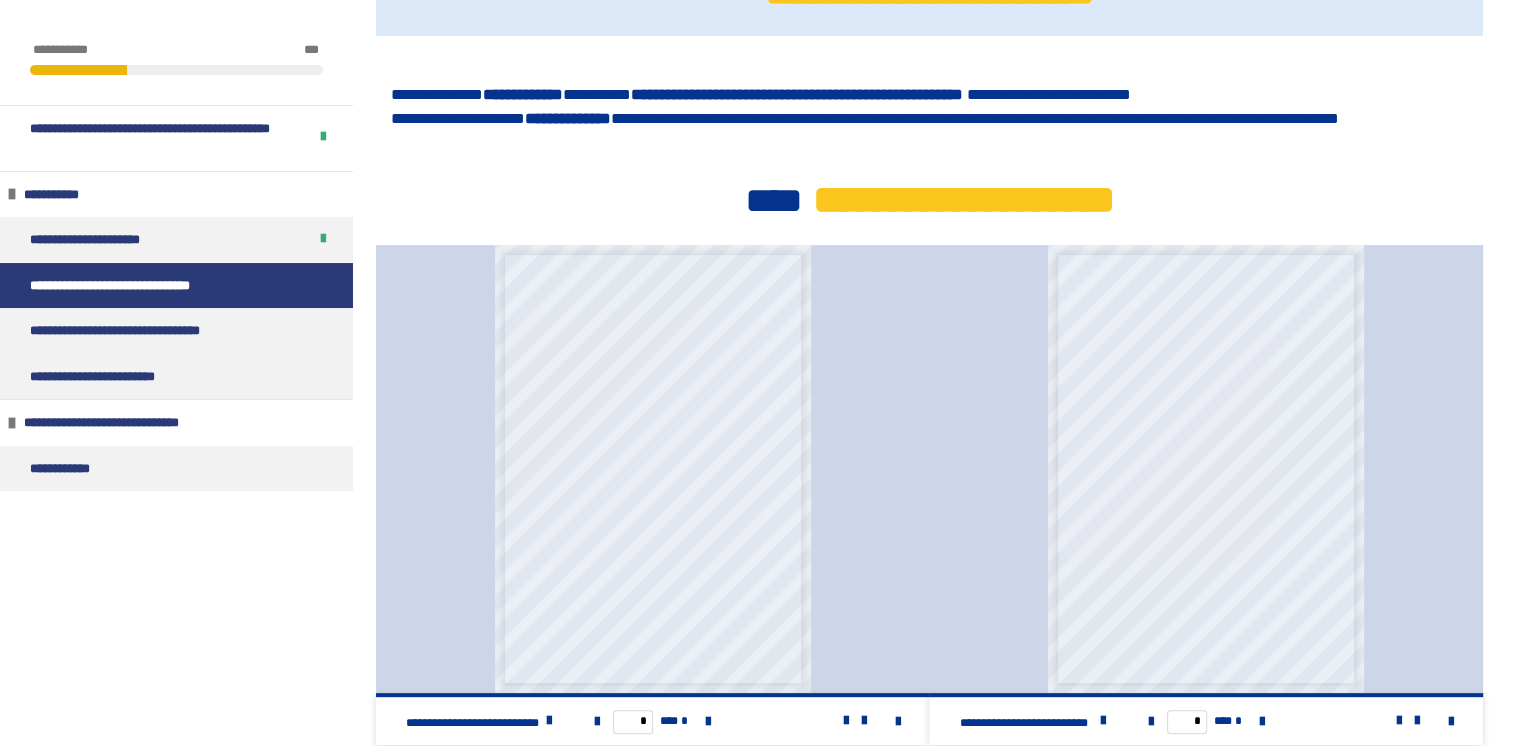 scroll, scrollTop: 519, scrollLeft: 0, axis: vertical 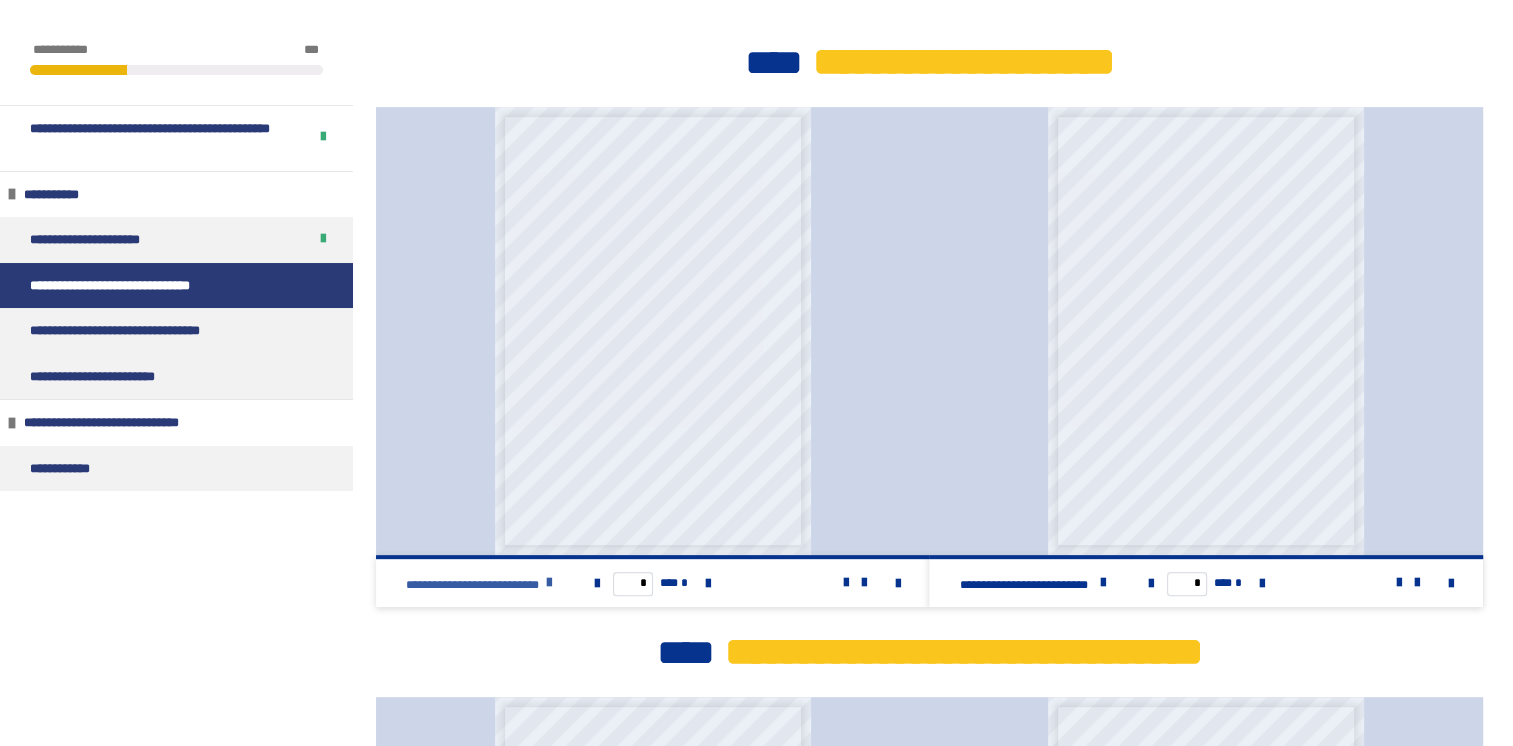 click at bounding box center [549, 583] 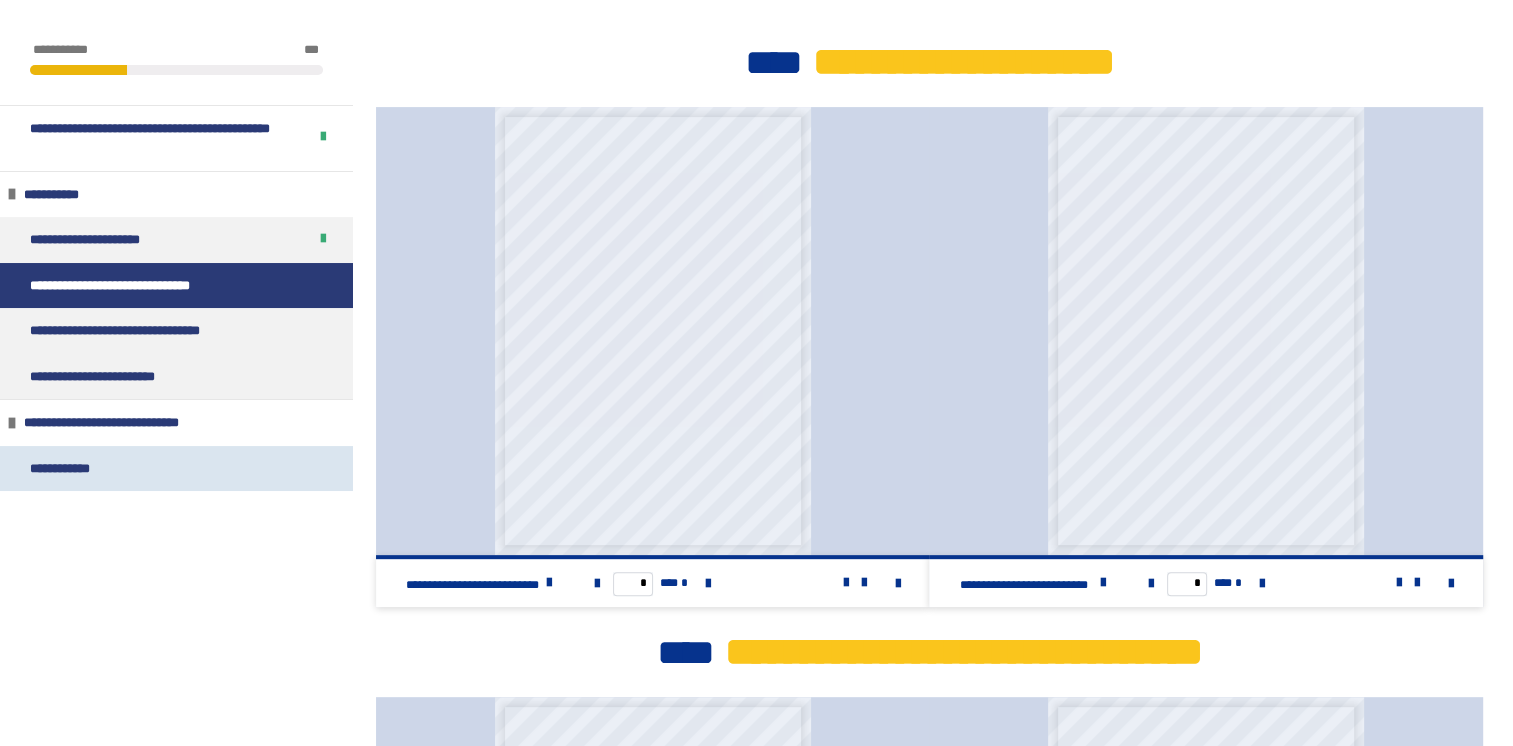 click on "**********" at bounding box center [176, 469] 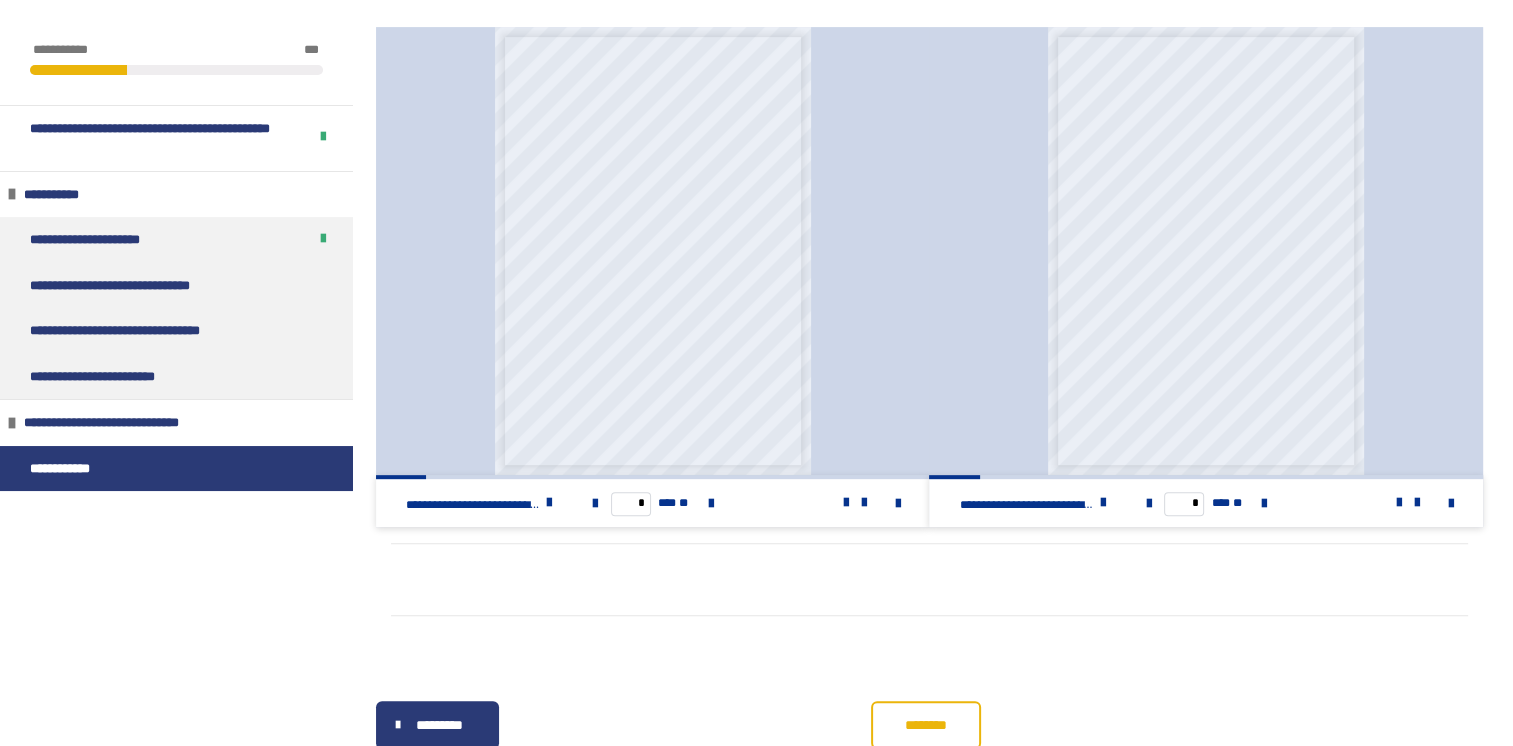 scroll, scrollTop: 749, scrollLeft: 0, axis: vertical 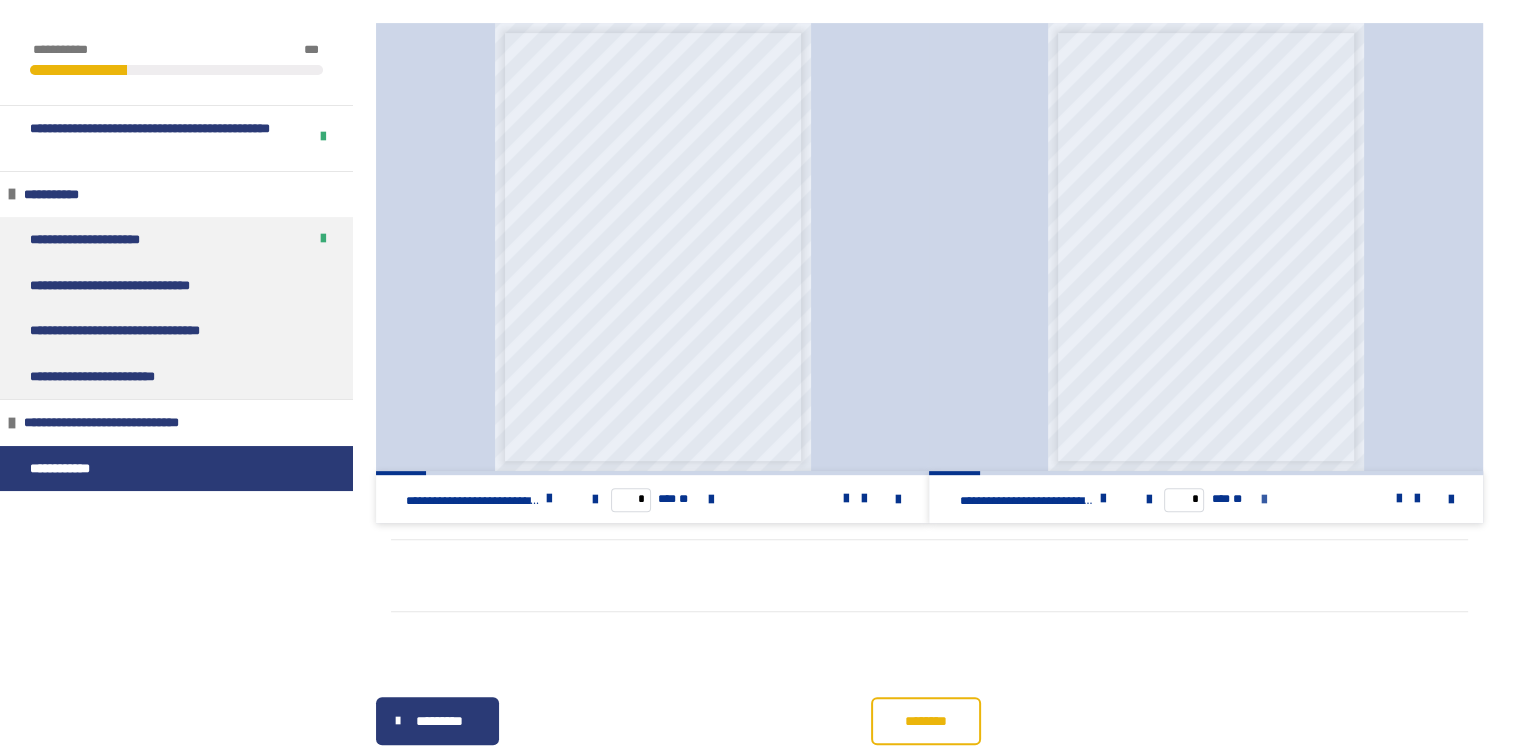 click at bounding box center [1264, 500] 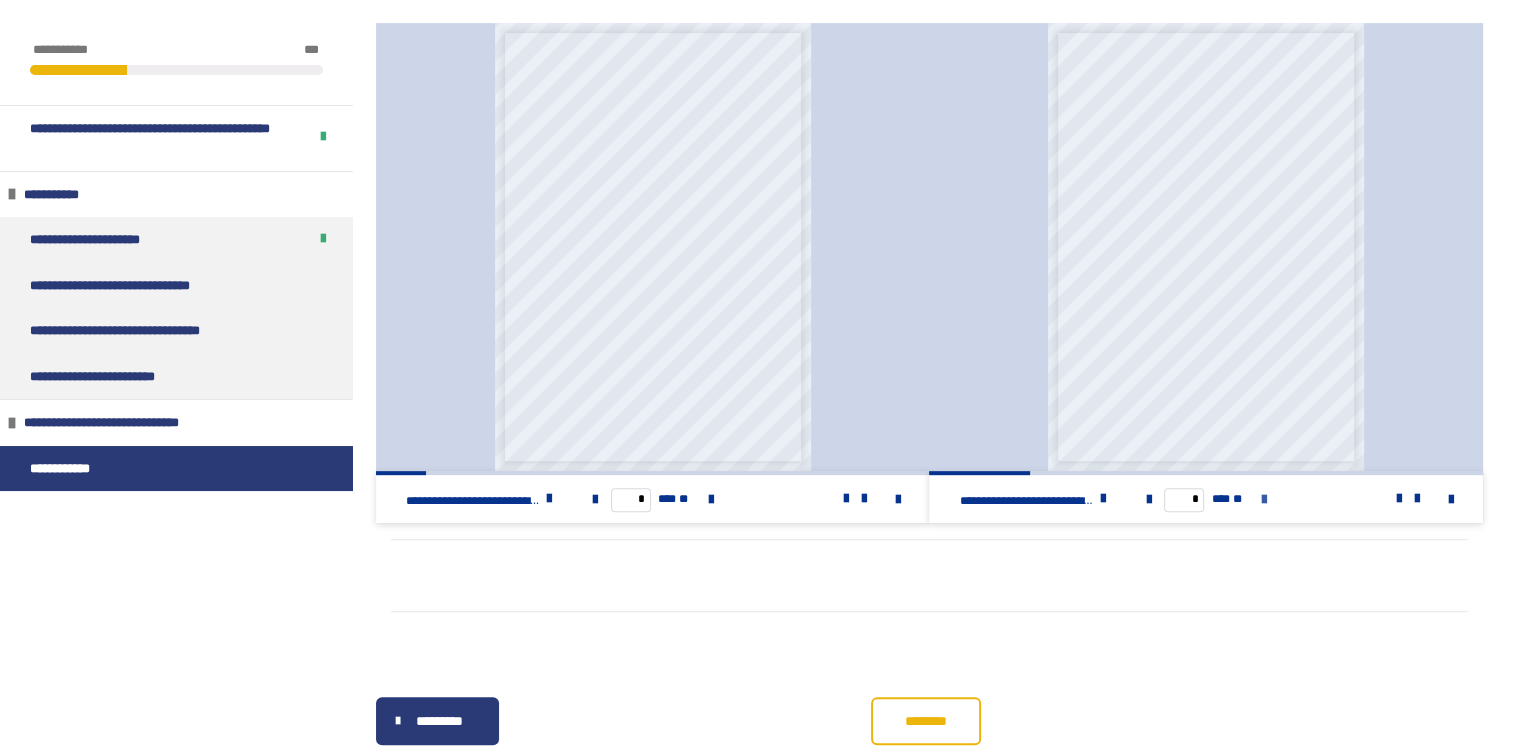click at bounding box center [1264, 500] 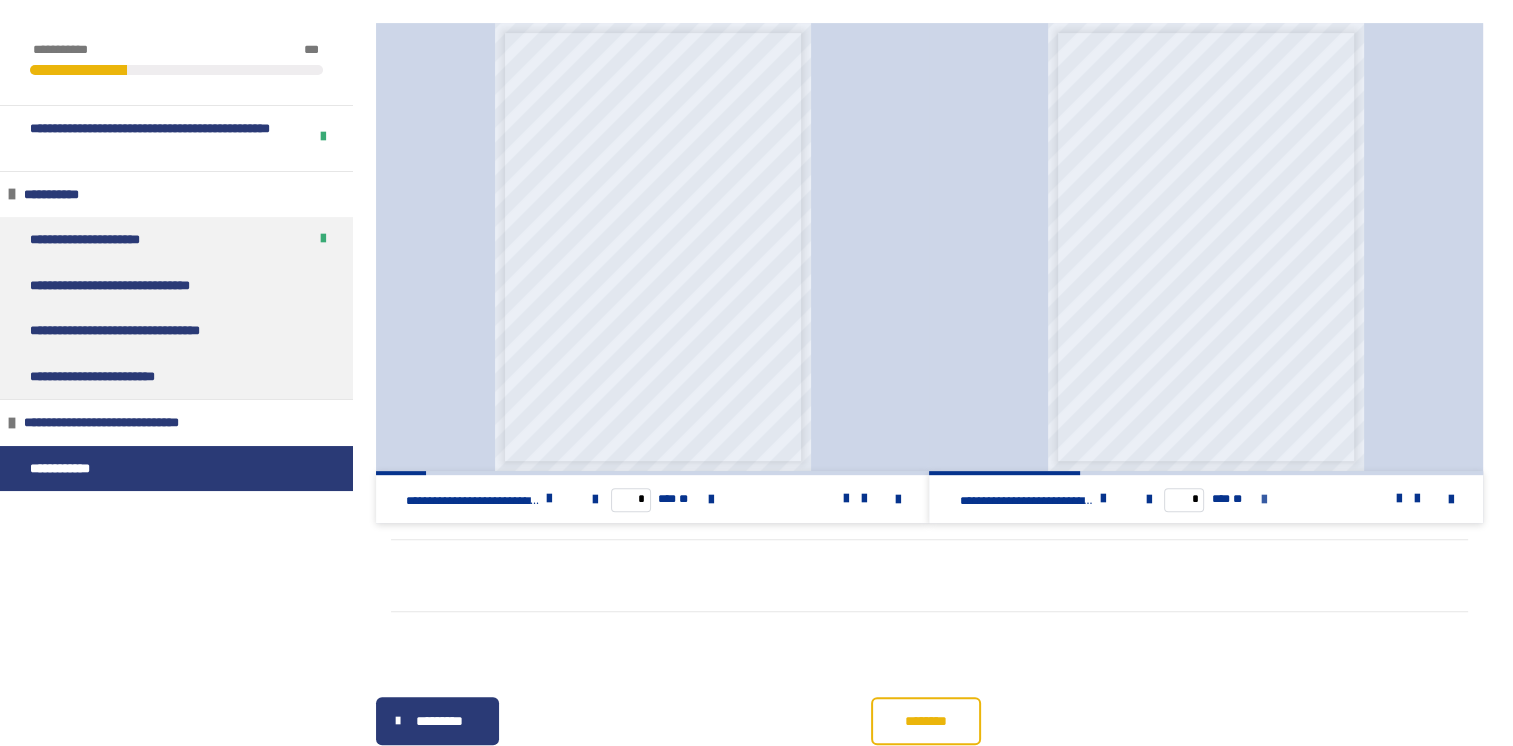 click at bounding box center [1264, 500] 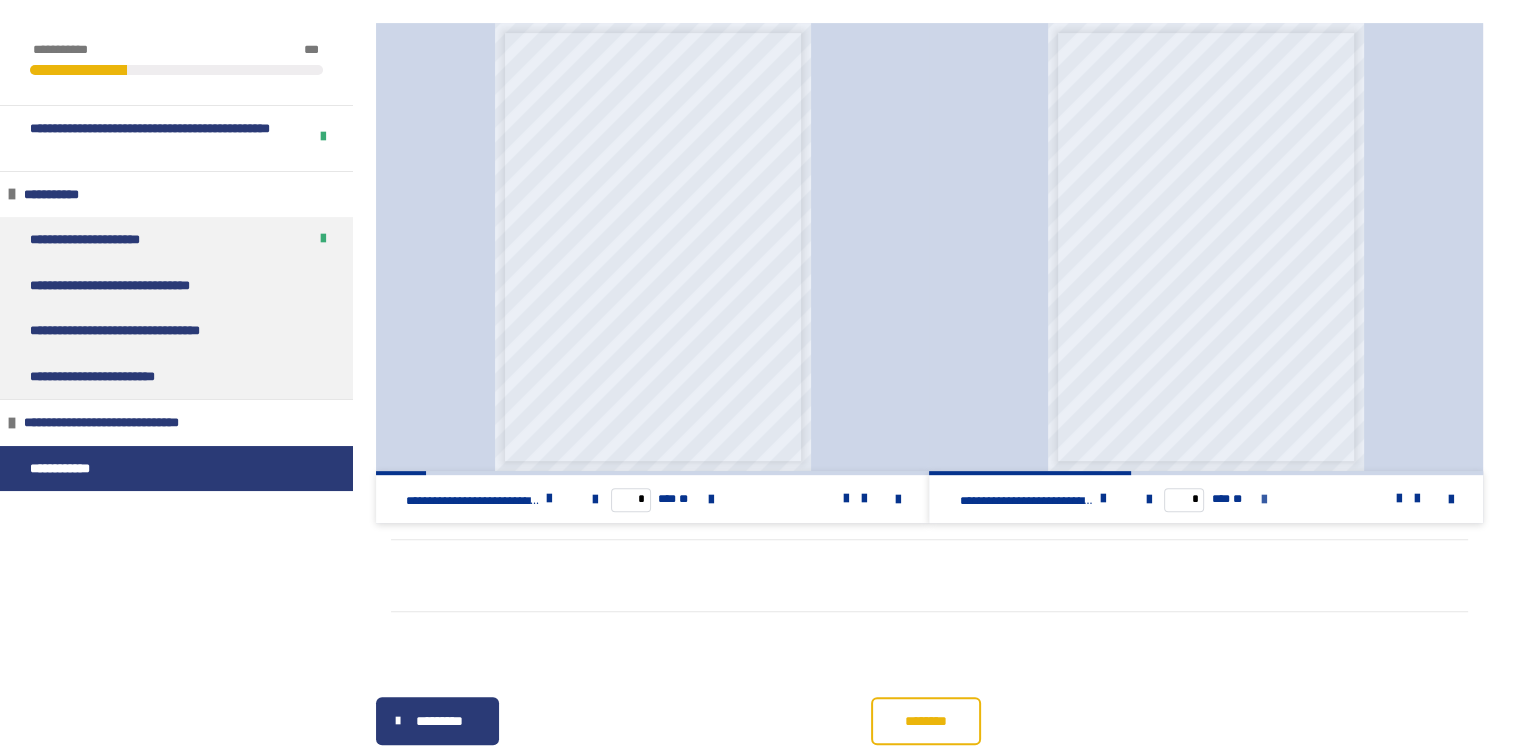 click at bounding box center (1264, 500) 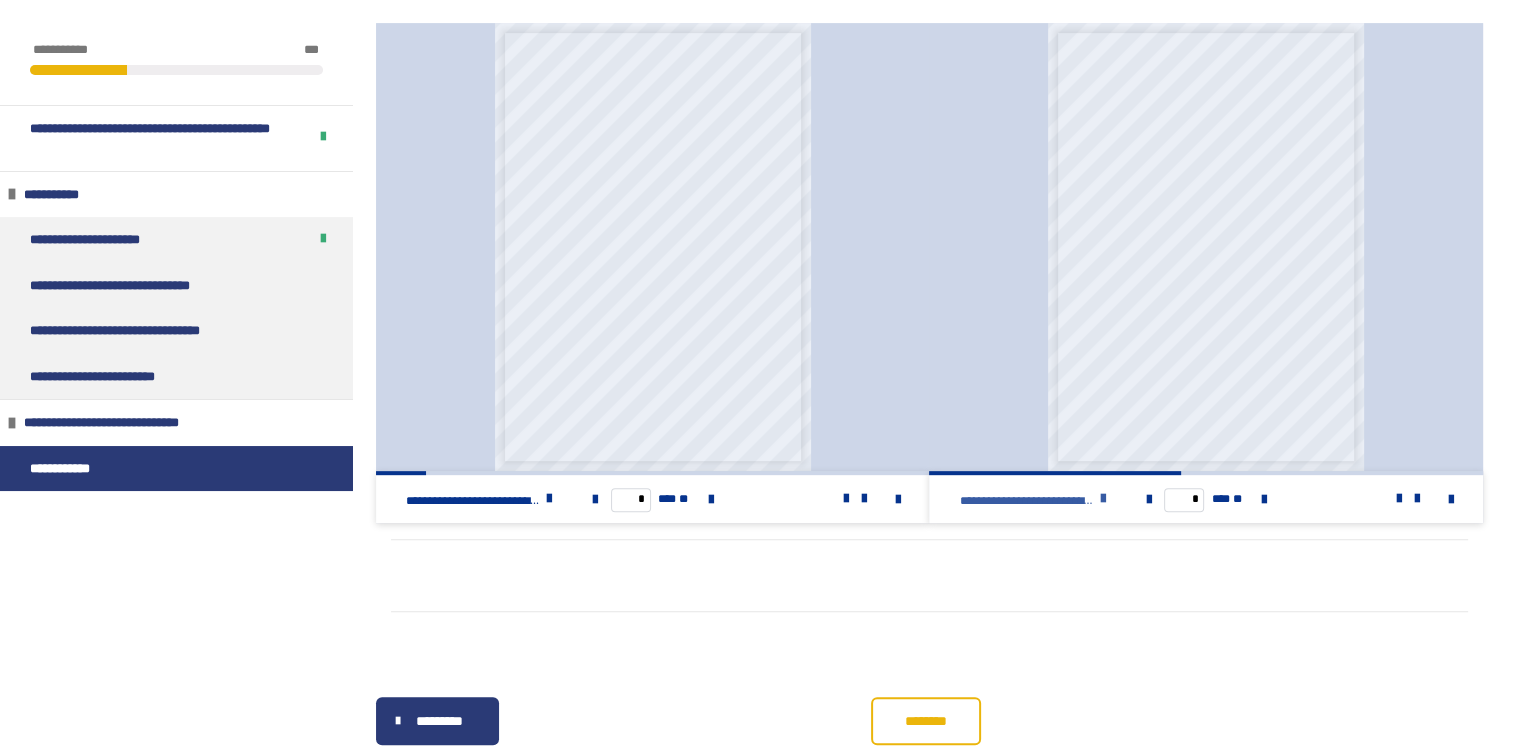 click at bounding box center [1103, 499] 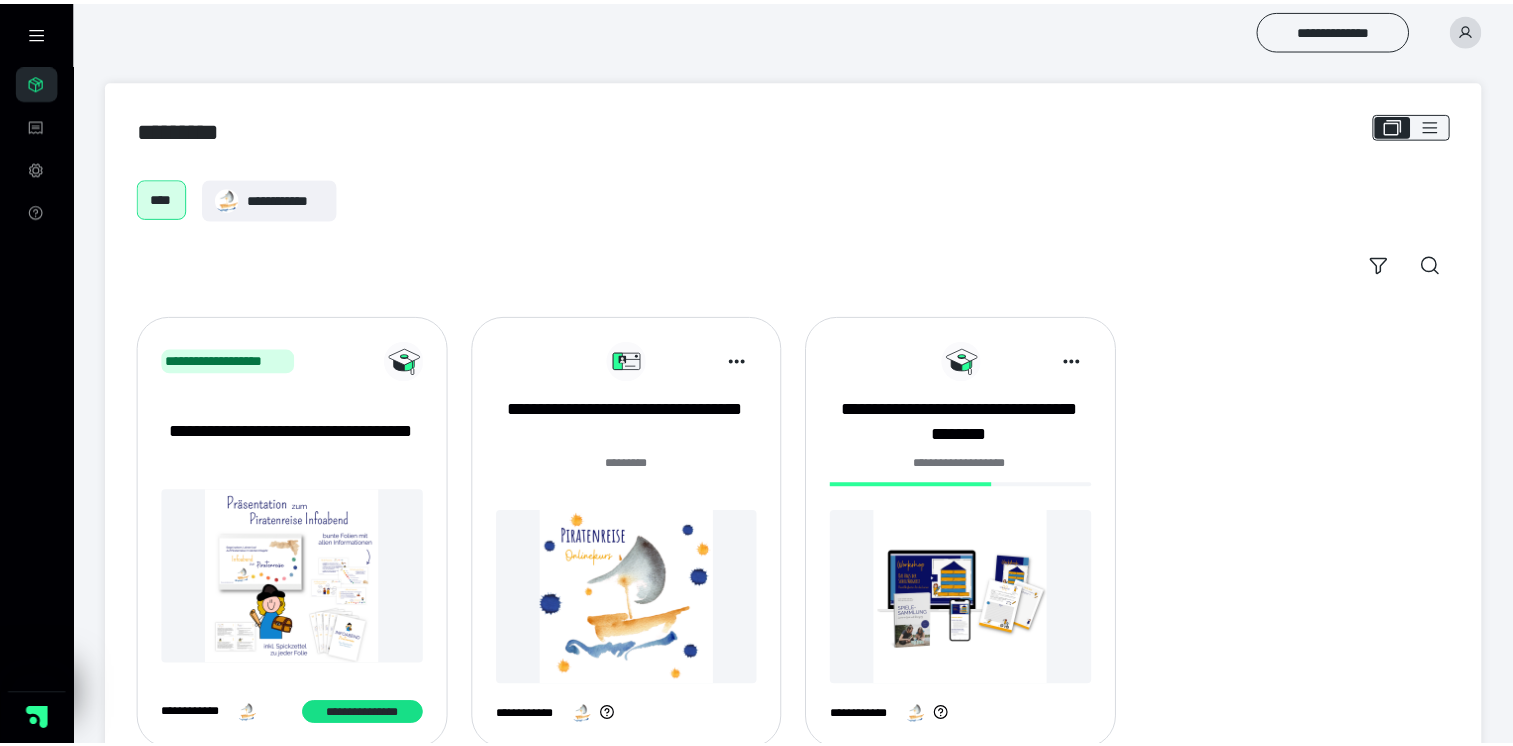scroll, scrollTop: 0, scrollLeft: 0, axis: both 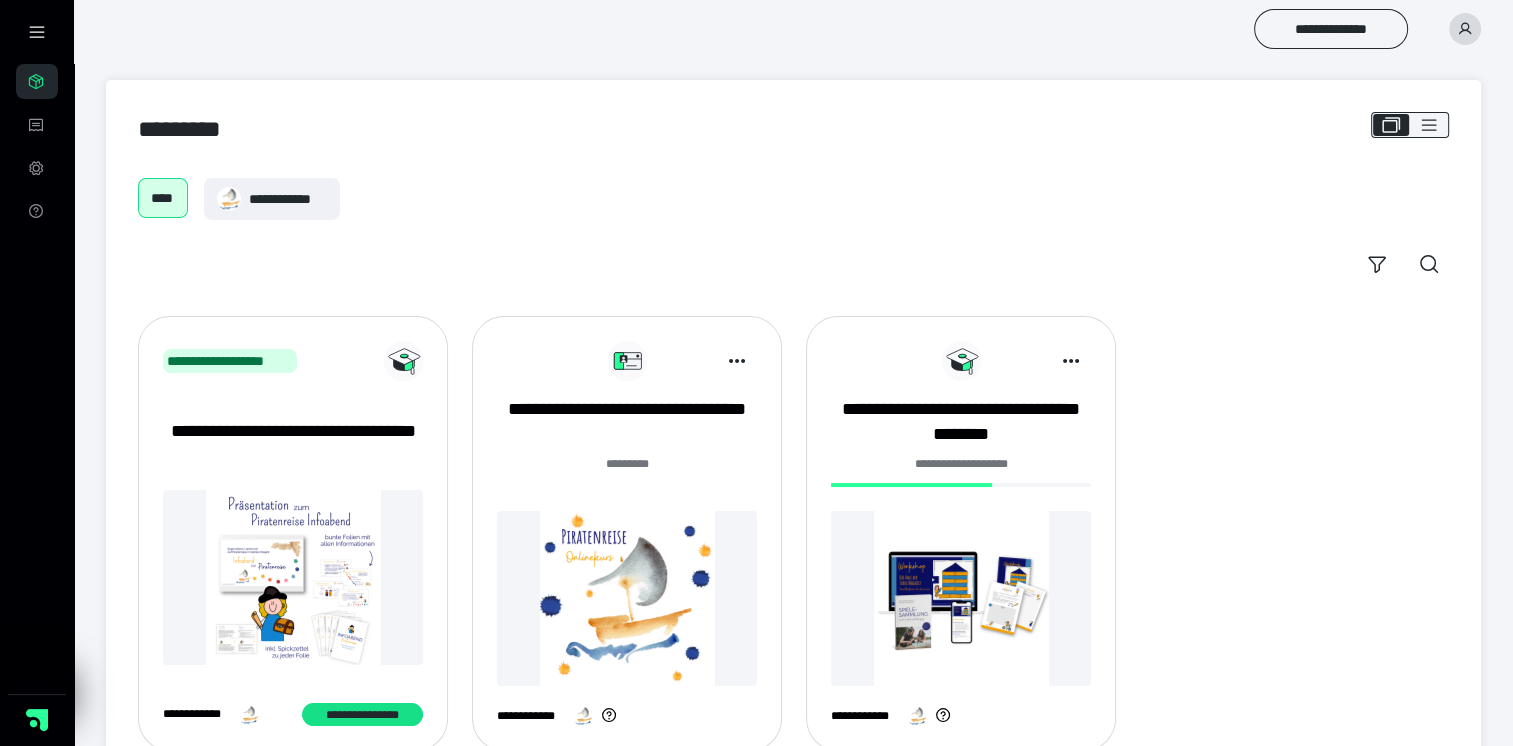 click at bounding box center [1465, 29] 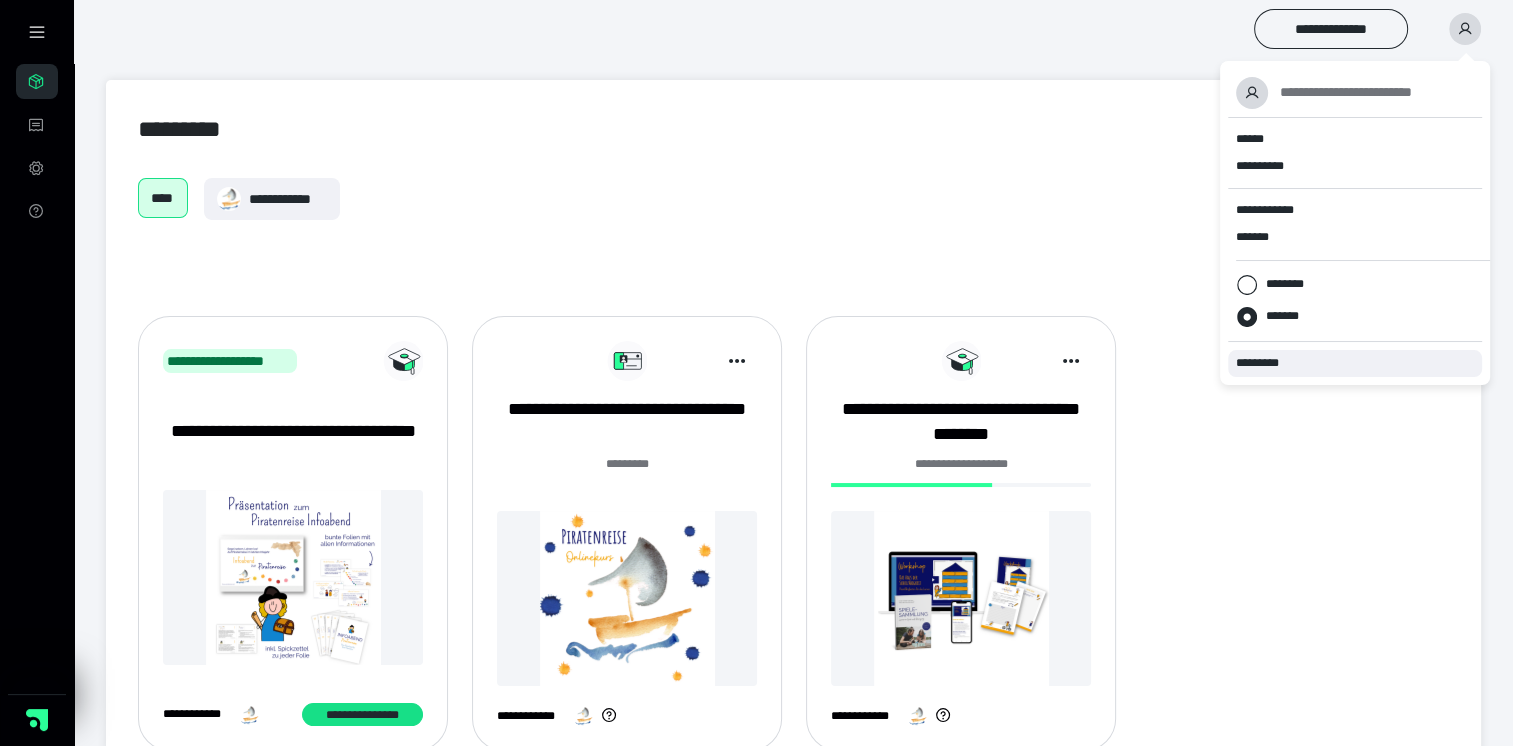 click on "*********" at bounding box center (1266, 363) 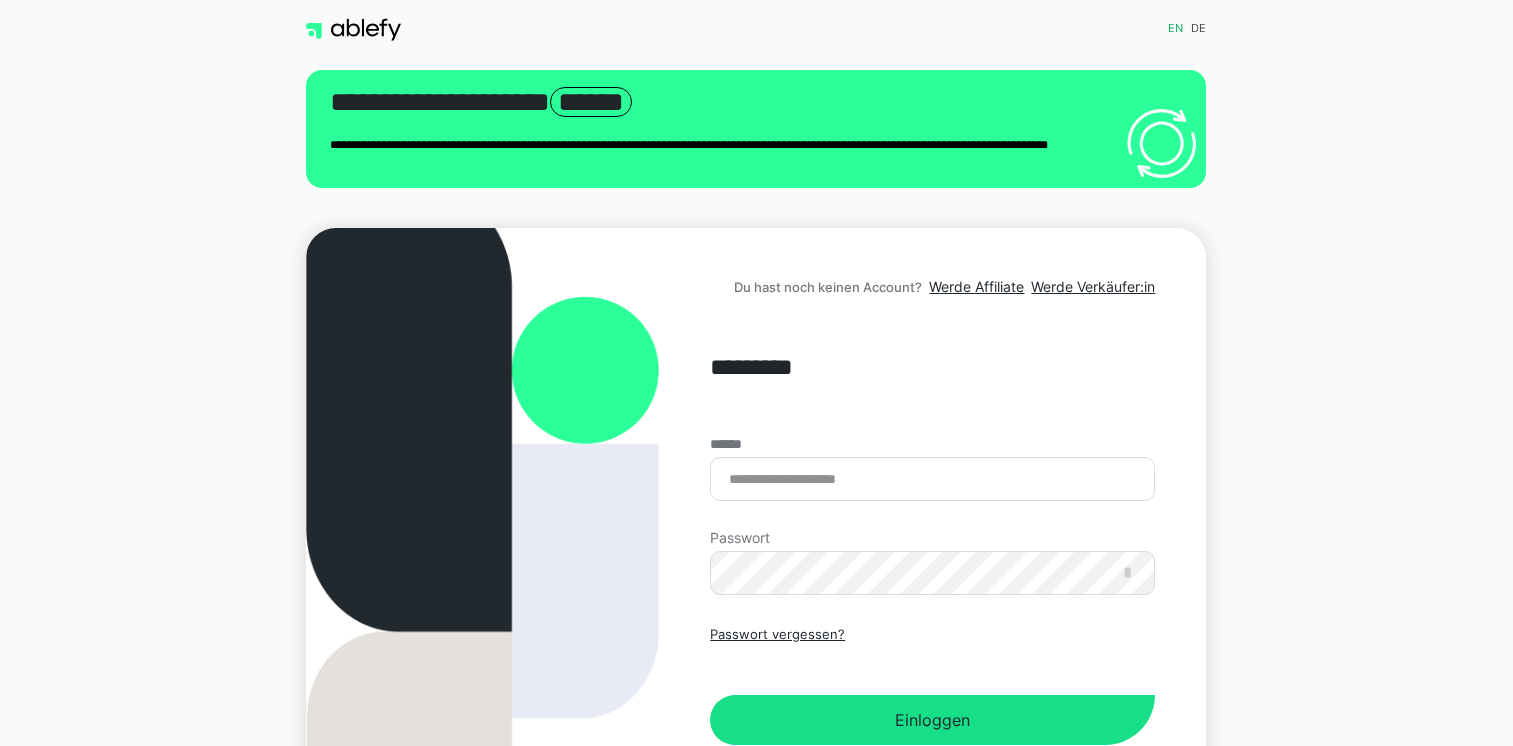 scroll, scrollTop: 0, scrollLeft: 0, axis: both 